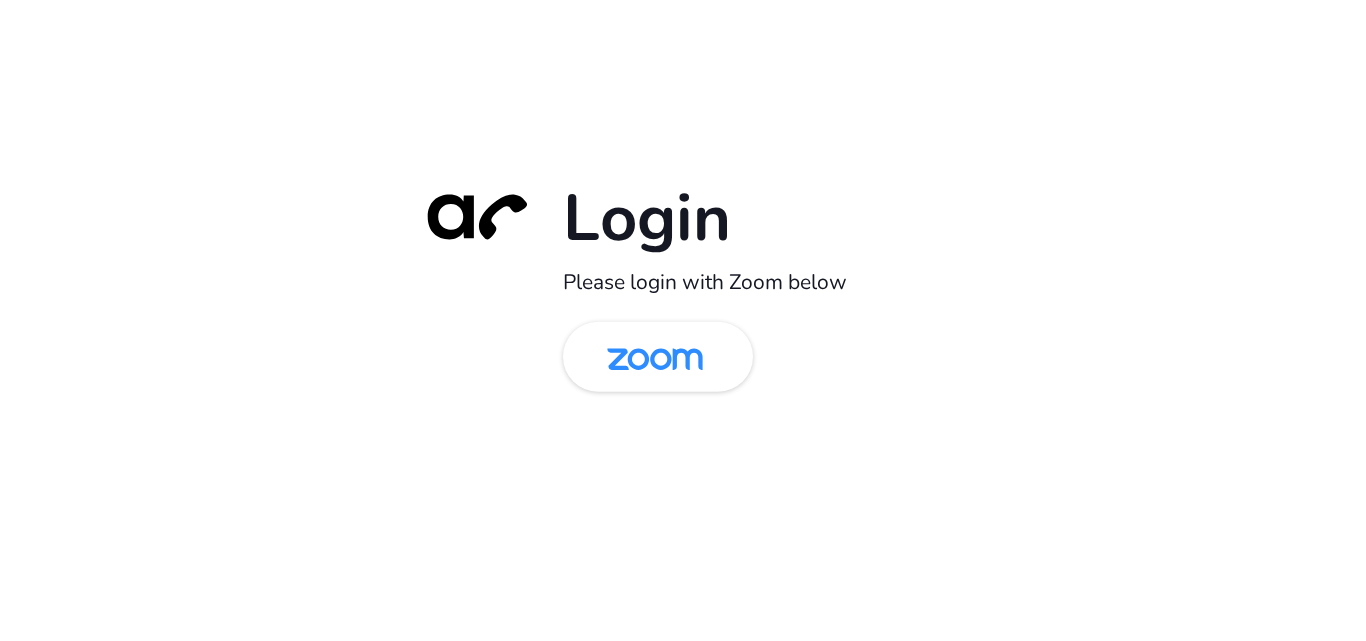 scroll, scrollTop: 0, scrollLeft: 0, axis: both 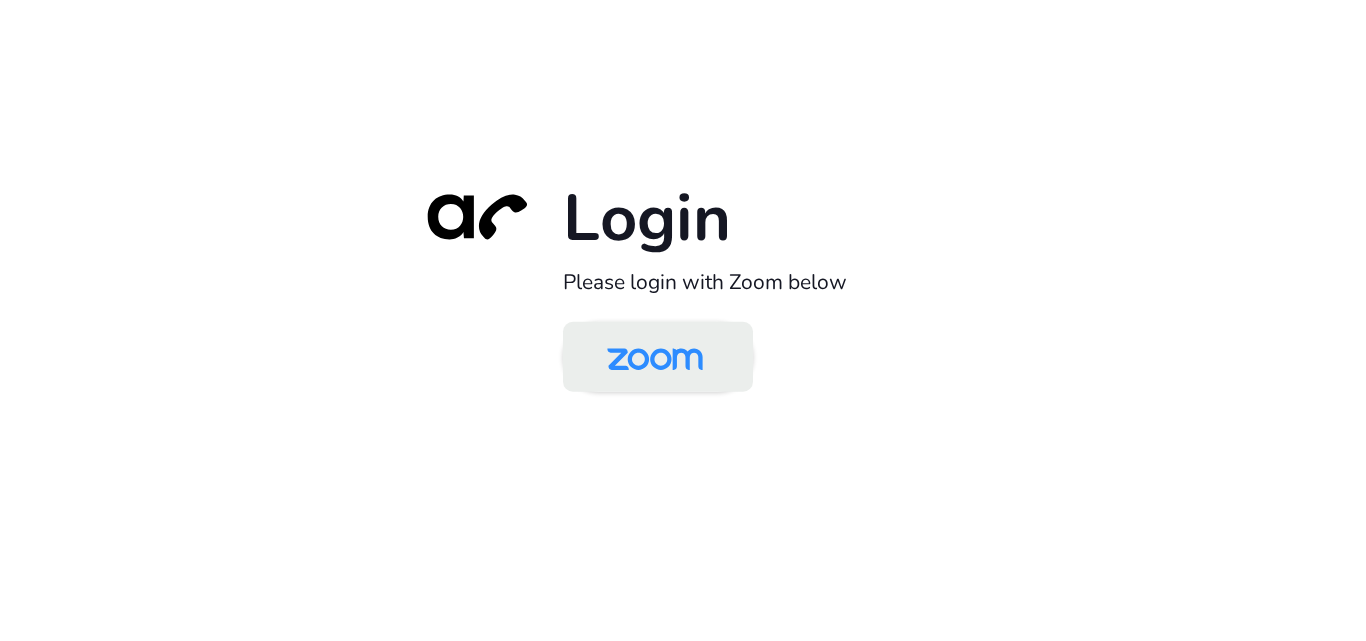click at bounding box center [655, 358] 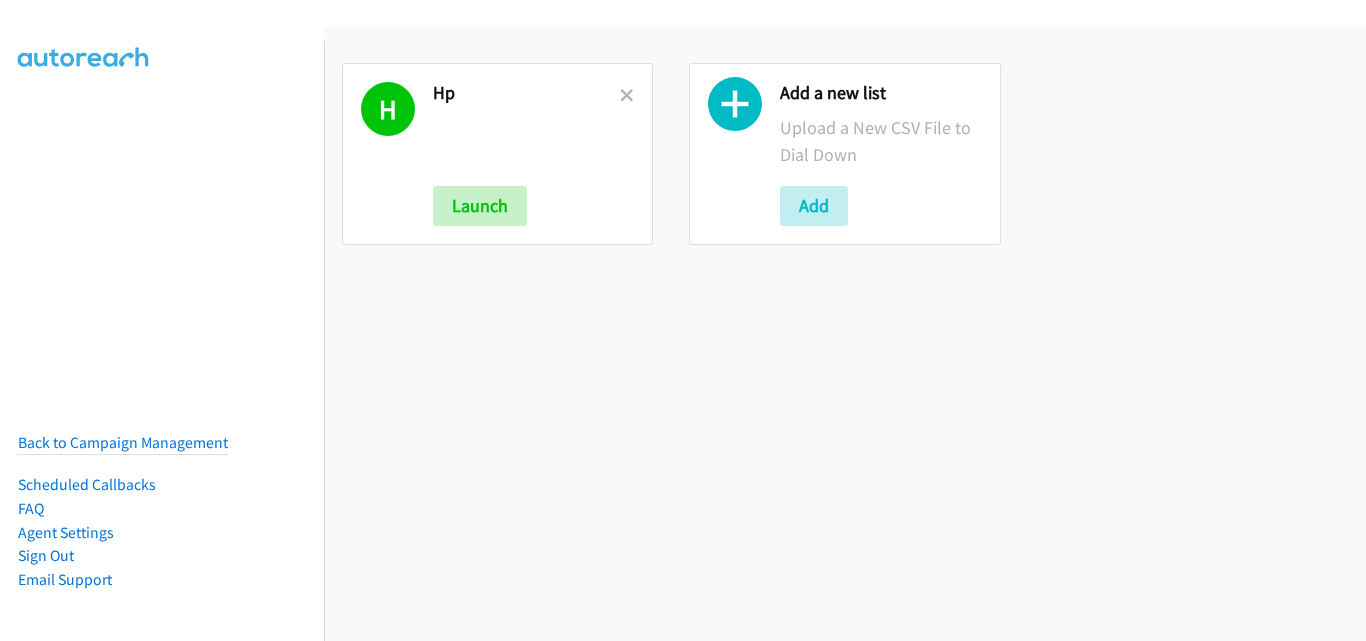 scroll, scrollTop: 0, scrollLeft: 0, axis: both 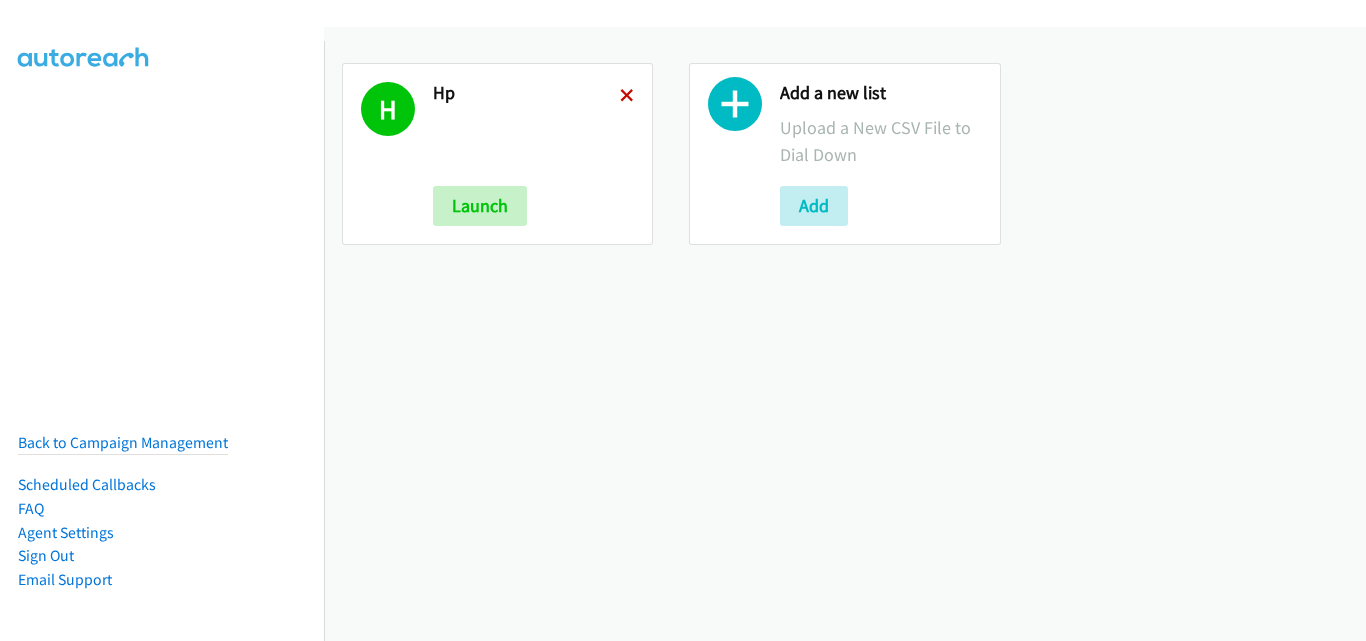 click at bounding box center (627, 97) 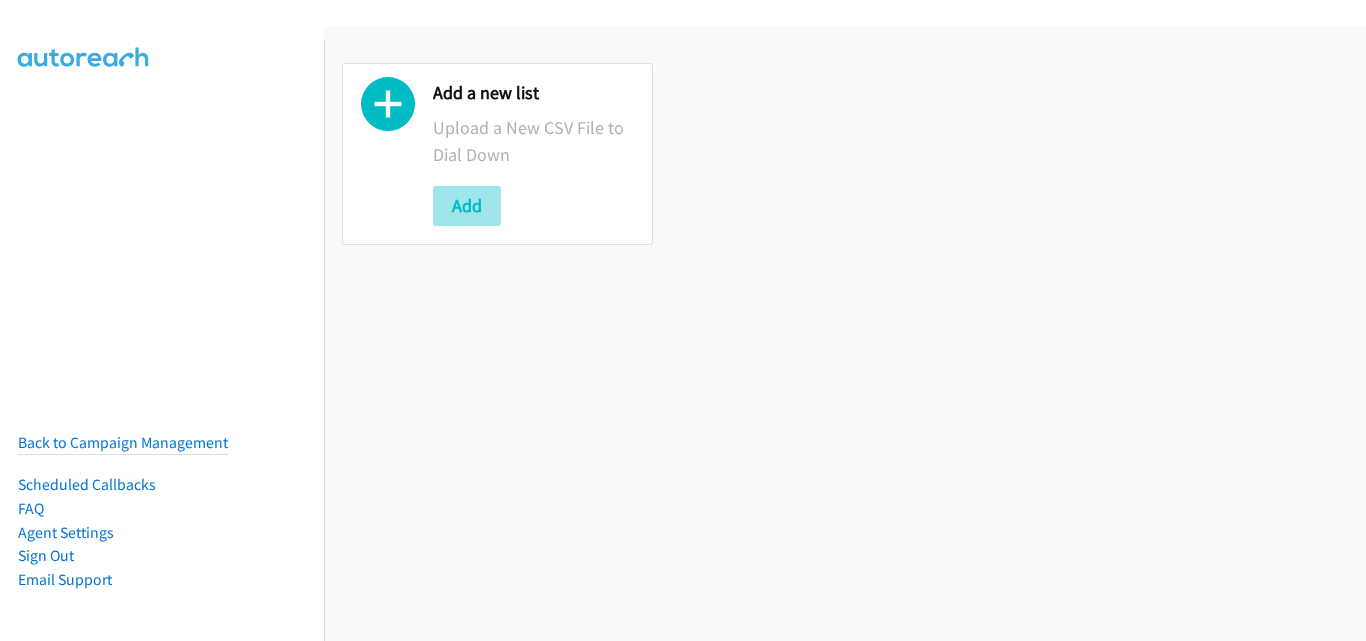 scroll, scrollTop: 0, scrollLeft: 0, axis: both 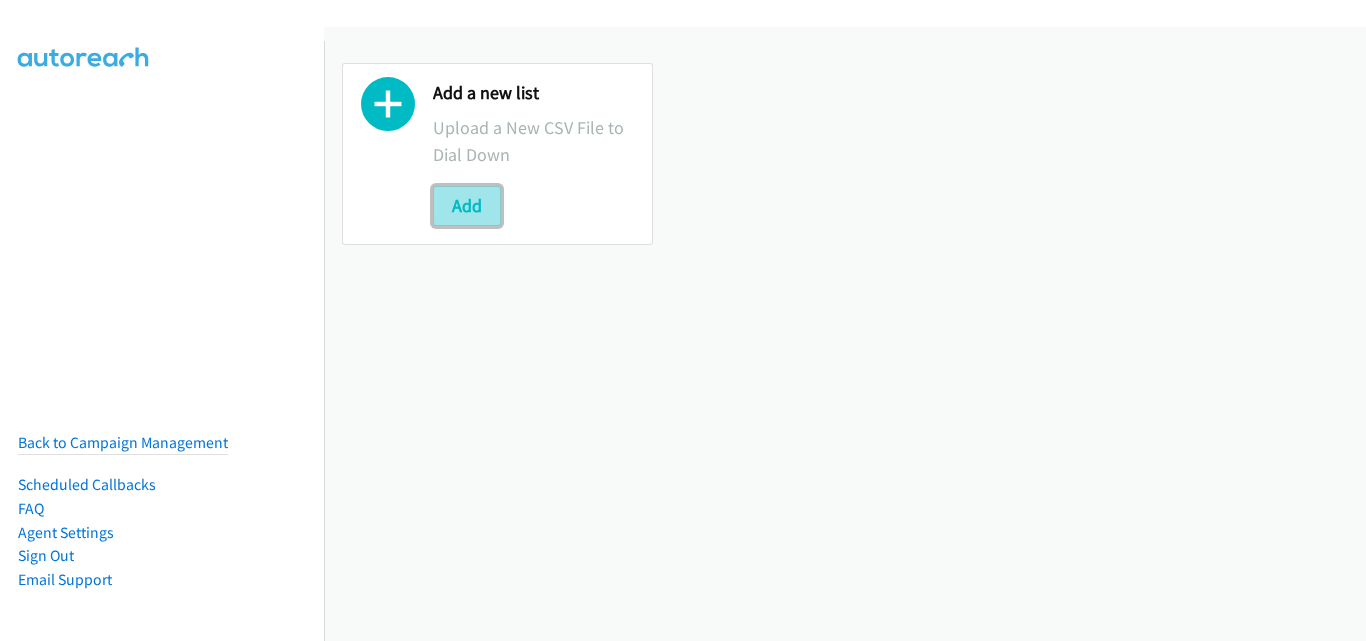click on "Add" at bounding box center (467, 206) 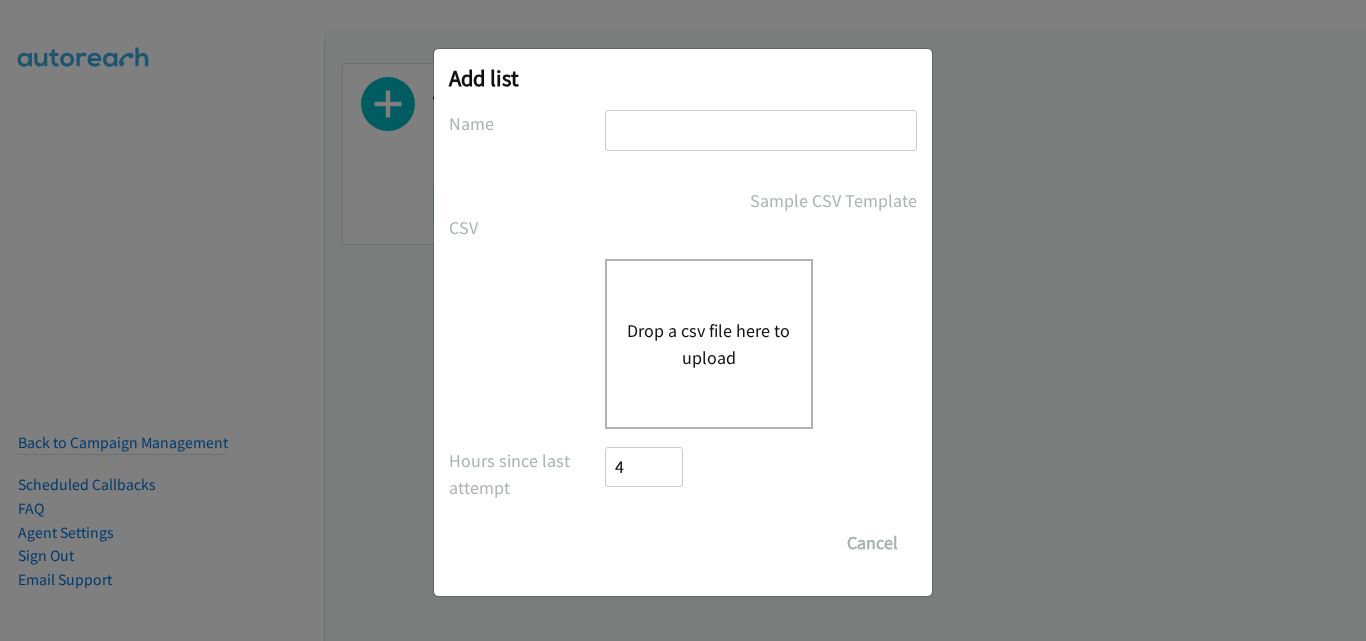 click on "Drop a csv file here to upload" at bounding box center [709, 344] 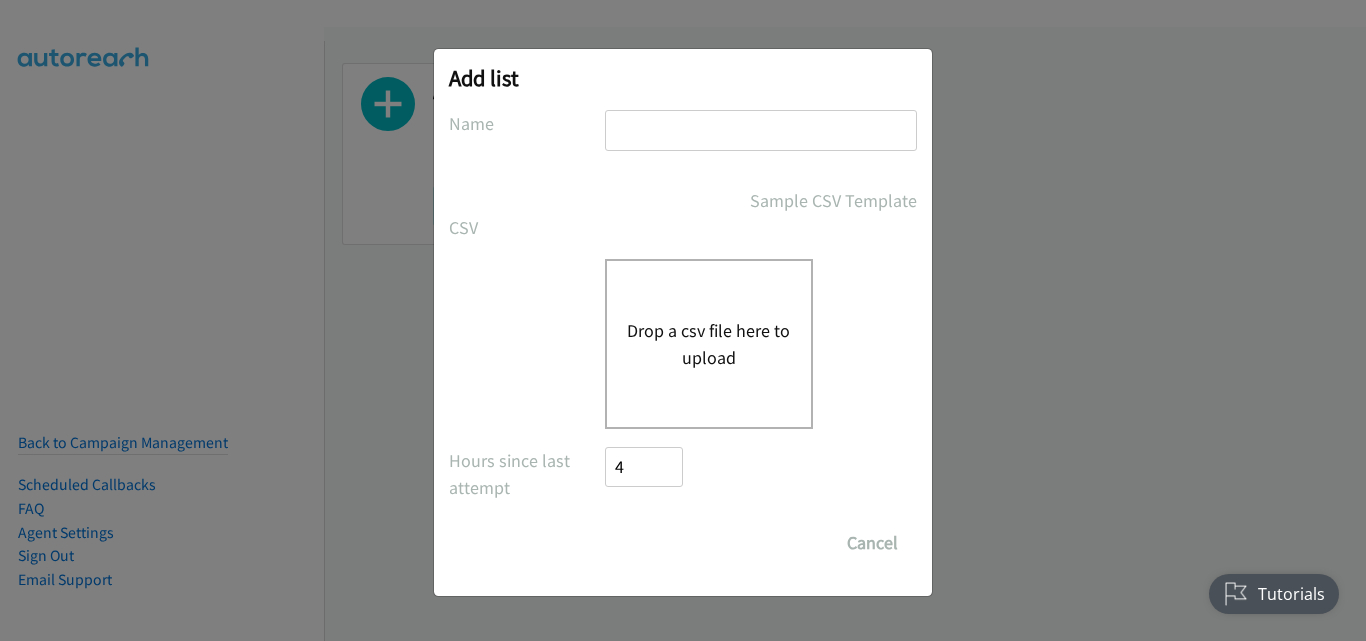 scroll, scrollTop: 0, scrollLeft: 0, axis: both 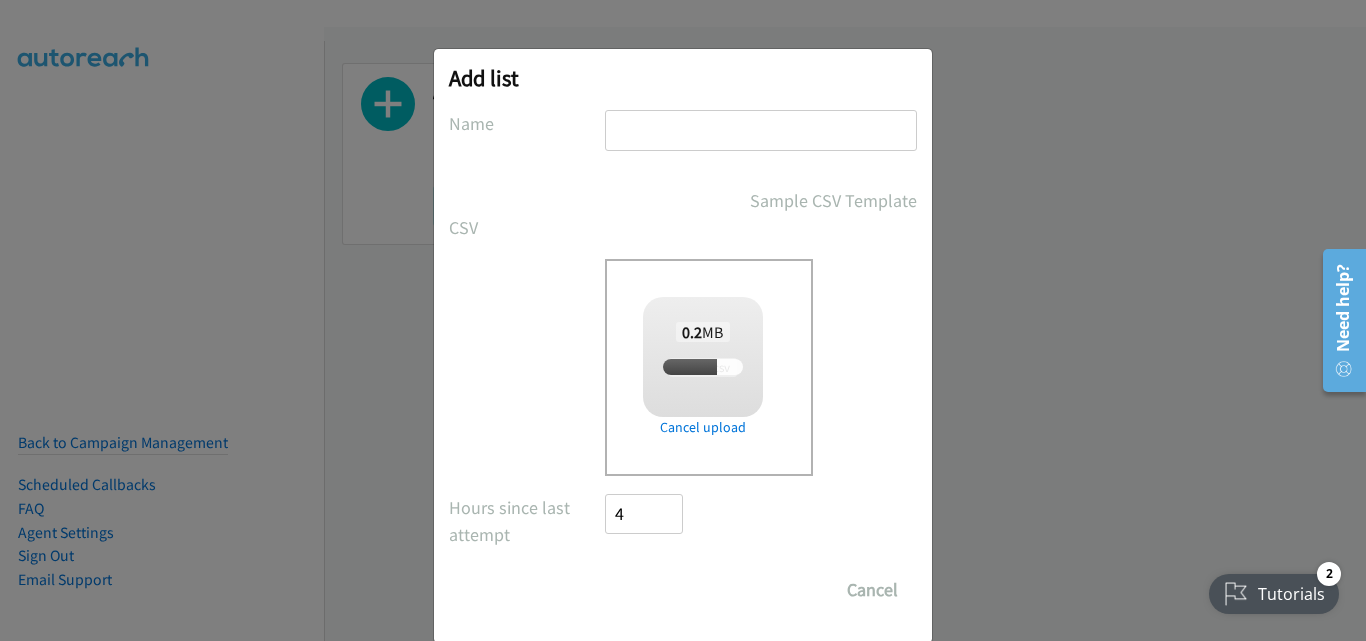 click at bounding box center [761, 130] 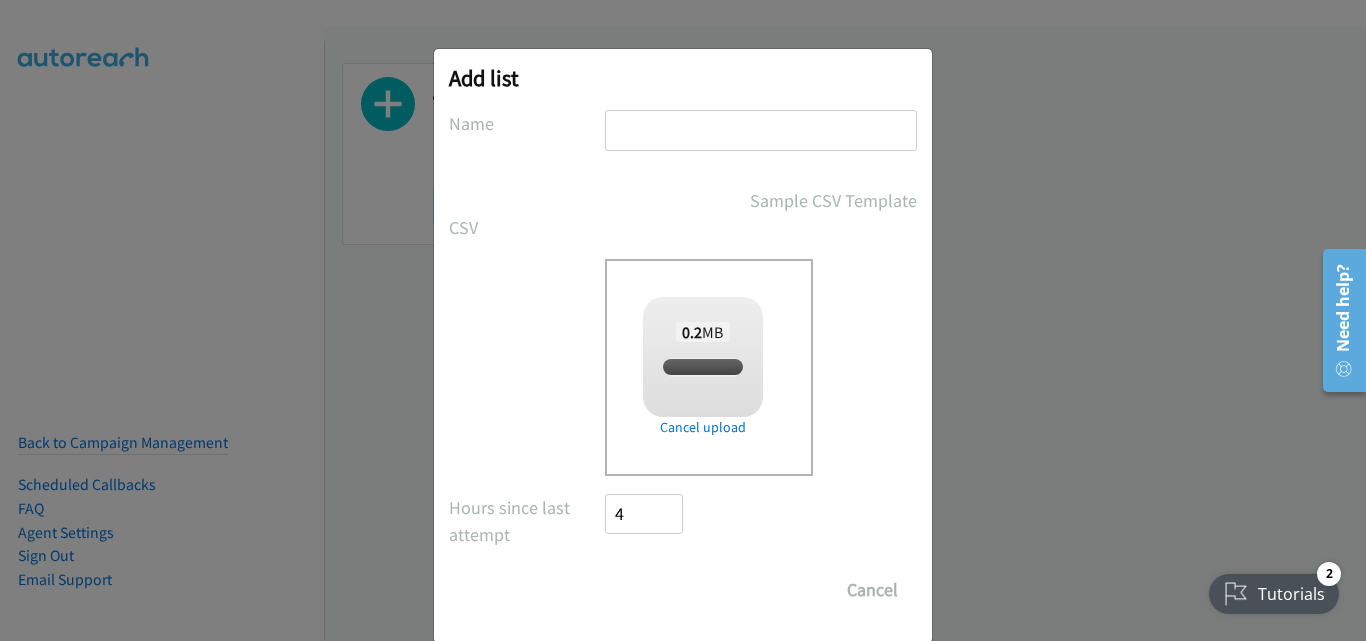 checkbox on "true" 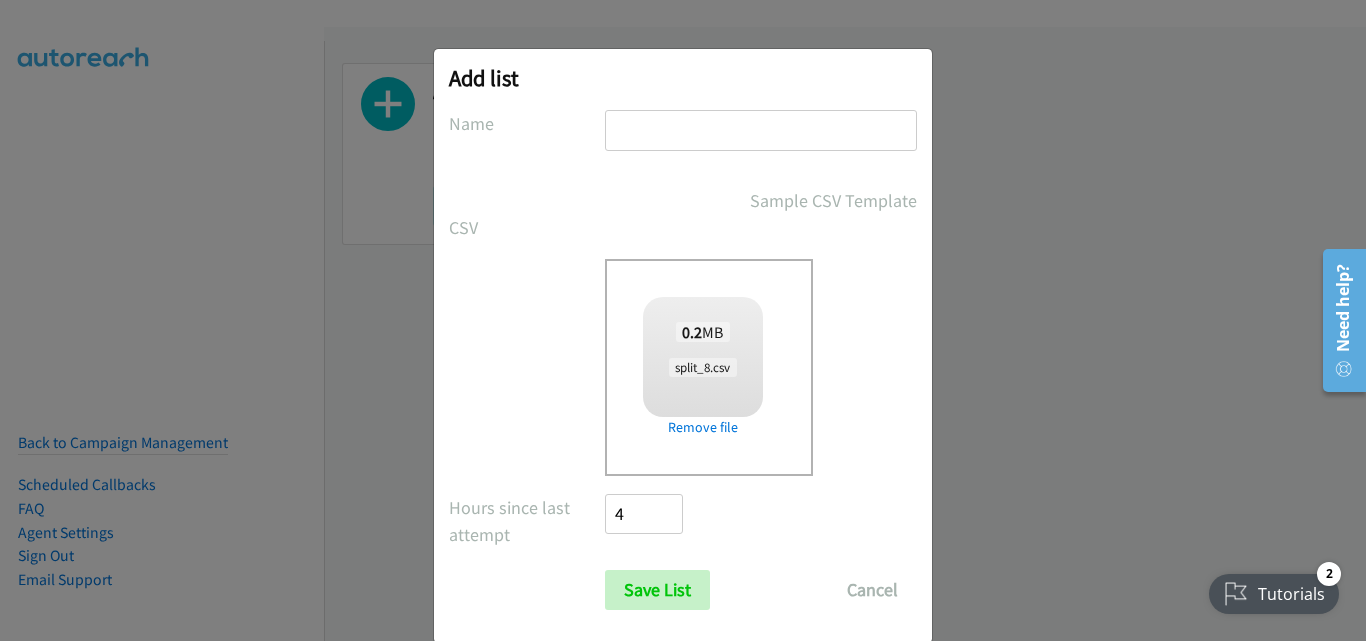 type on "HP" 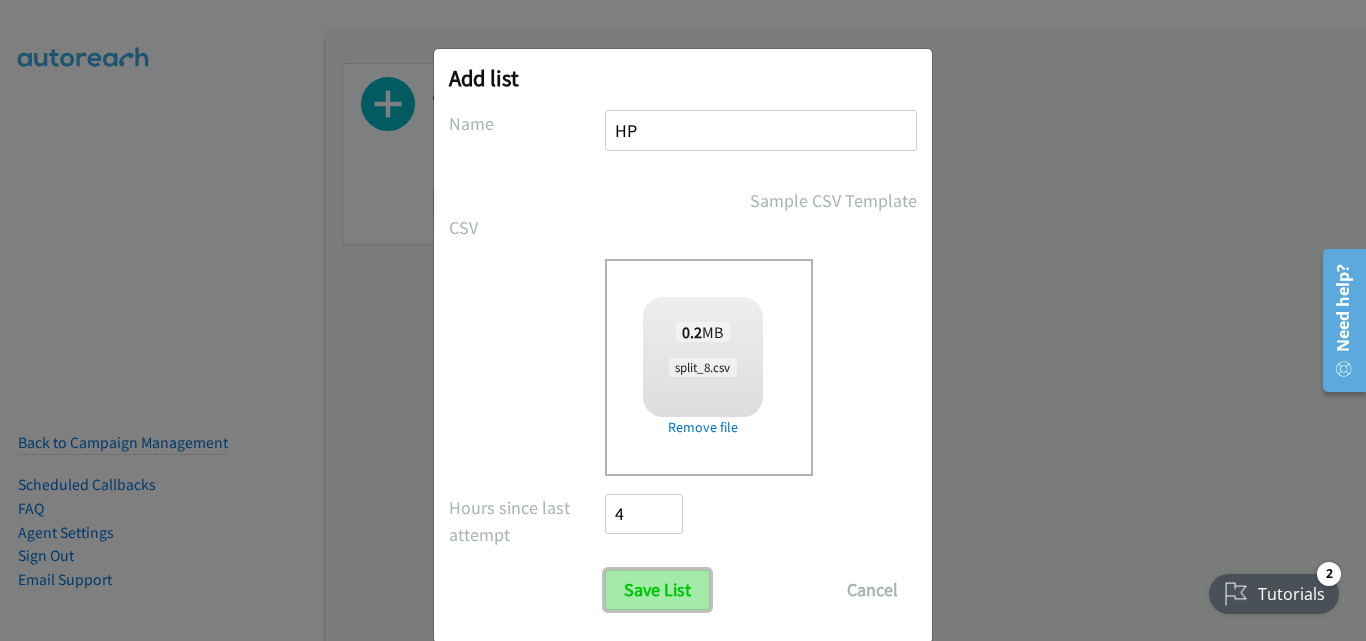 click on "Save List" at bounding box center (657, 590) 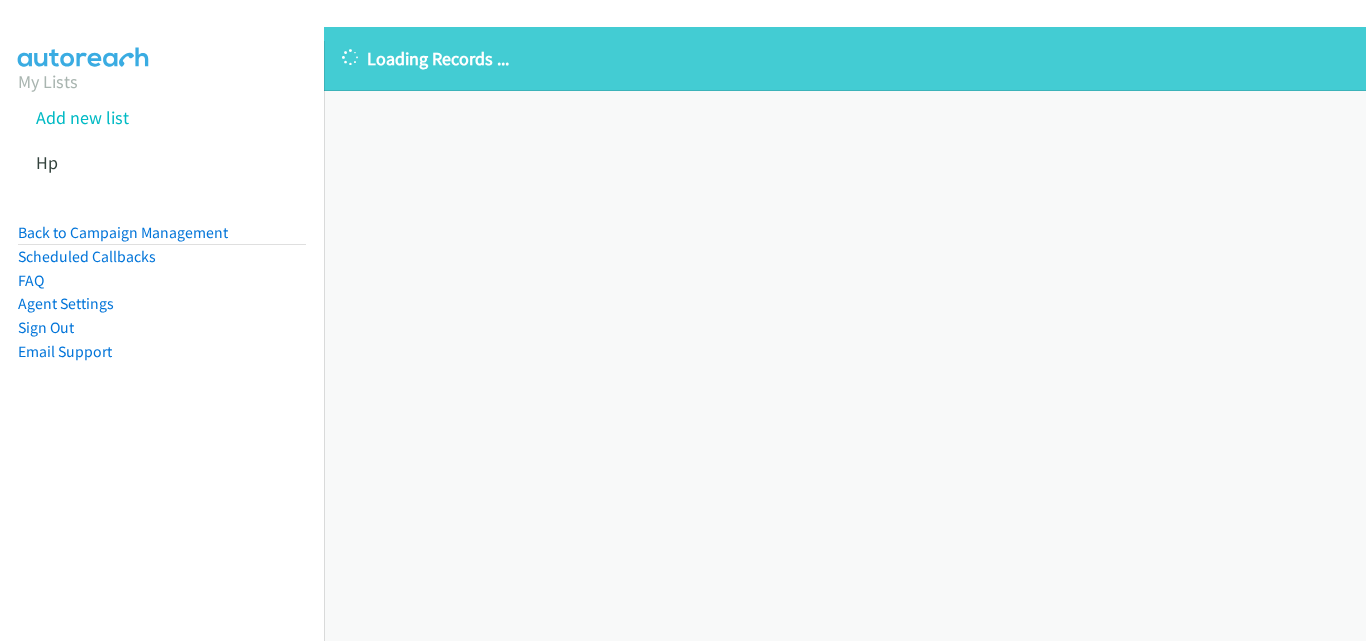 scroll, scrollTop: 0, scrollLeft: 0, axis: both 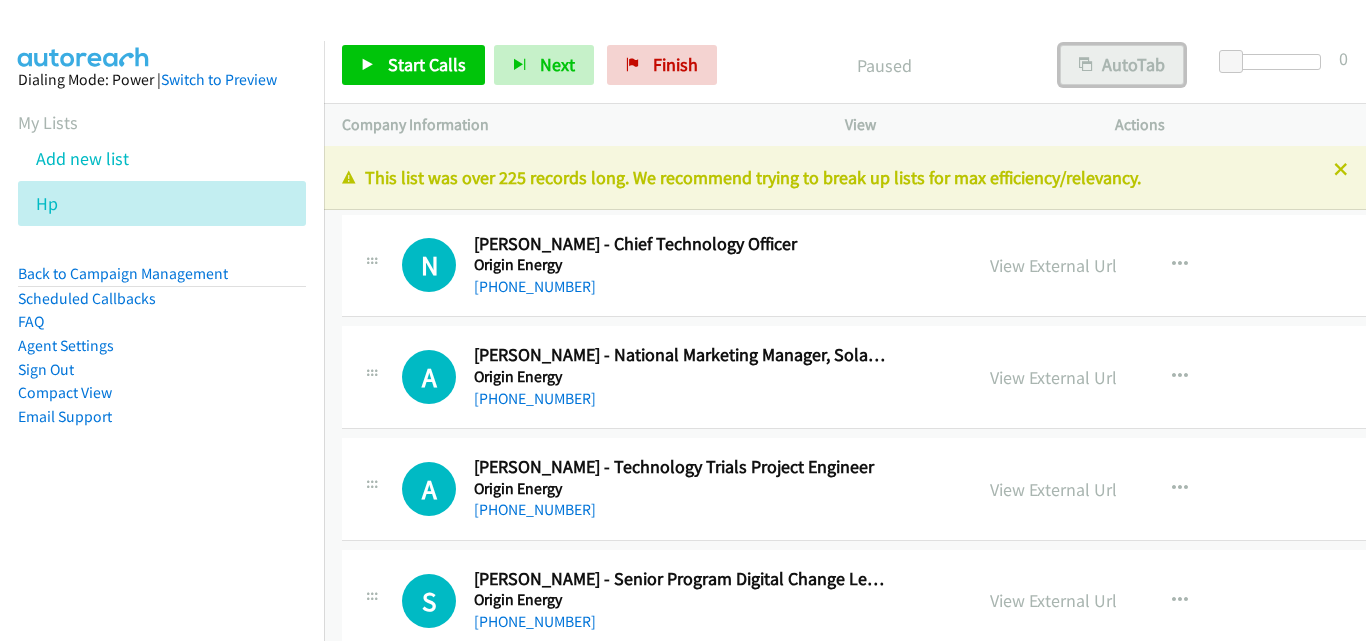 click on "AutoTab" at bounding box center (1122, 65) 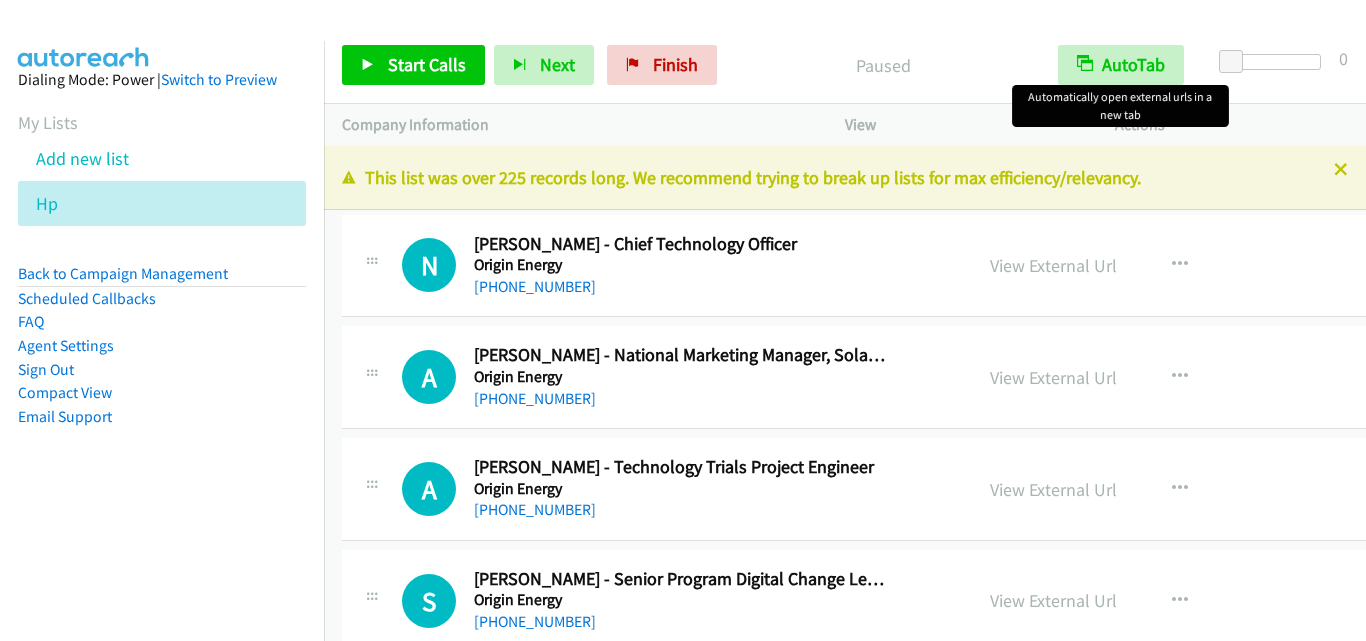scroll, scrollTop: 0, scrollLeft: 0, axis: both 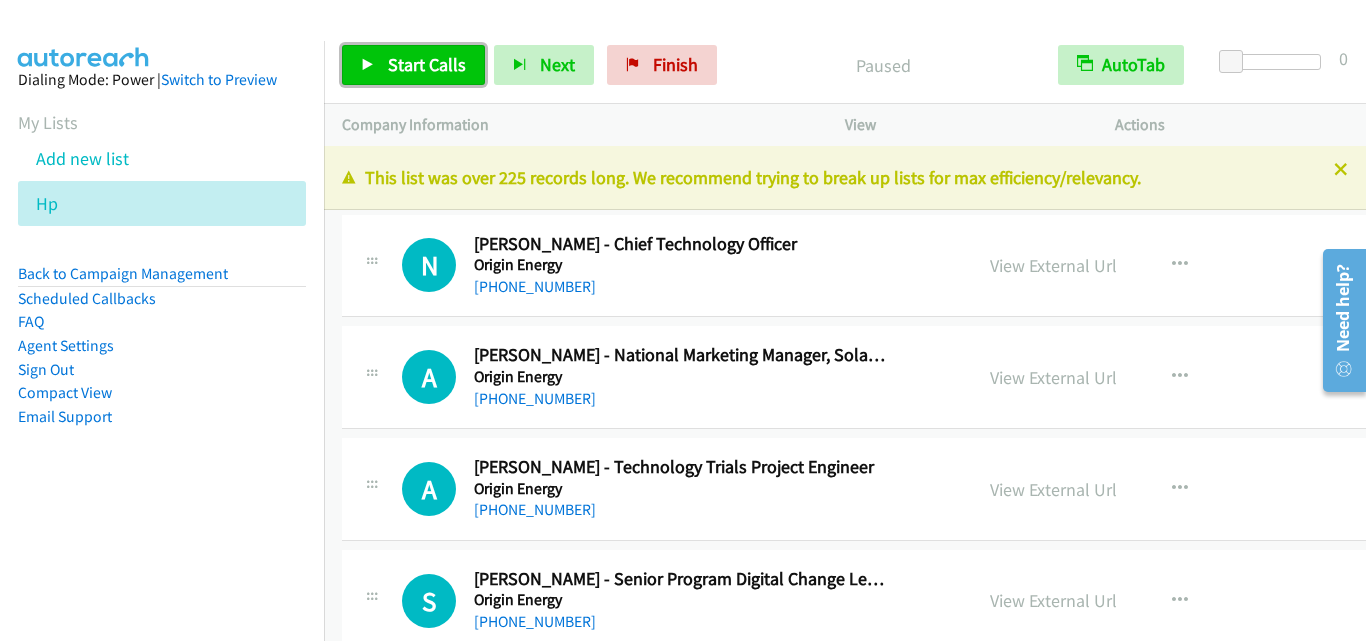 click on "Start Calls" at bounding box center (413, 65) 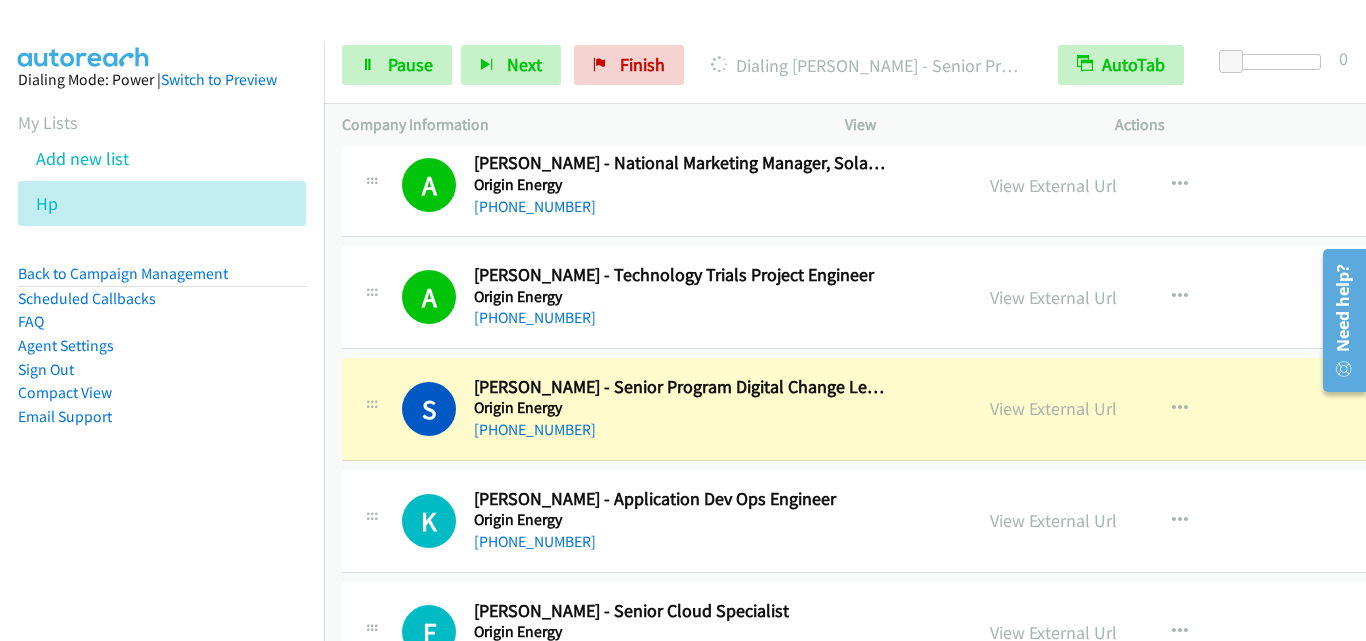 scroll, scrollTop: 200, scrollLeft: 0, axis: vertical 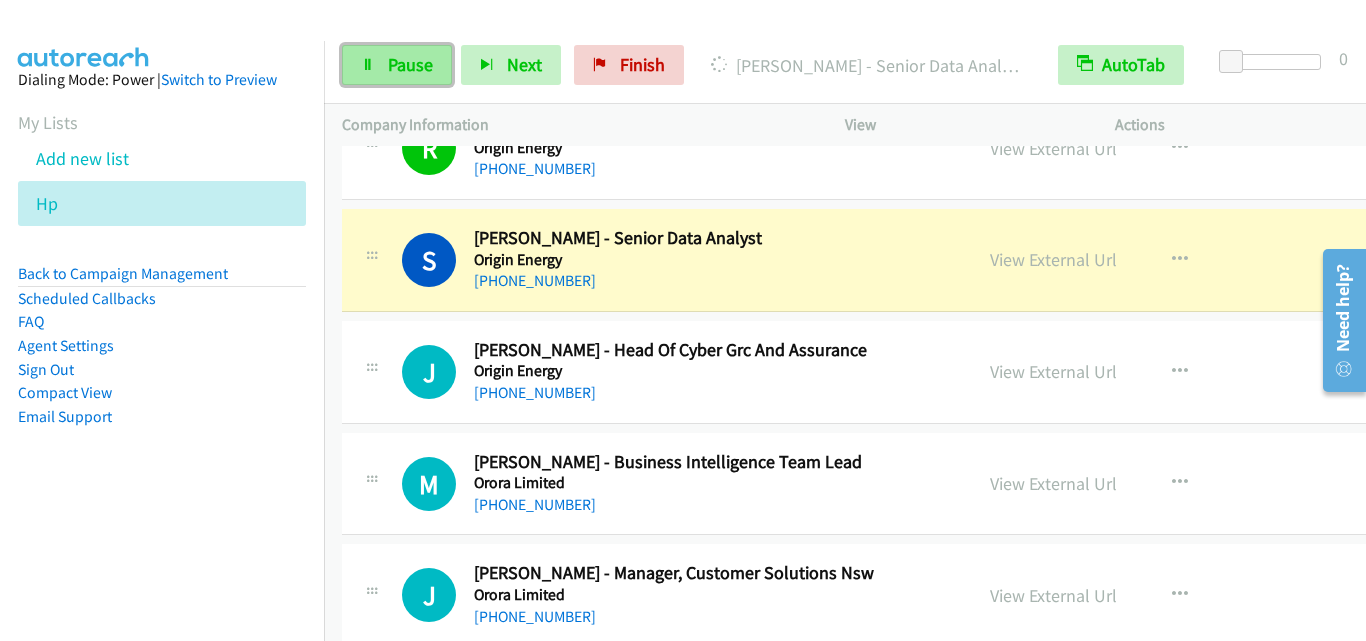 click on "Pause" at bounding box center [410, 64] 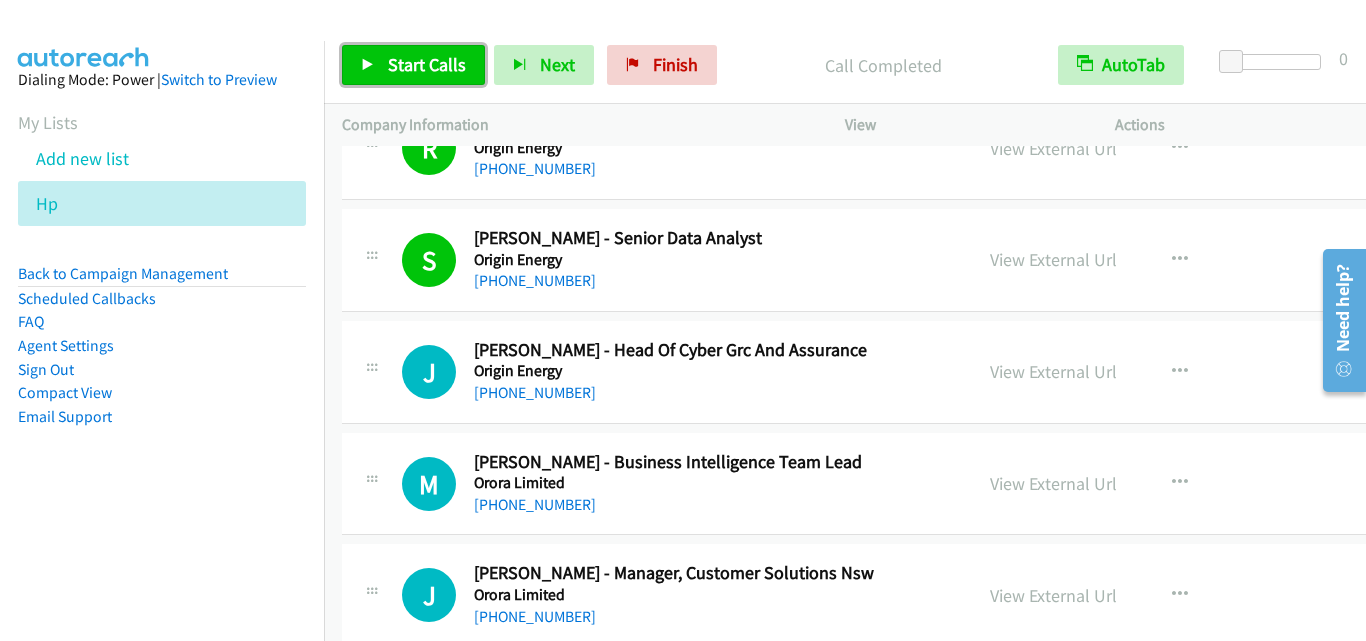 click on "Start Calls" at bounding box center (427, 64) 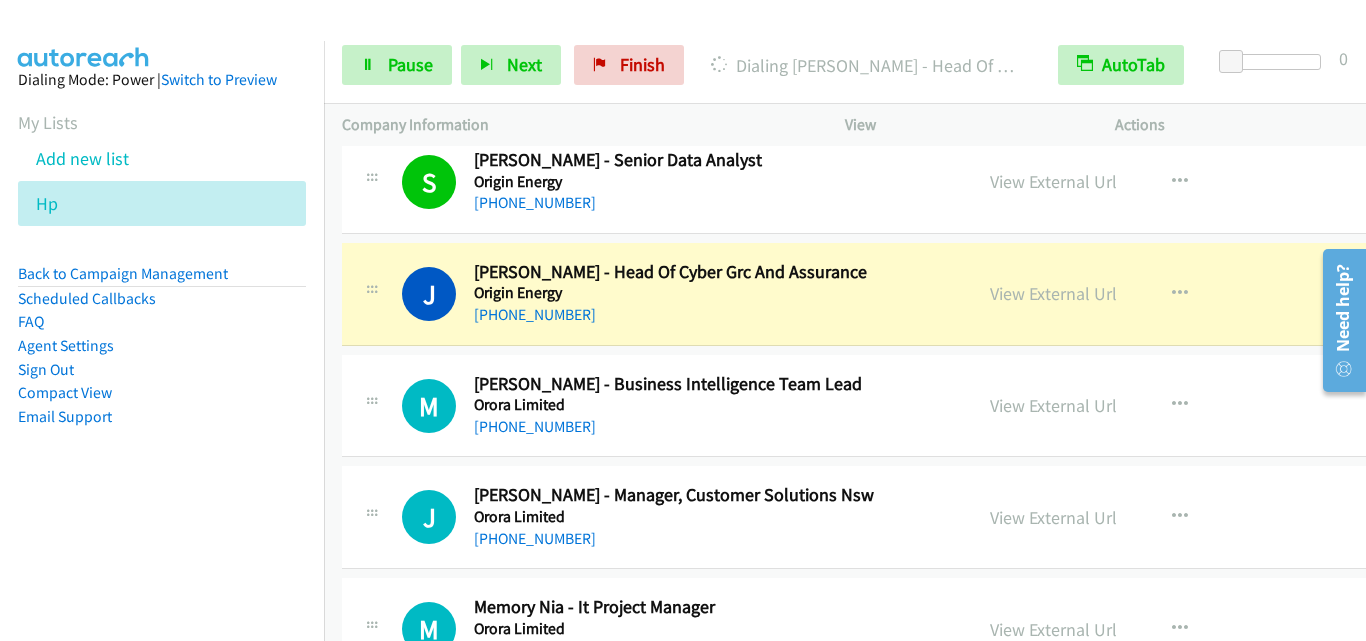 scroll, scrollTop: 1000, scrollLeft: 0, axis: vertical 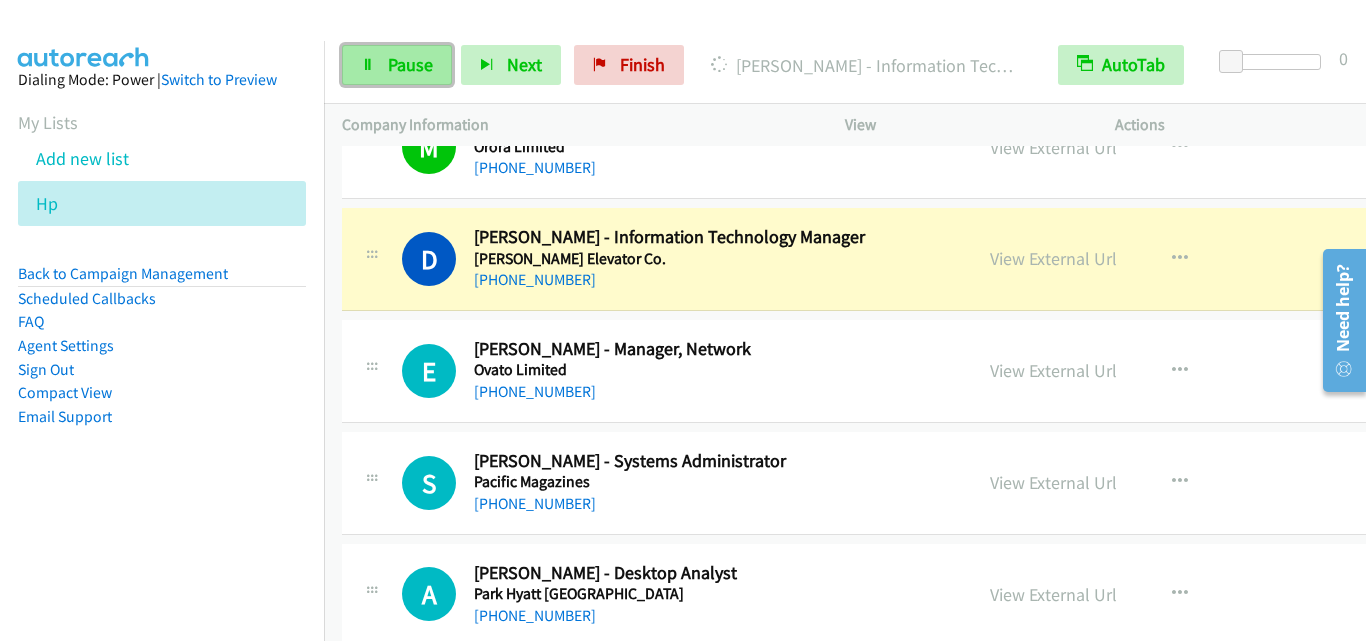 click on "Pause" at bounding box center (397, 65) 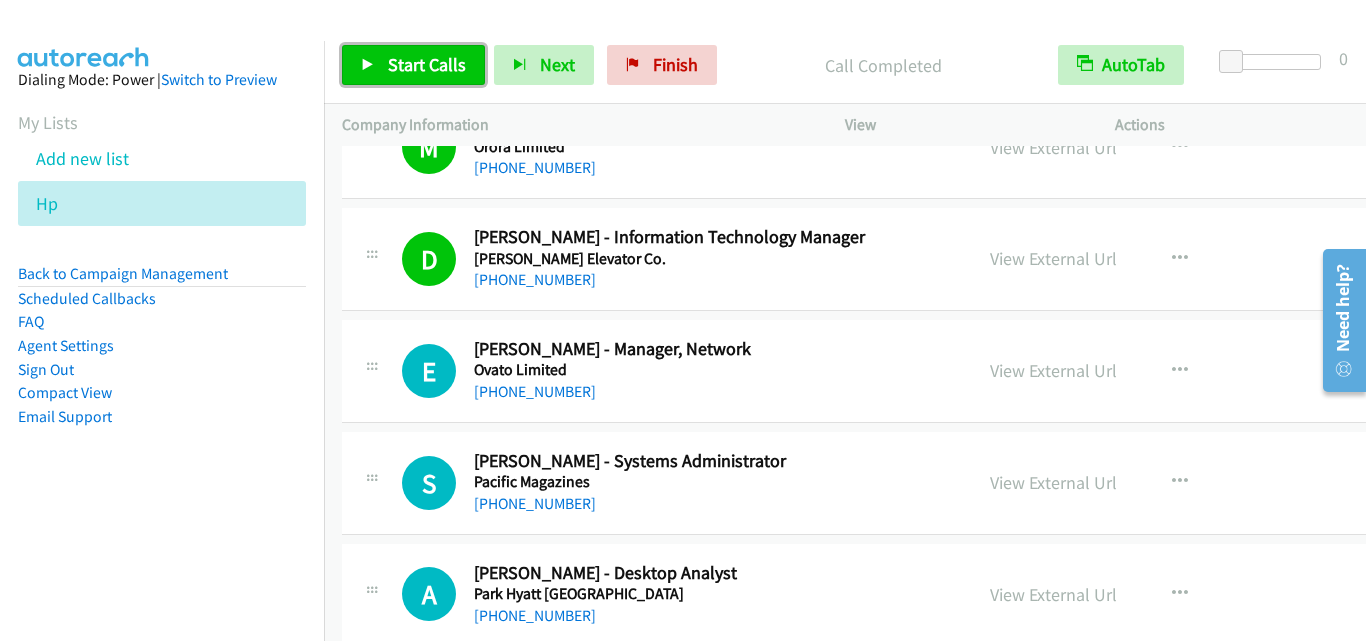 click on "Start Calls" at bounding box center (427, 64) 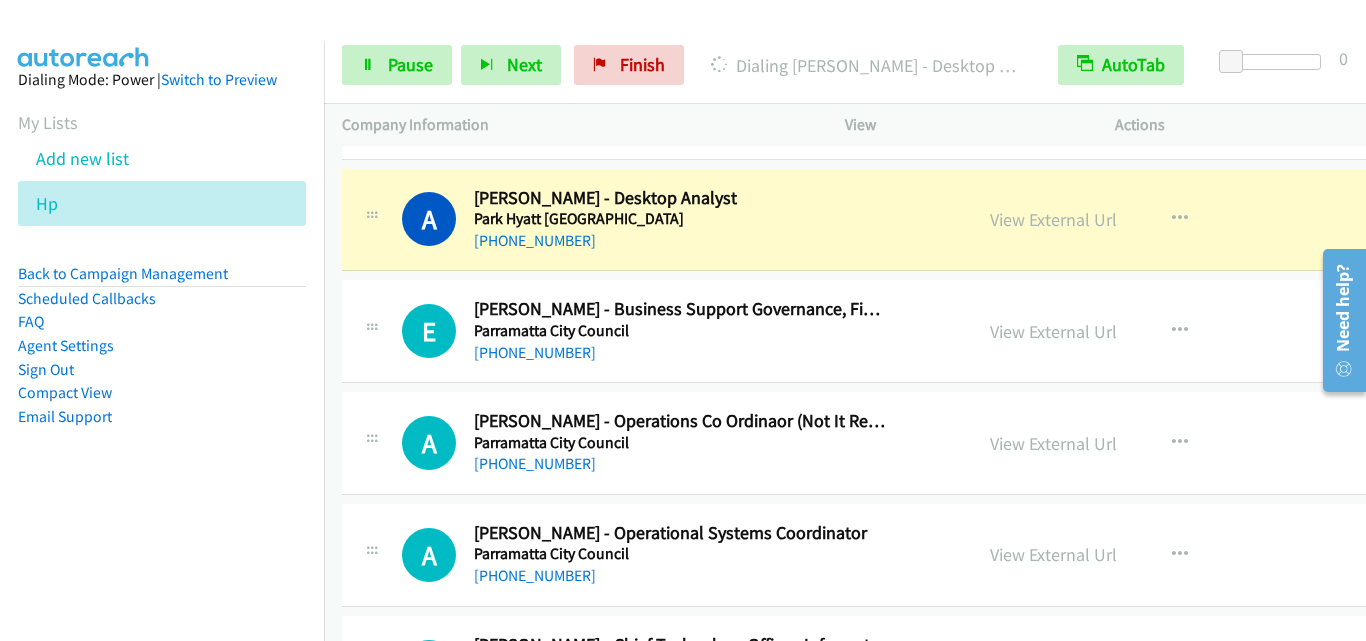 scroll, scrollTop: 1860, scrollLeft: 0, axis: vertical 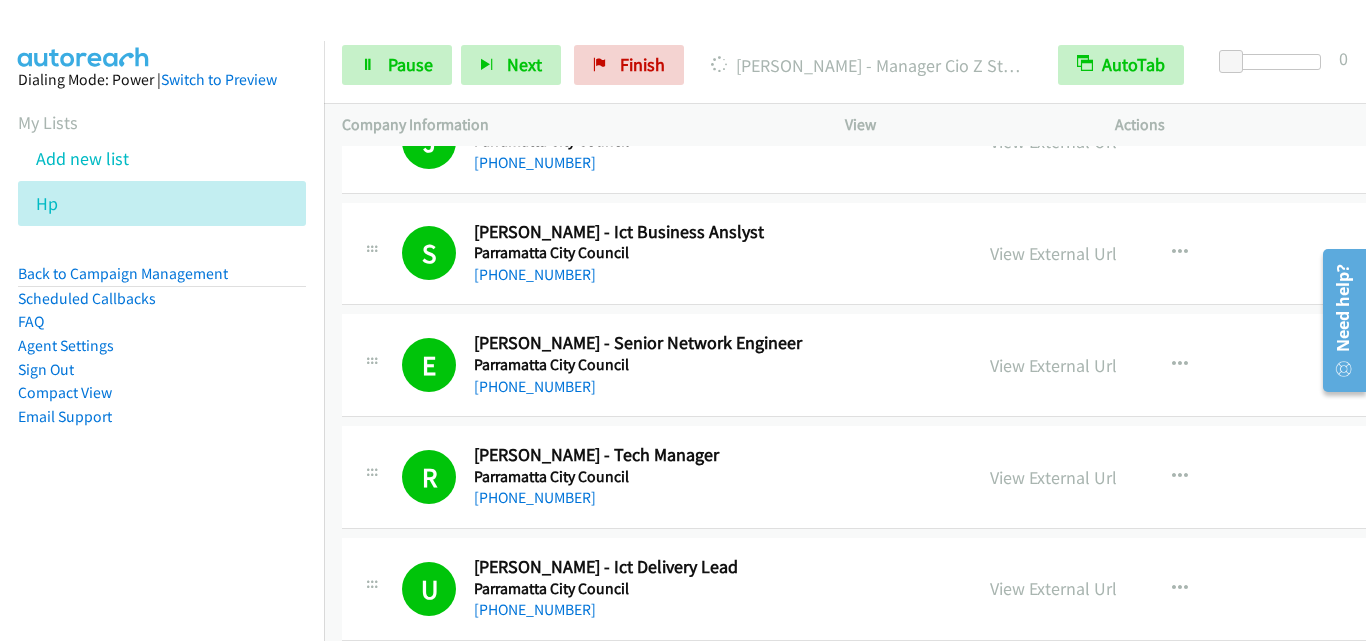 click on "Dialing Mode: Power
|
Switch to Preview
My Lists
Add new list
Hp
Back to Campaign Management
Scheduled Callbacks
FAQ
Agent Settings
Sign Out
Compact View
Email Support" at bounding box center (162, 280) 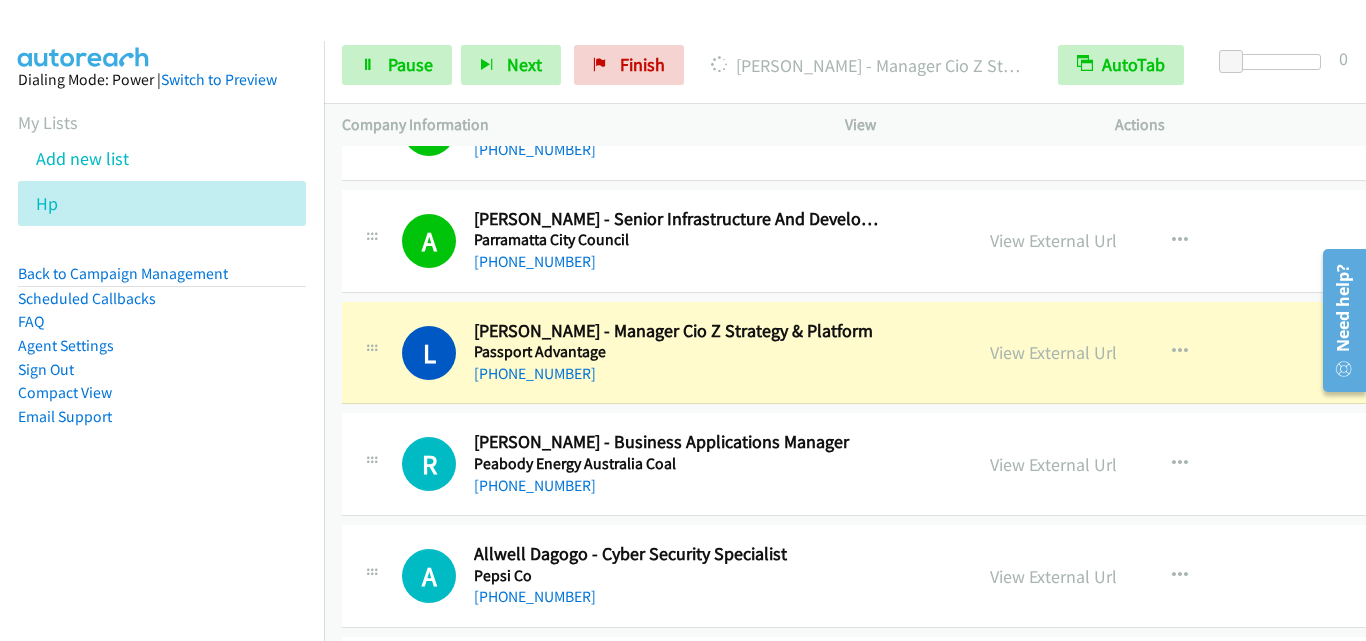 scroll, scrollTop: 2860, scrollLeft: 0, axis: vertical 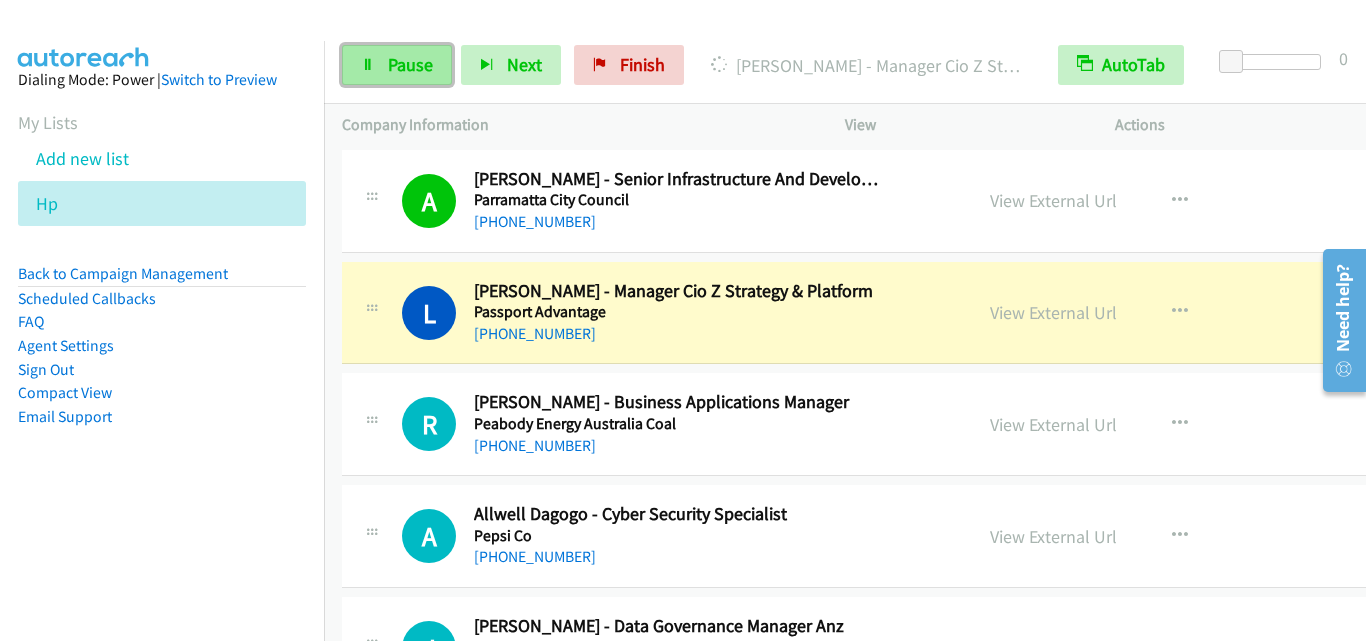 click on "Pause" at bounding box center (397, 65) 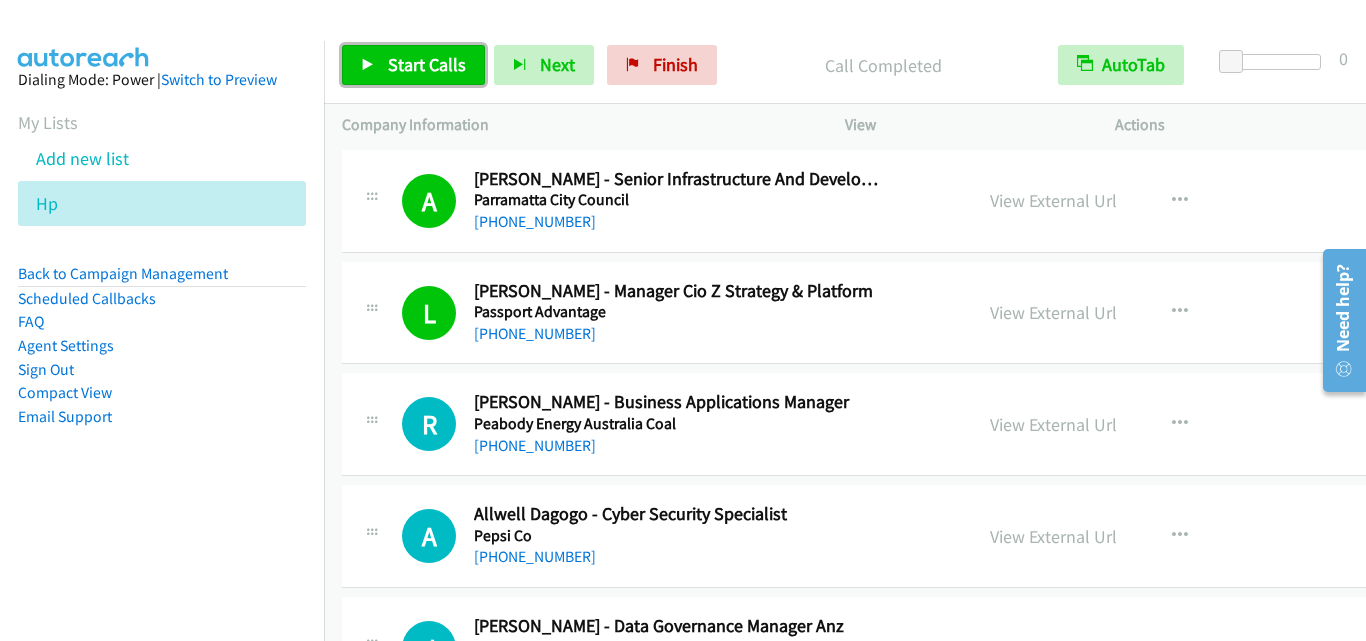 click on "Start Calls" at bounding box center (427, 64) 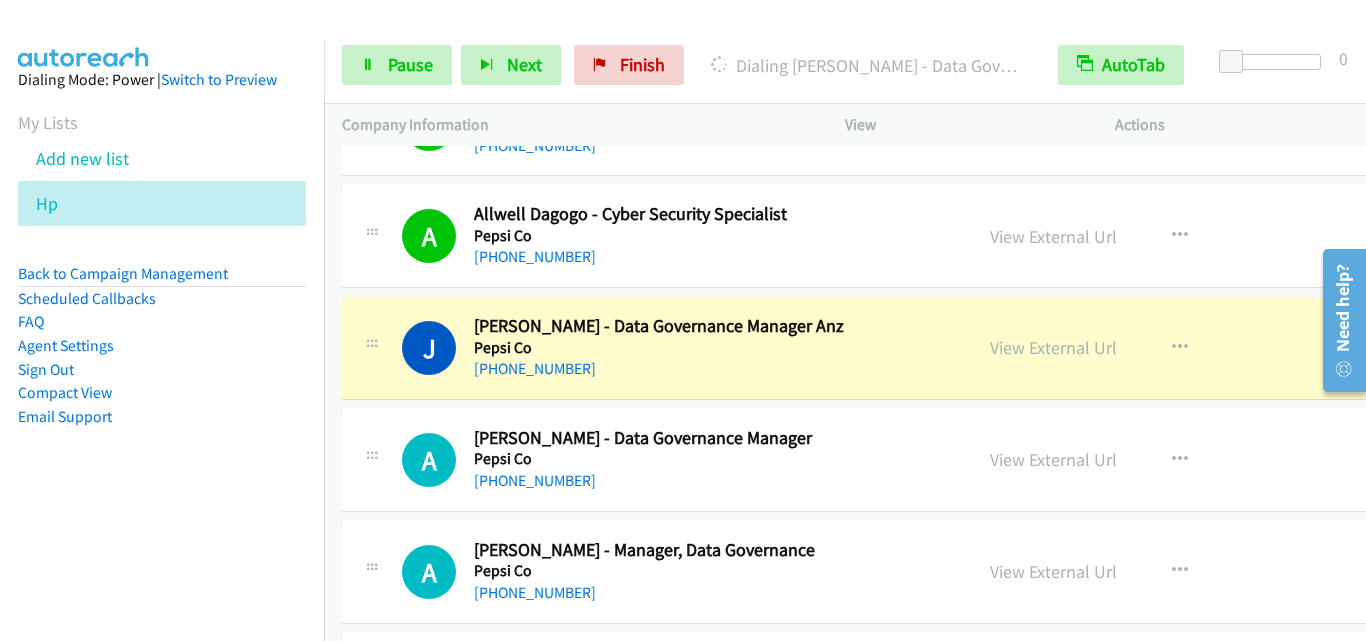 scroll, scrollTop: 3260, scrollLeft: 0, axis: vertical 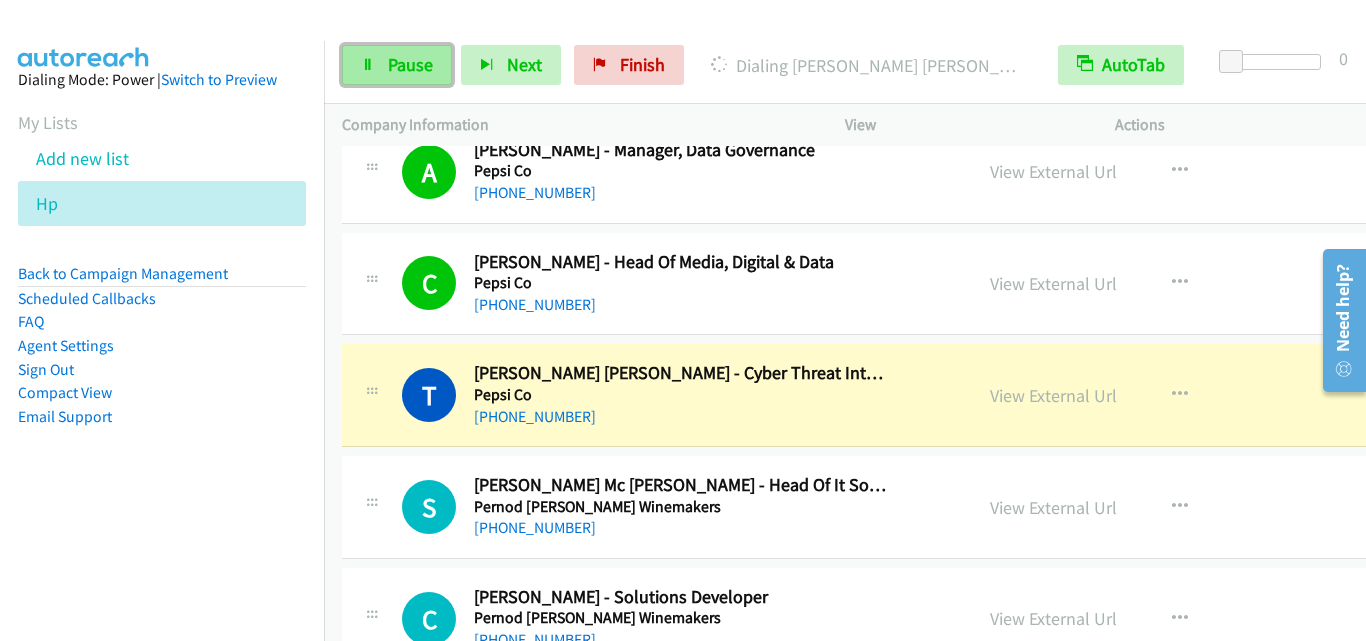 click on "Pause" at bounding box center [410, 64] 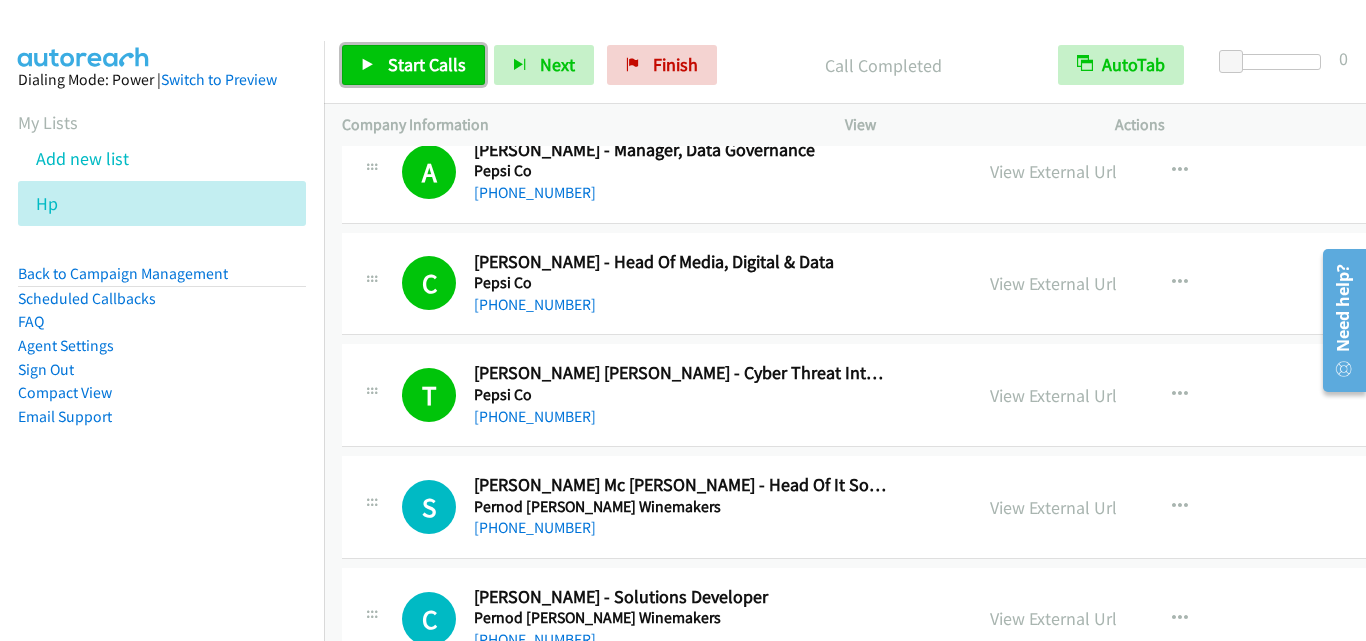 click on "Start Calls" at bounding box center [427, 64] 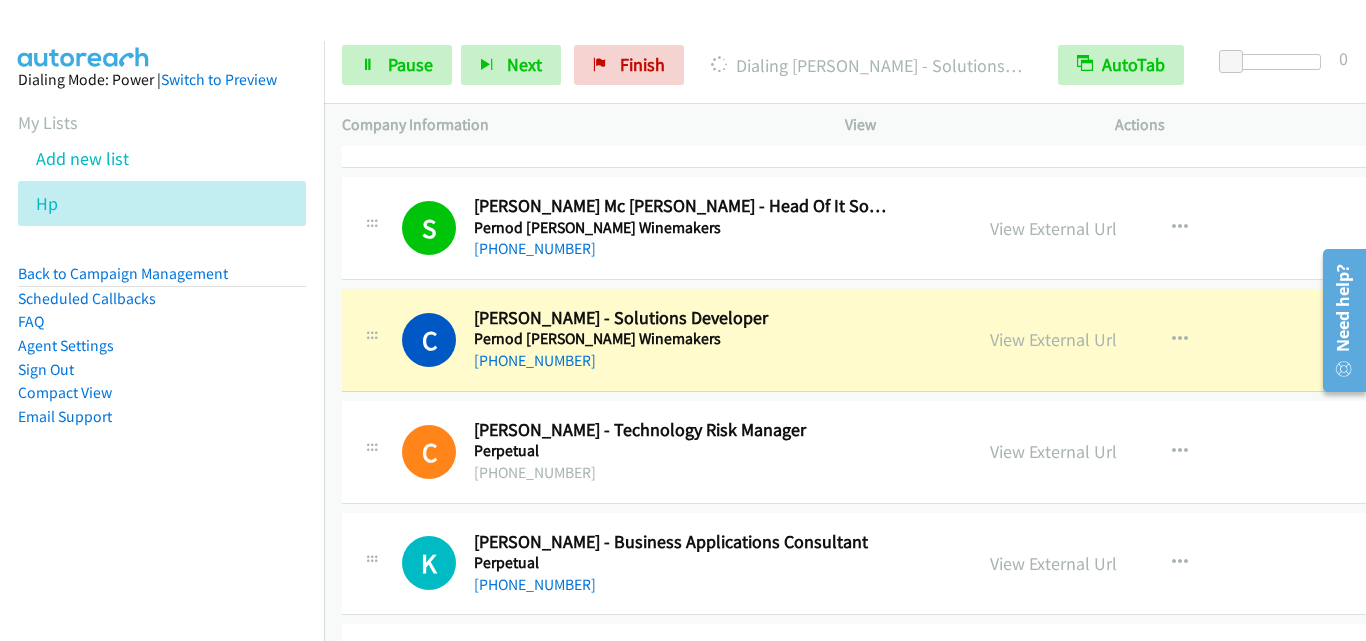 scroll, scrollTop: 3860, scrollLeft: 0, axis: vertical 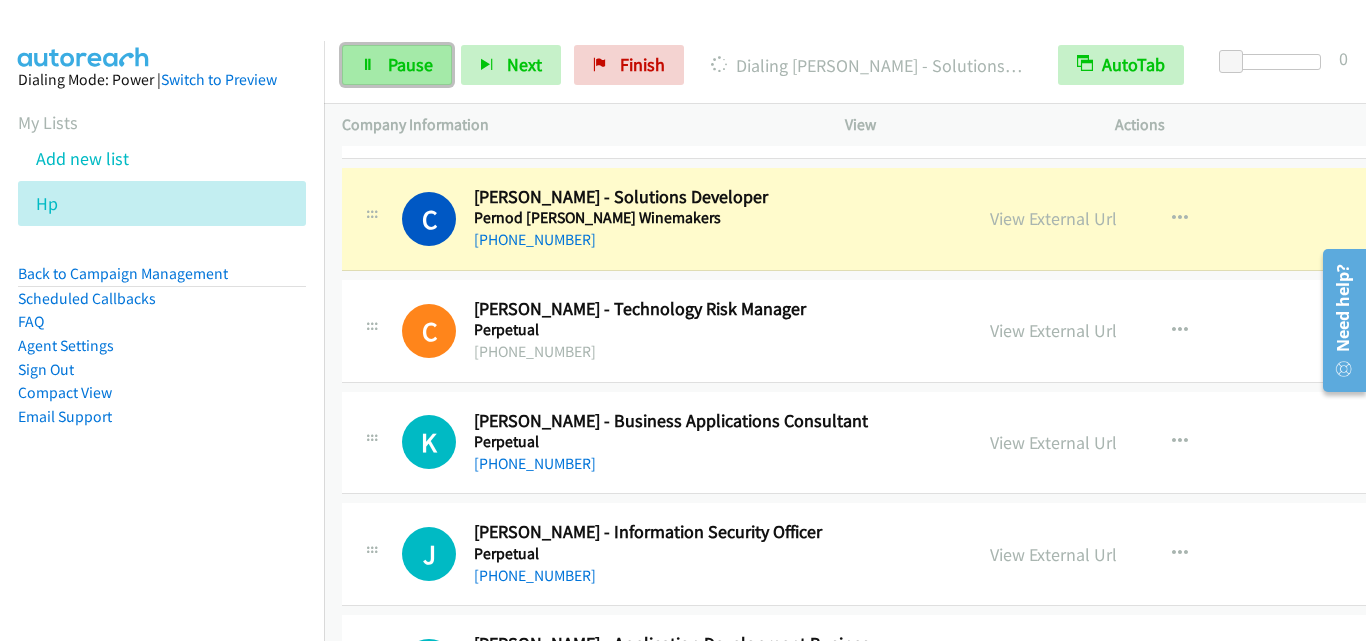 click on "Pause" at bounding box center [410, 64] 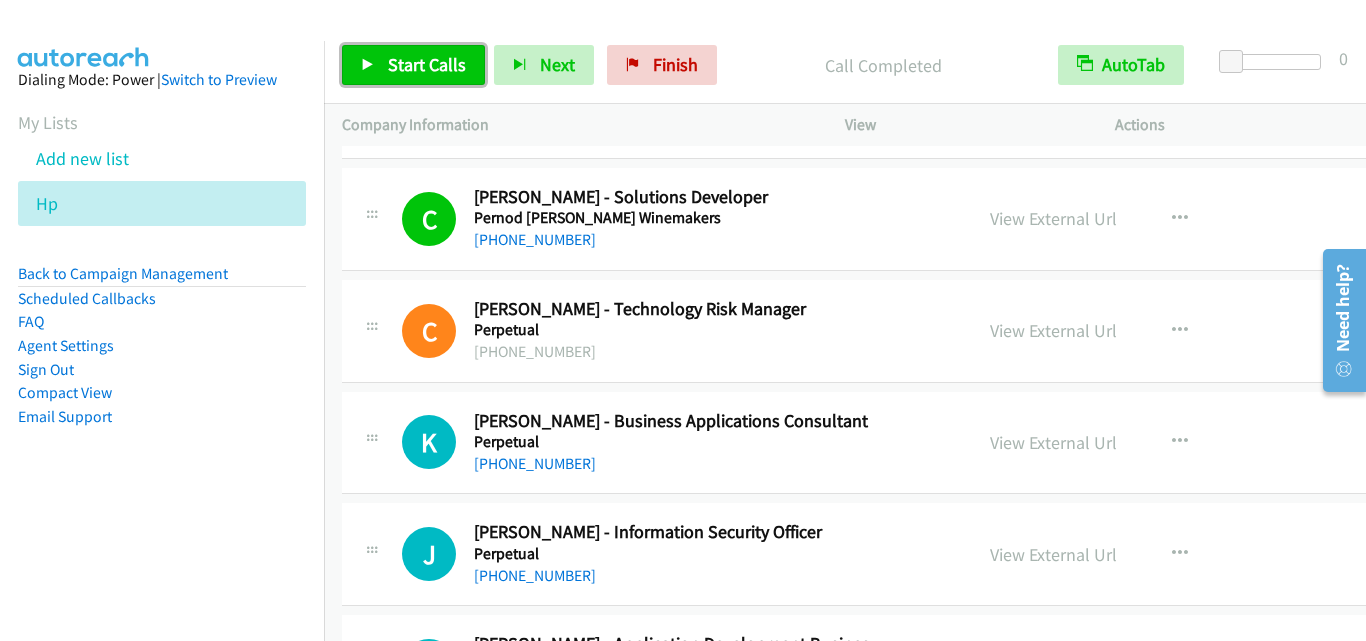 drag, startPoint x: 381, startPoint y: 50, endPoint x: 519, endPoint y: 118, distance: 153.84407 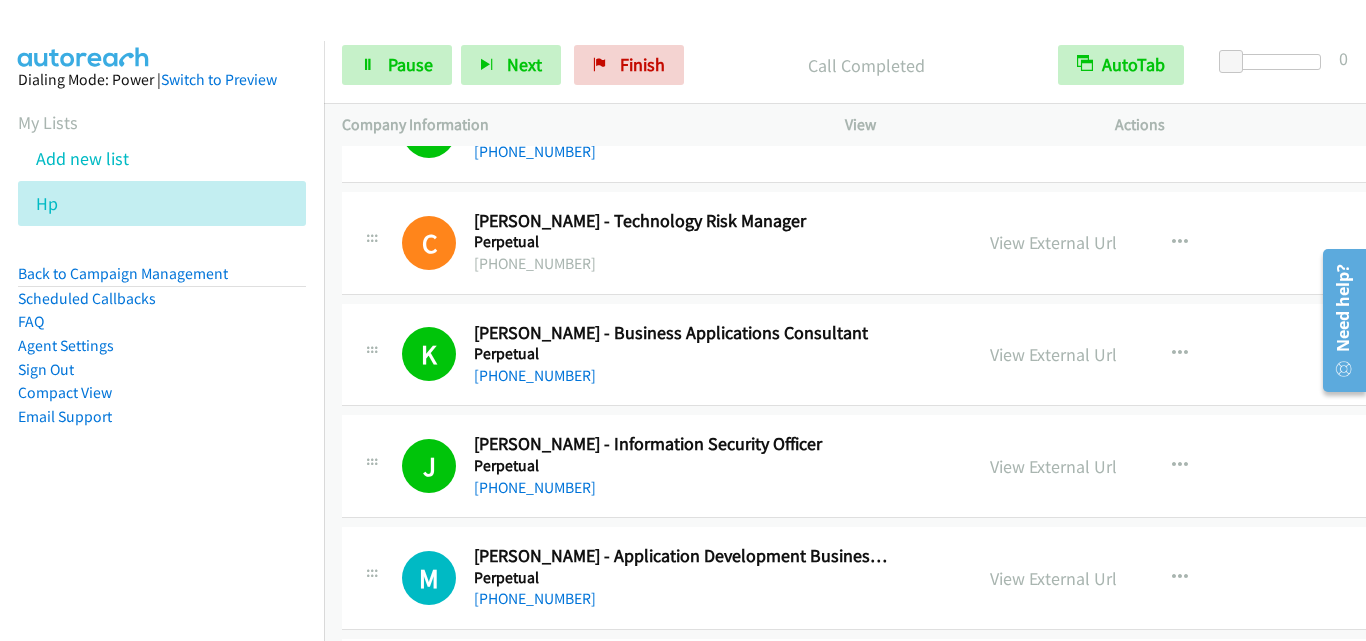 scroll, scrollTop: 4060, scrollLeft: 0, axis: vertical 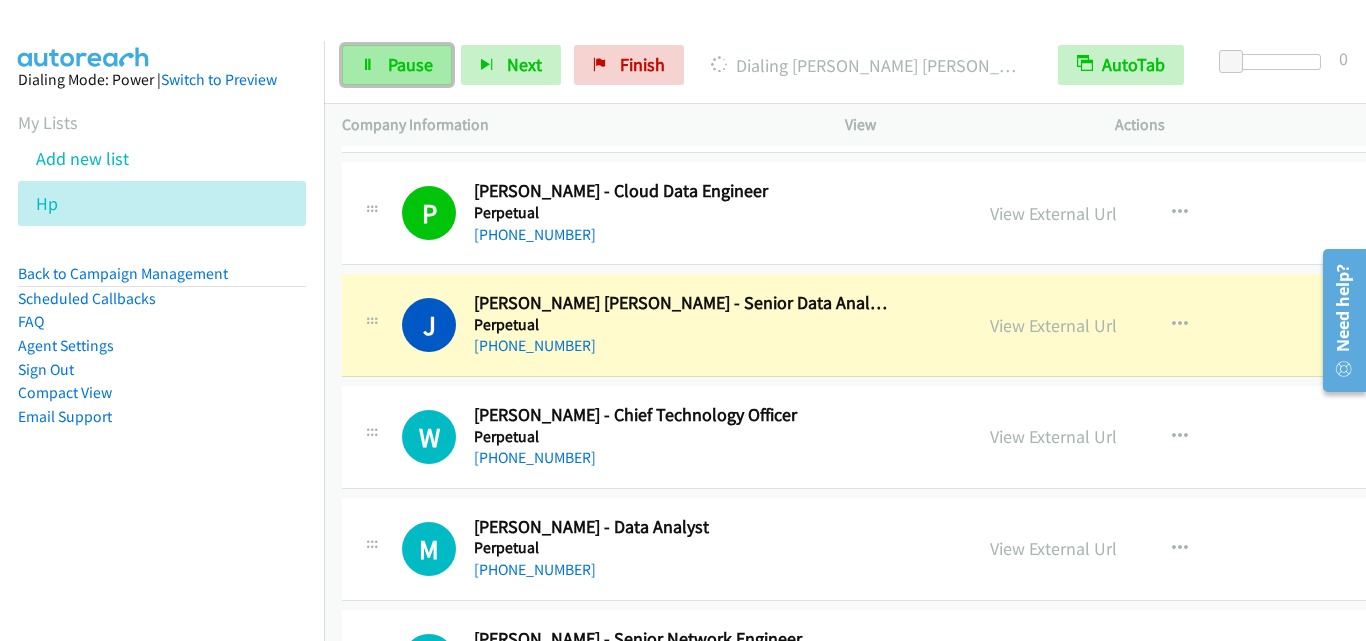 click on "Pause" at bounding box center [410, 64] 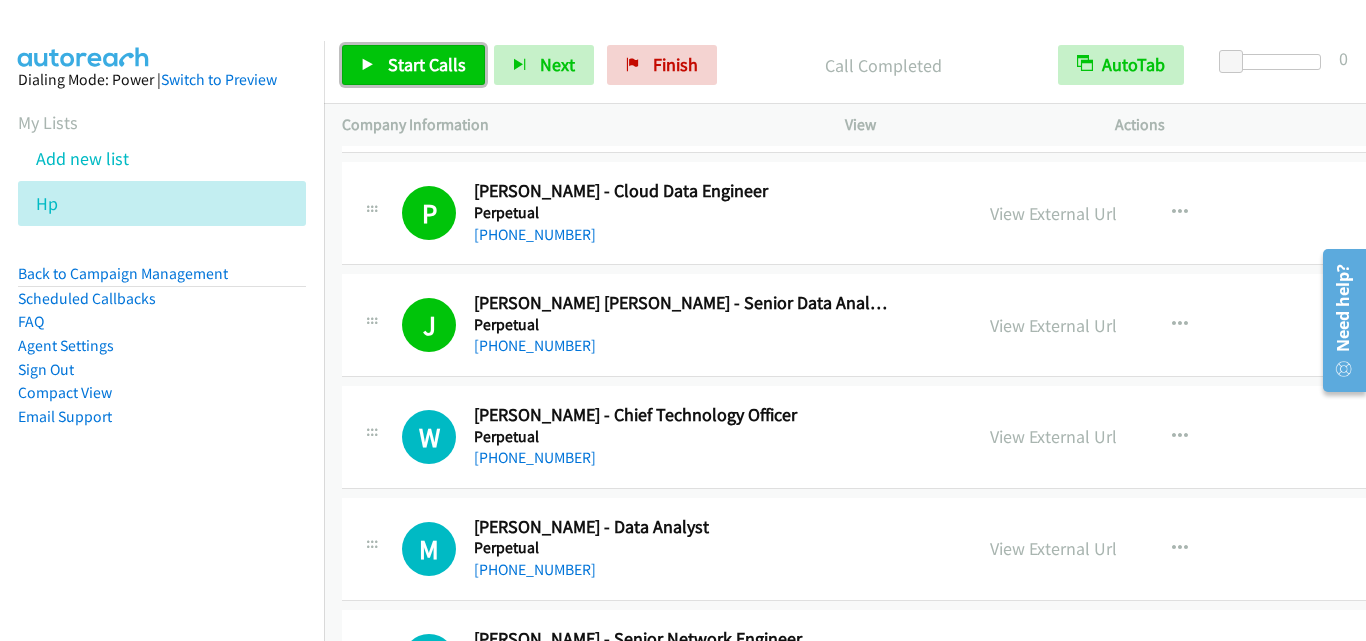 click on "Start Calls" at bounding box center [413, 65] 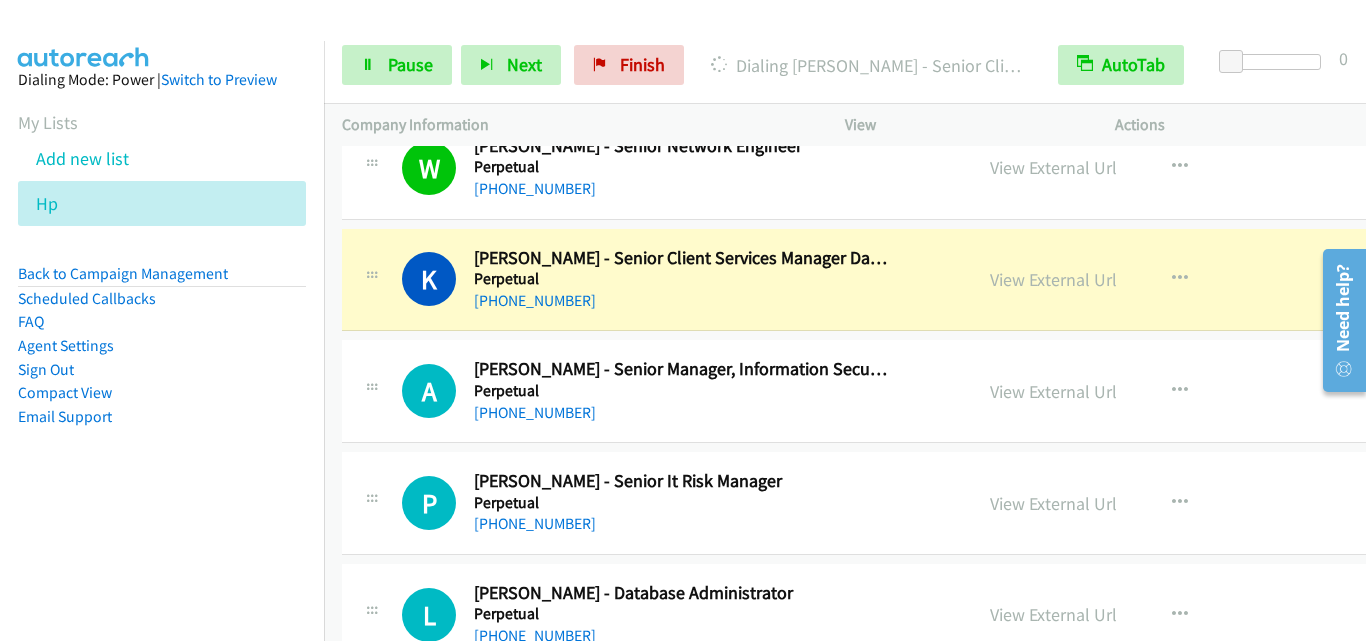 scroll, scrollTop: 5360, scrollLeft: 0, axis: vertical 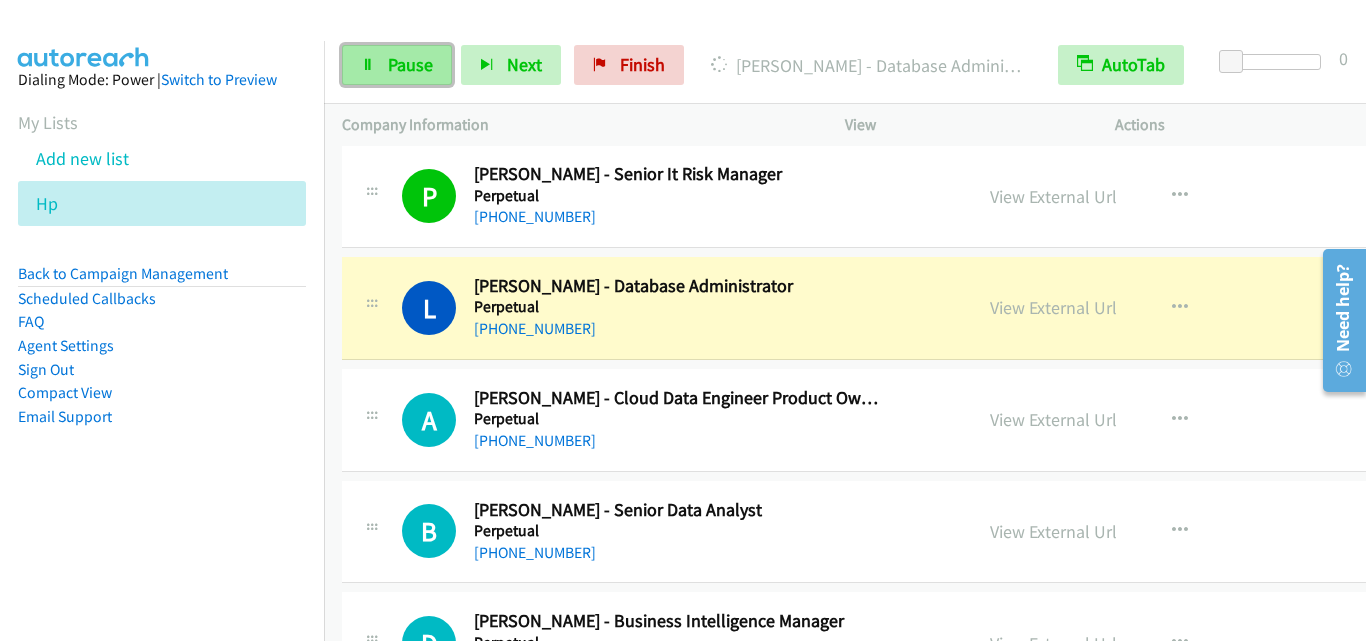 click on "Pause" at bounding box center (397, 65) 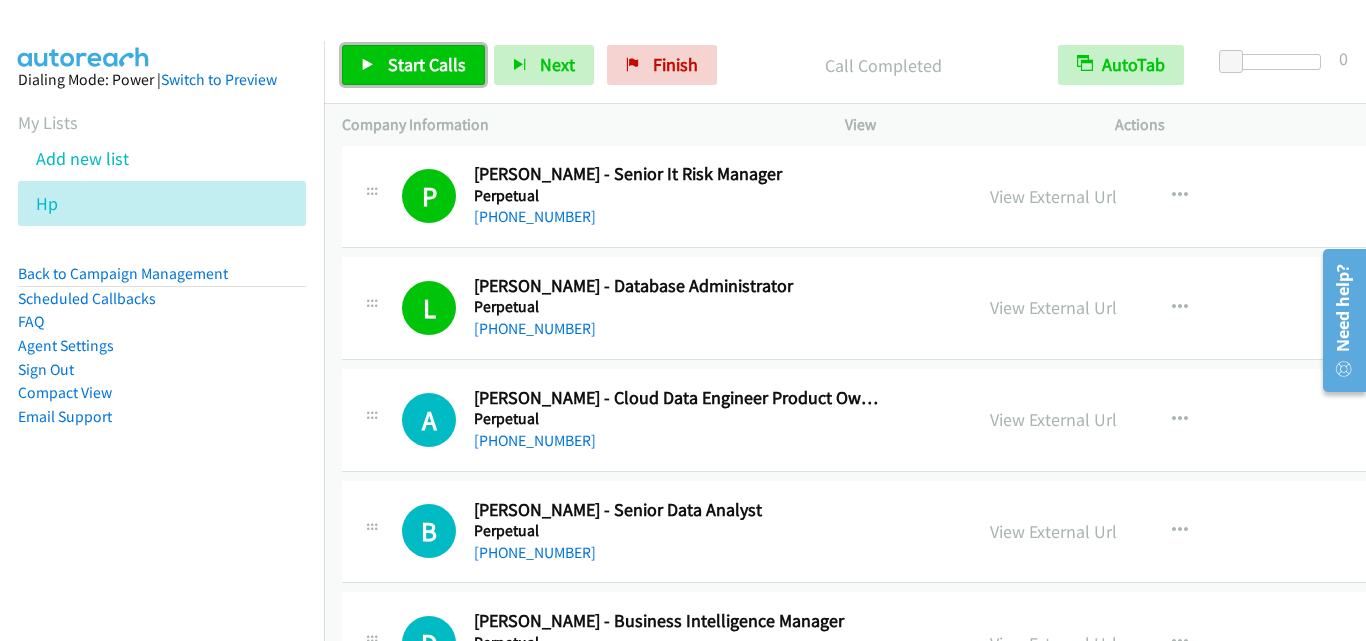 click on "Start Calls" at bounding box center [427, 64] 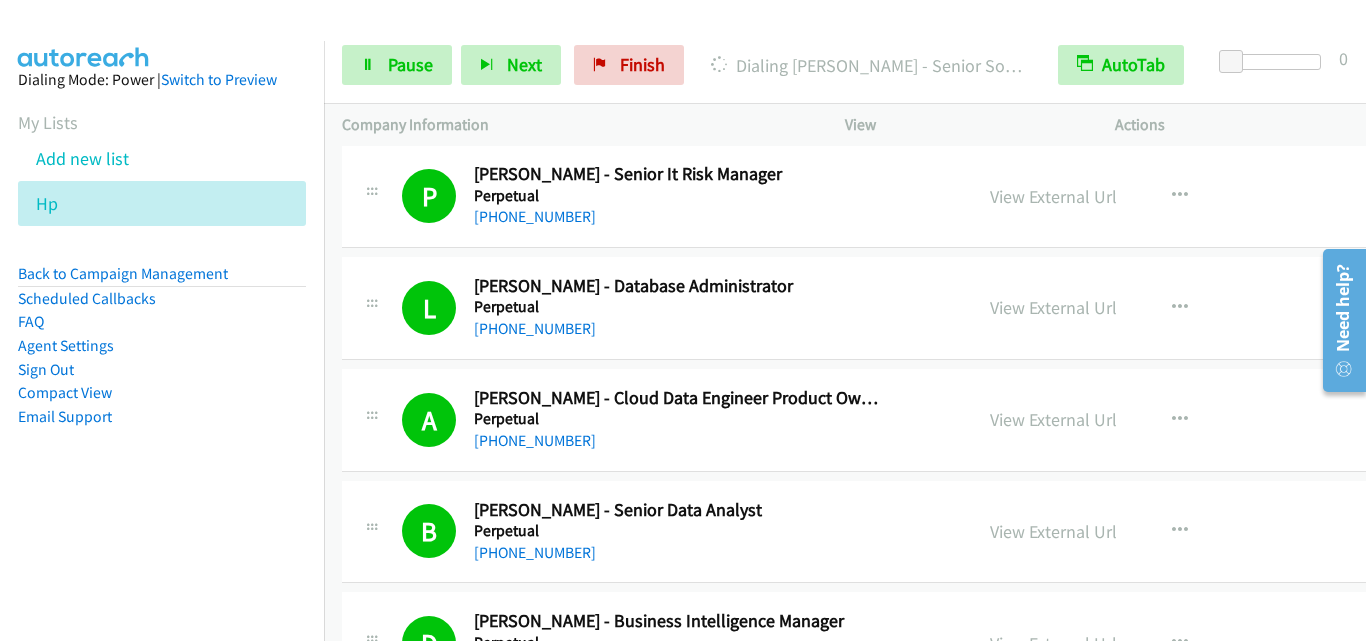scroll, scrollTop: 6060, scrollLeft: 0, axis: vertical 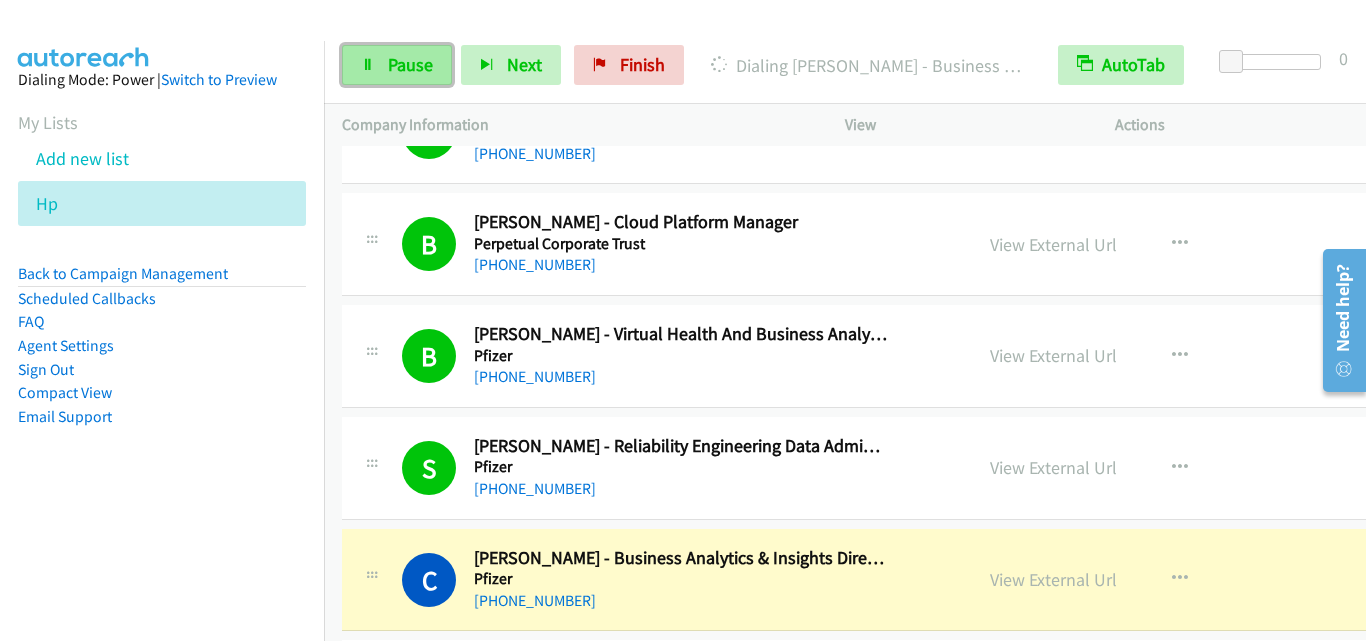 click on "Pause" at bounding box center (410, 64) 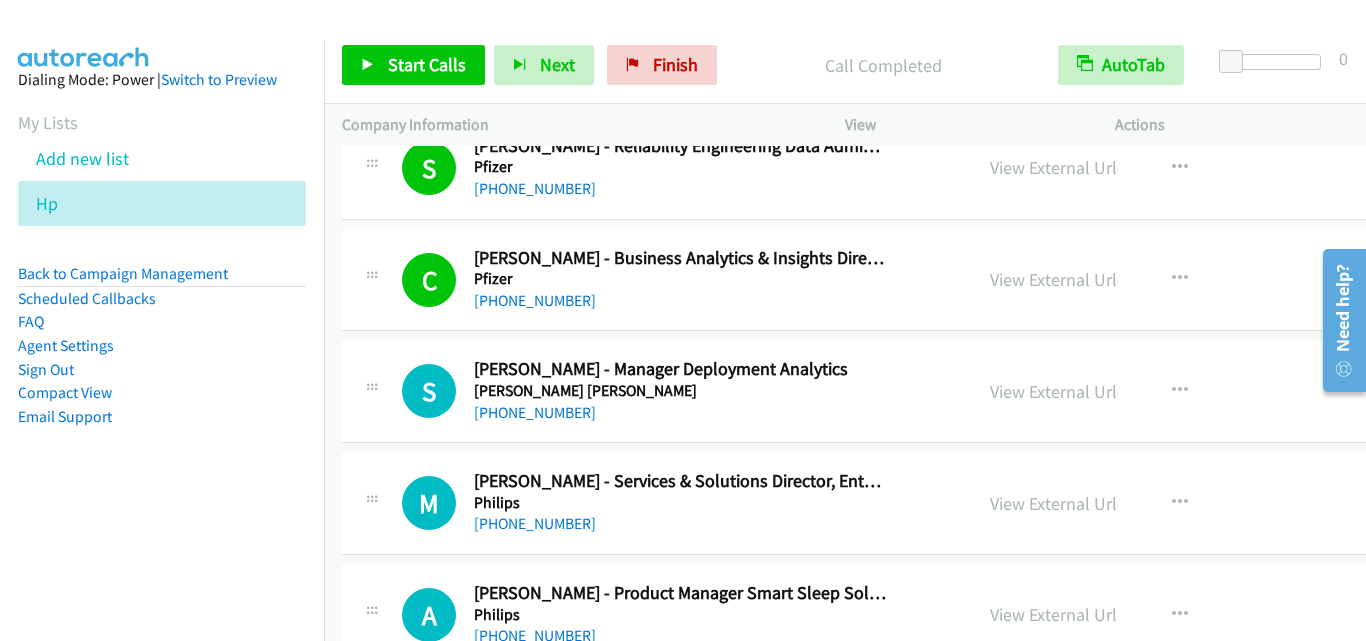 scroll, scrollTop: 8160, scrollLeft: 0, axis: vertical 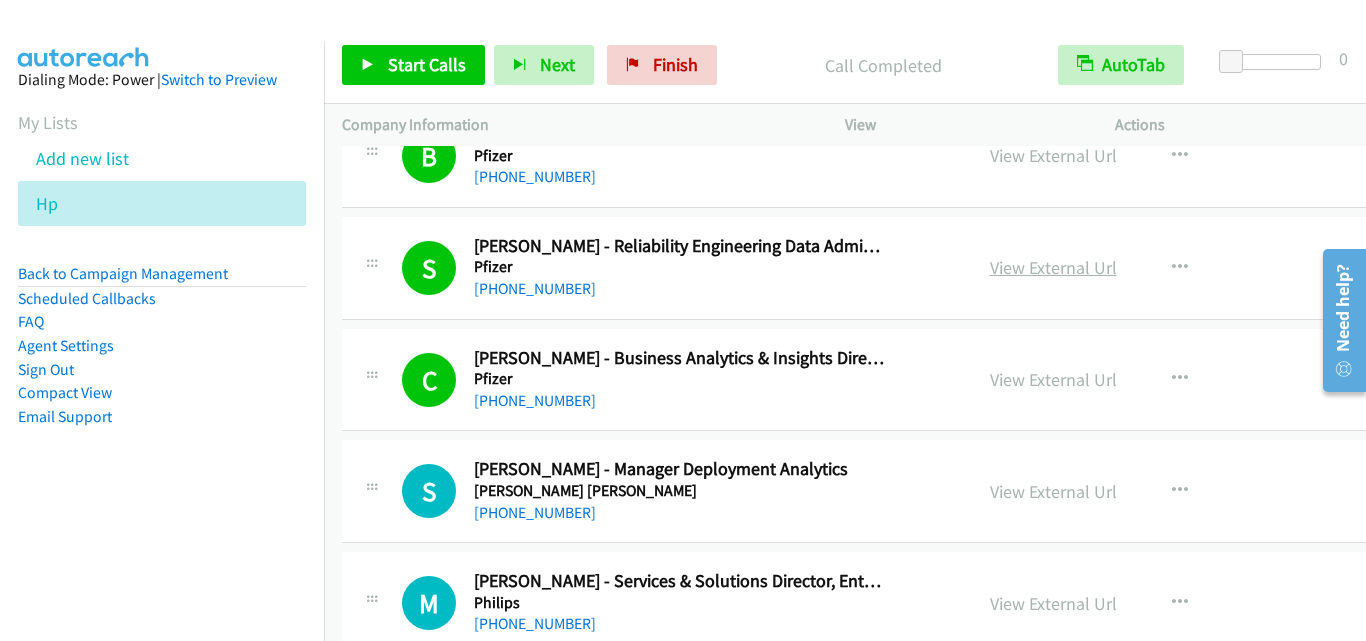 click on "View External Url" at bounding box center (1053, 267) 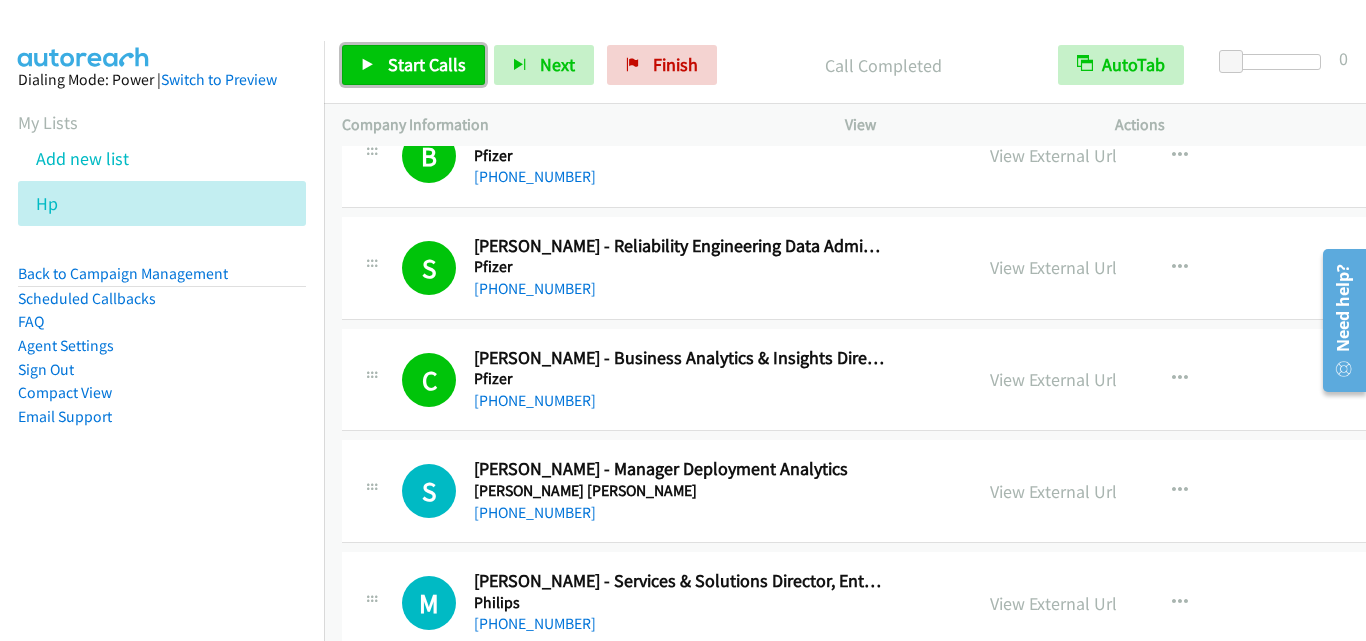 click on "Start Calls" at bounding box center (427, 64) 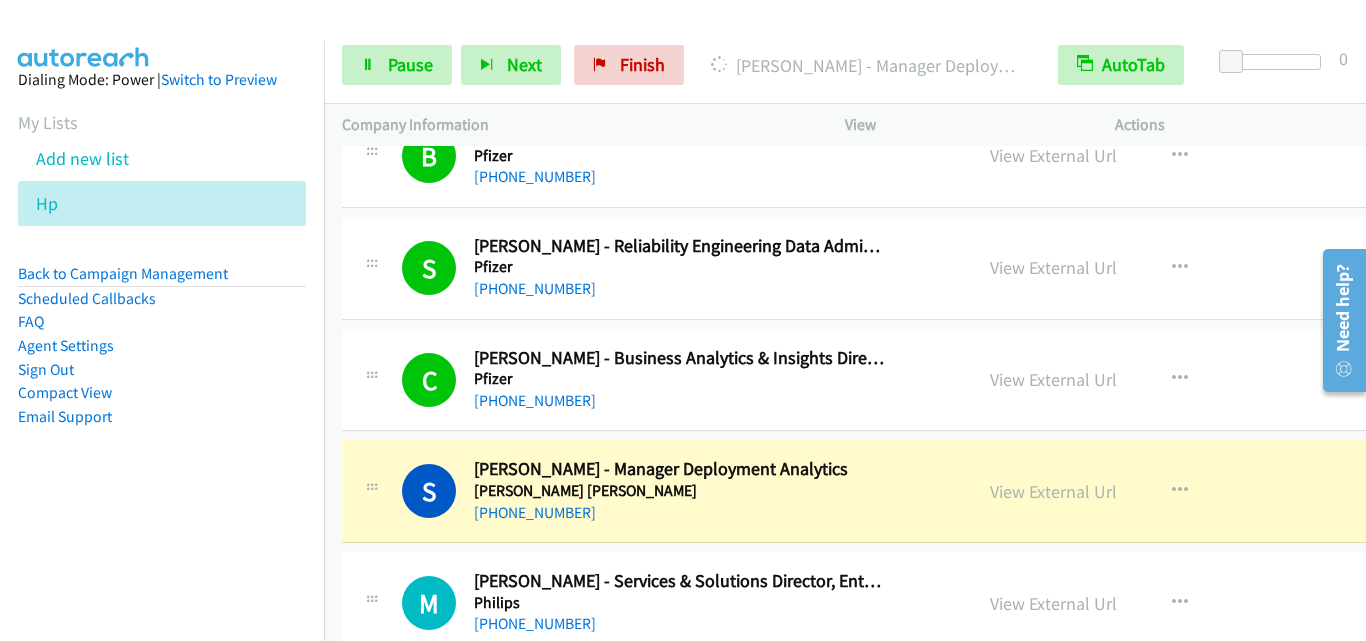 scroll, scrollTop: 8260, scrollLeft: 0, axis: vertical 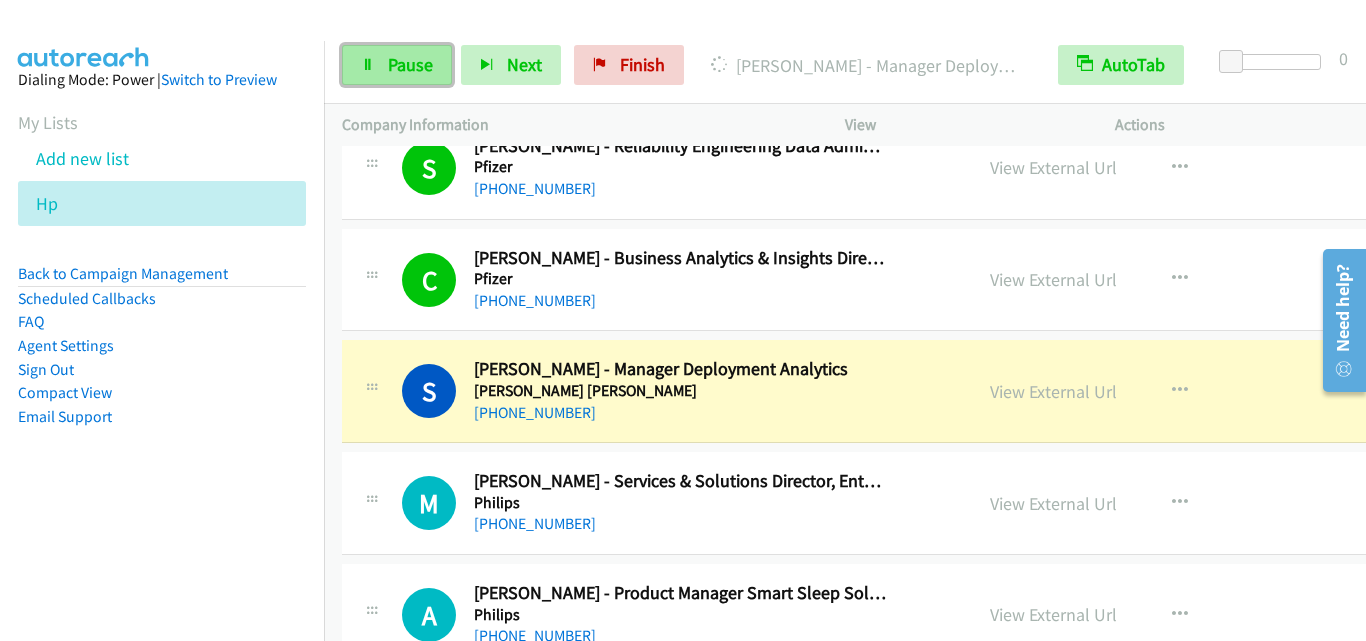 click on "Pause" at bounding box center [410, 64] 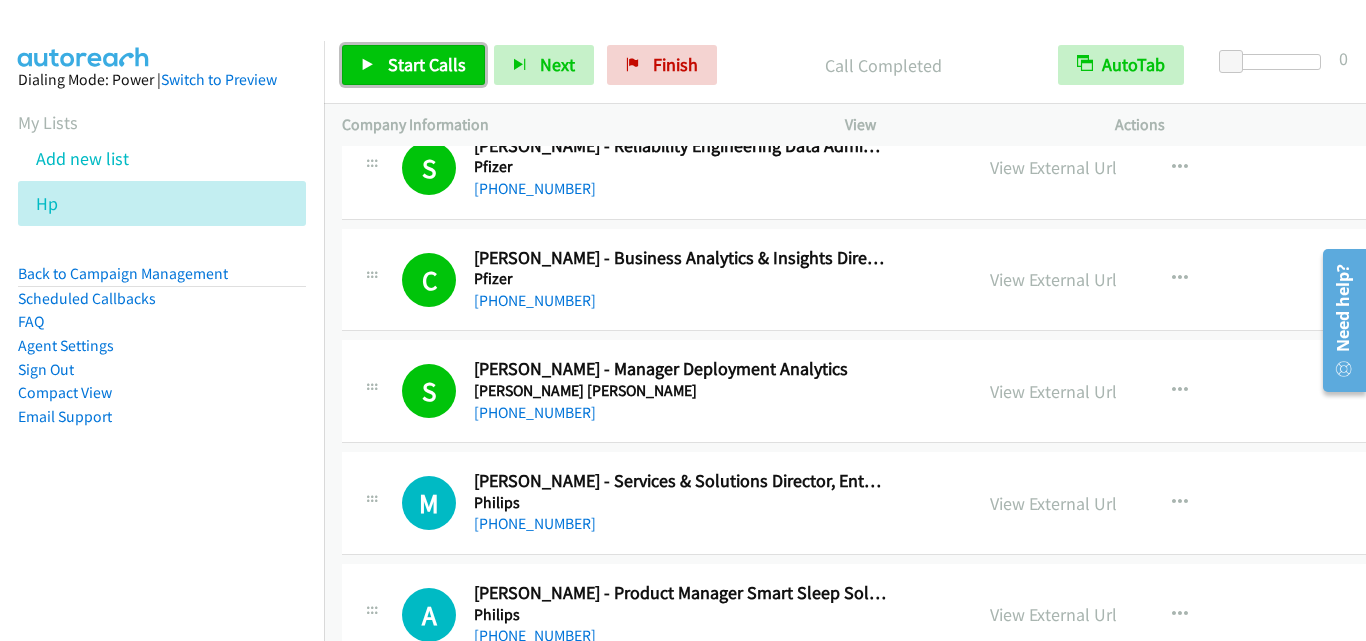 click on "Start Calls" at bounding box center (427, 64) 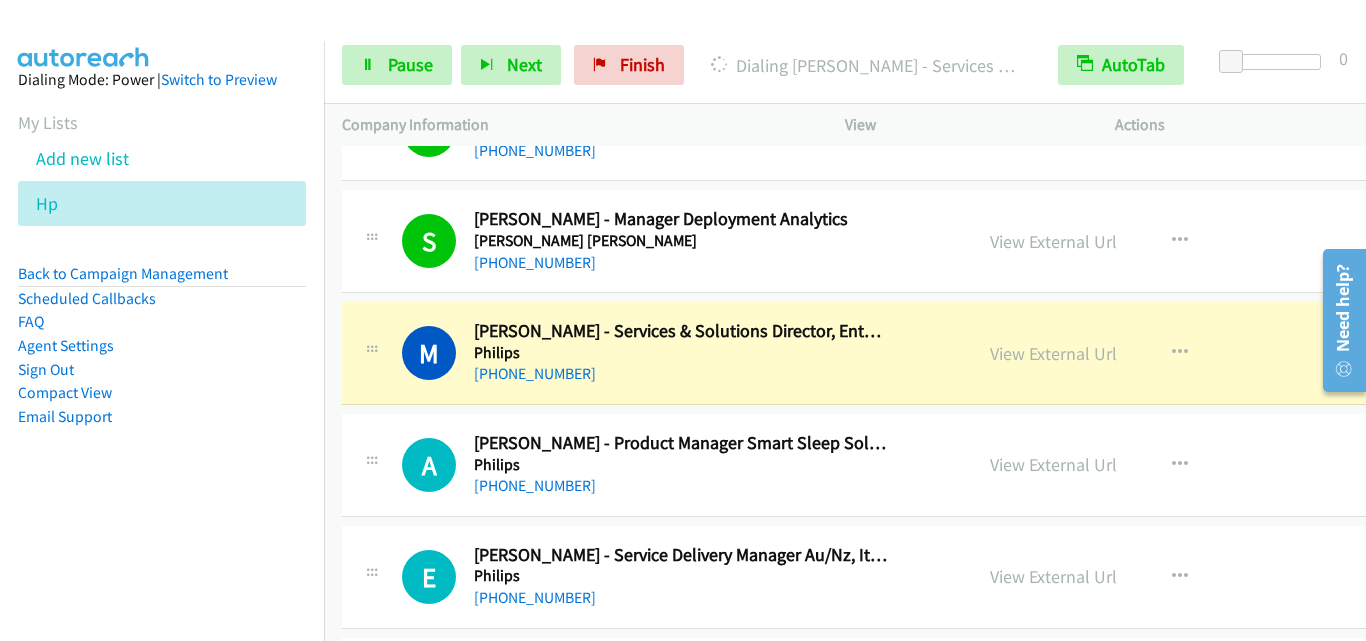 scroll, scrollTop: 8460, scrollLeft: 0, axis: vertical 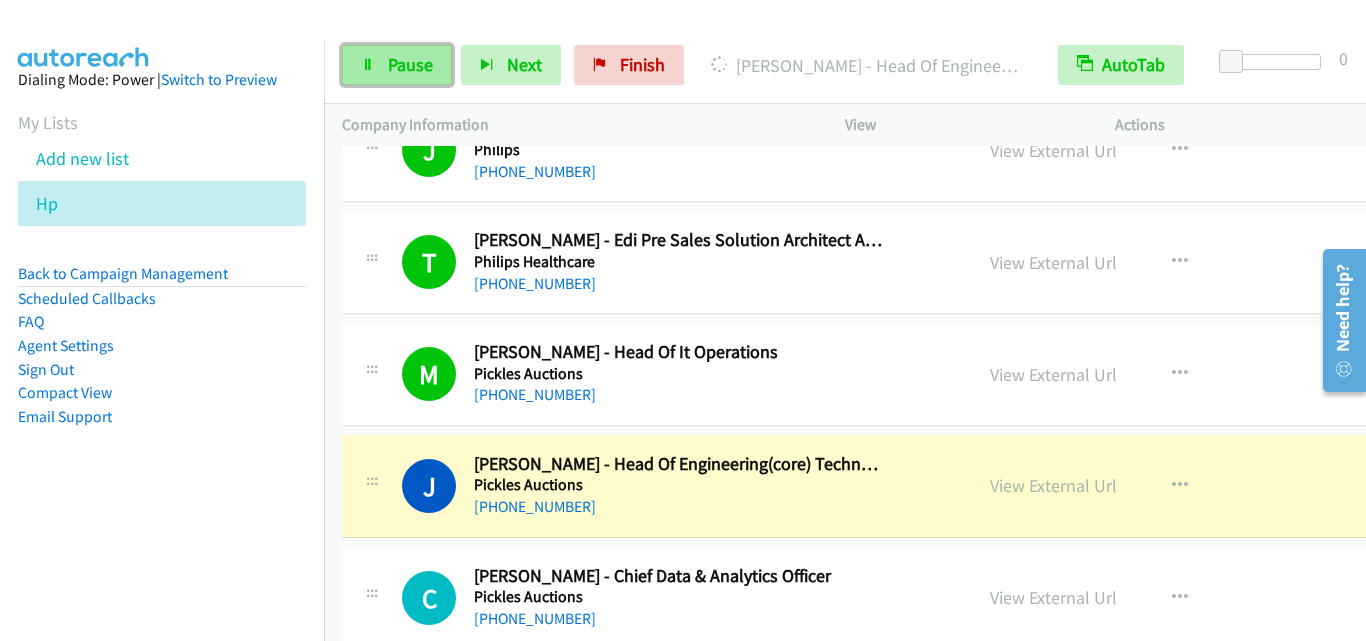 click on "Pause" at bounding box center [410, 64] 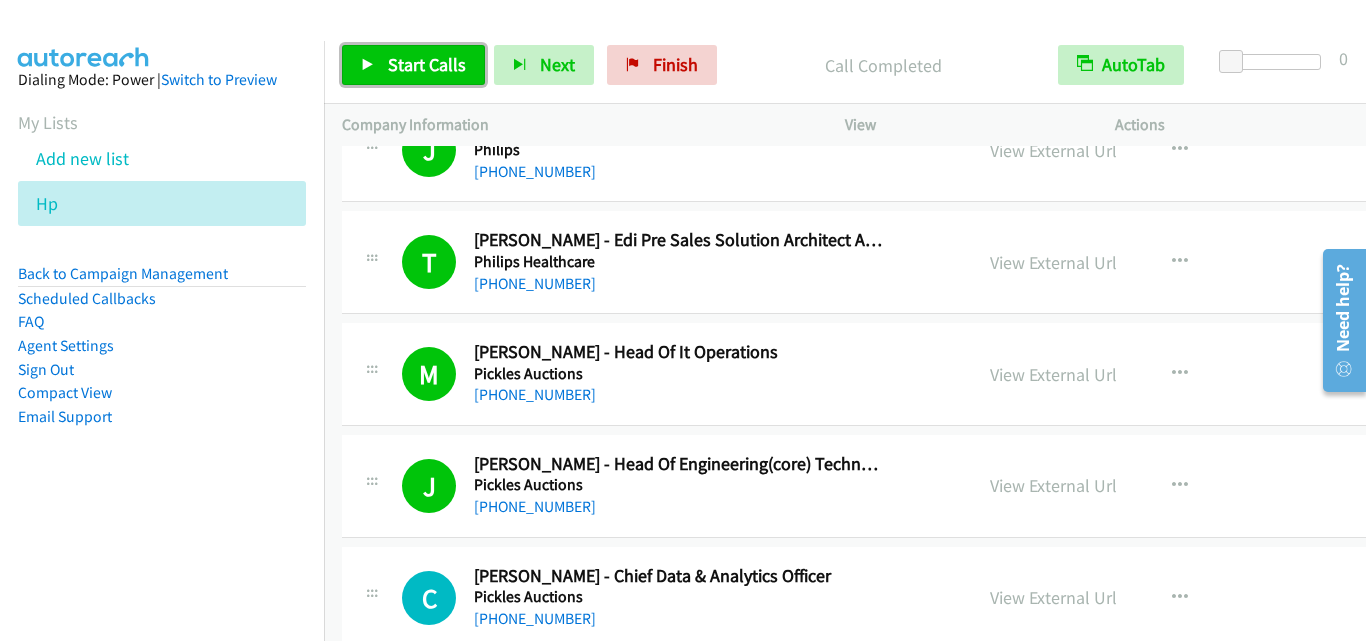 click on "Start Calls" at bounding box center [413, 65] 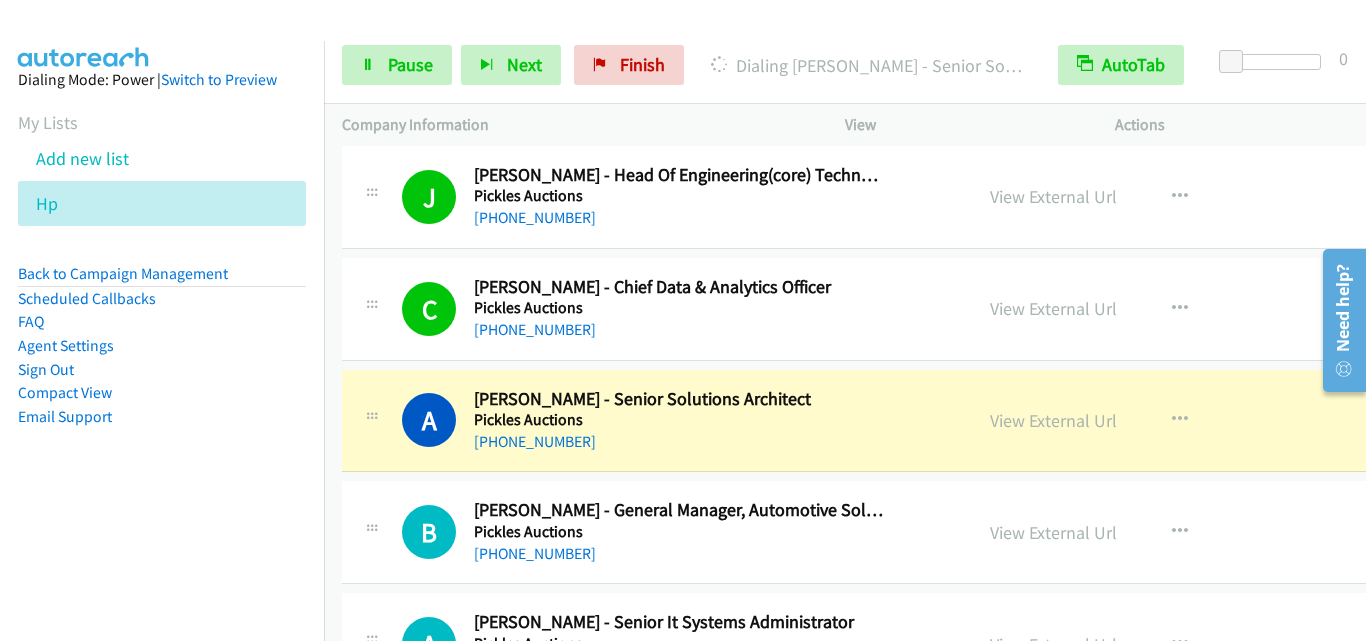 scroll, scrollTop: 9360, scrollLeft: 0, axis: vertical 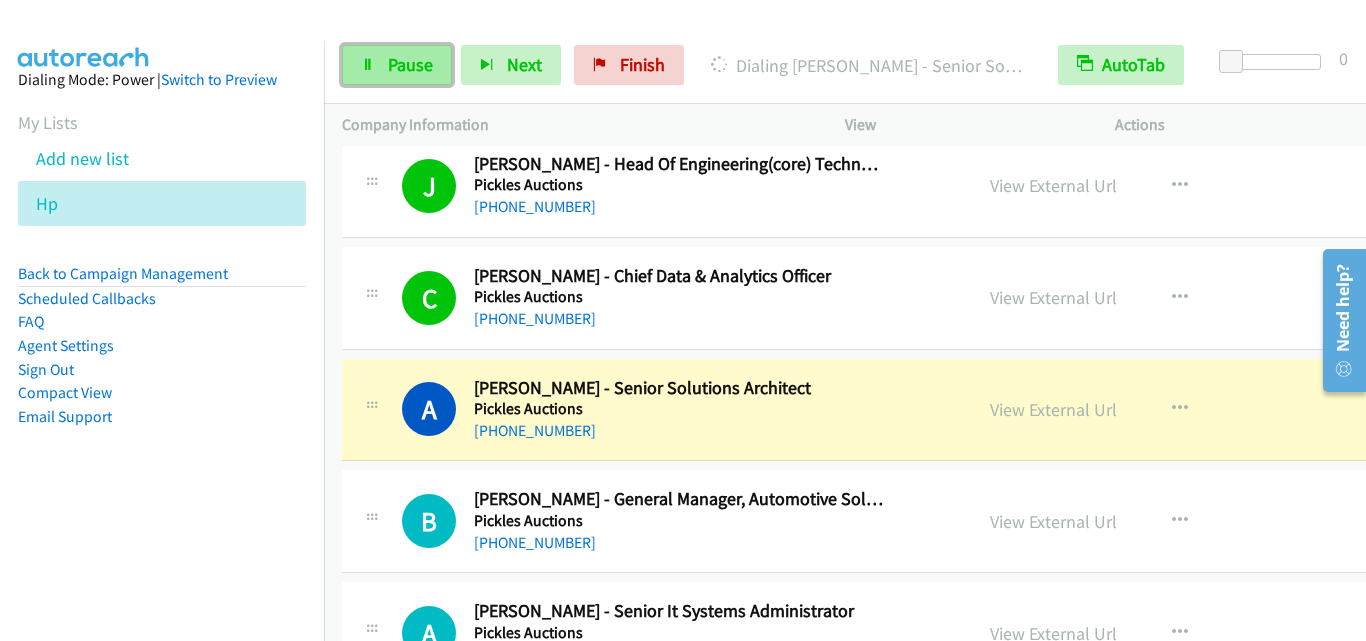 click on "Pause" at bounding box center (410, 64) 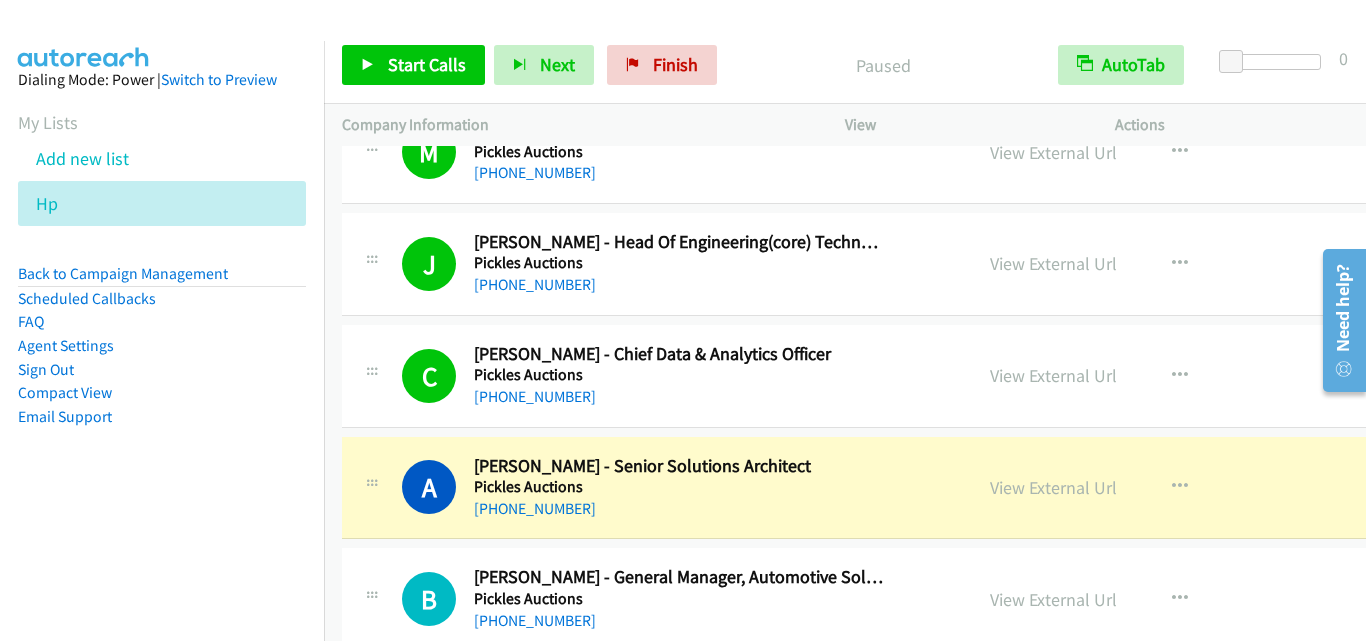 scroll, scrollTop: 9260, scrollLeft: 0, axis: vertical 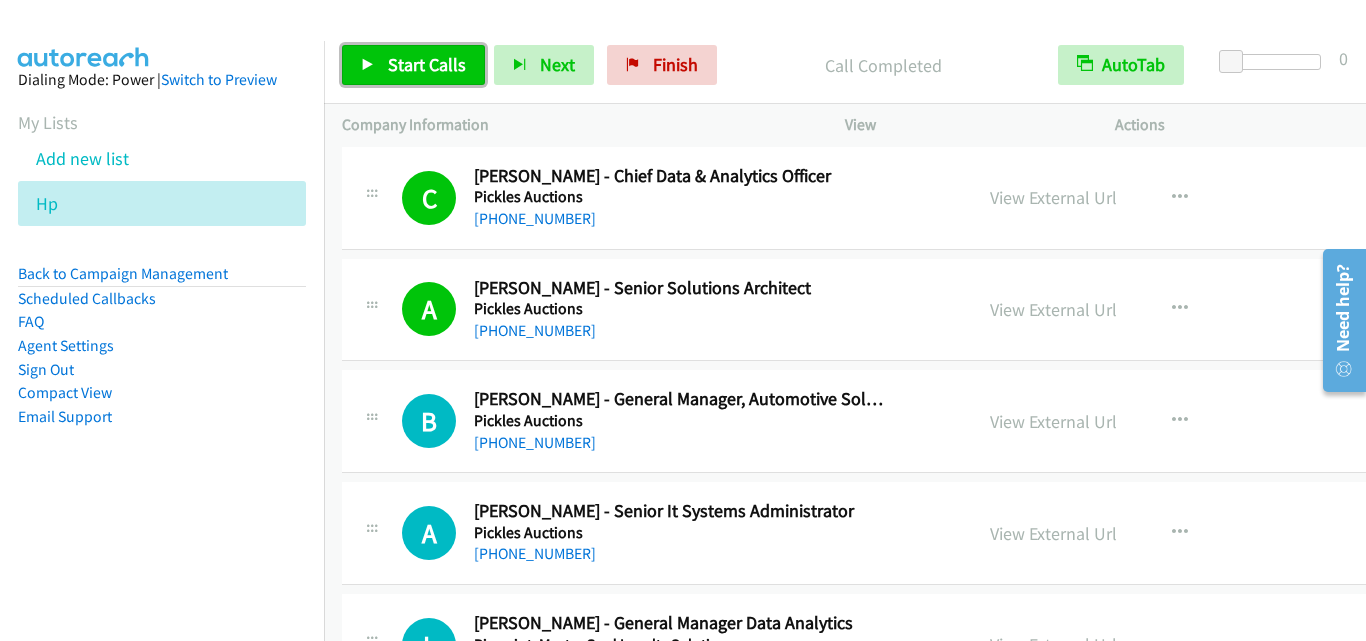 click on "Start Calls" at bounding box center [427, 64] 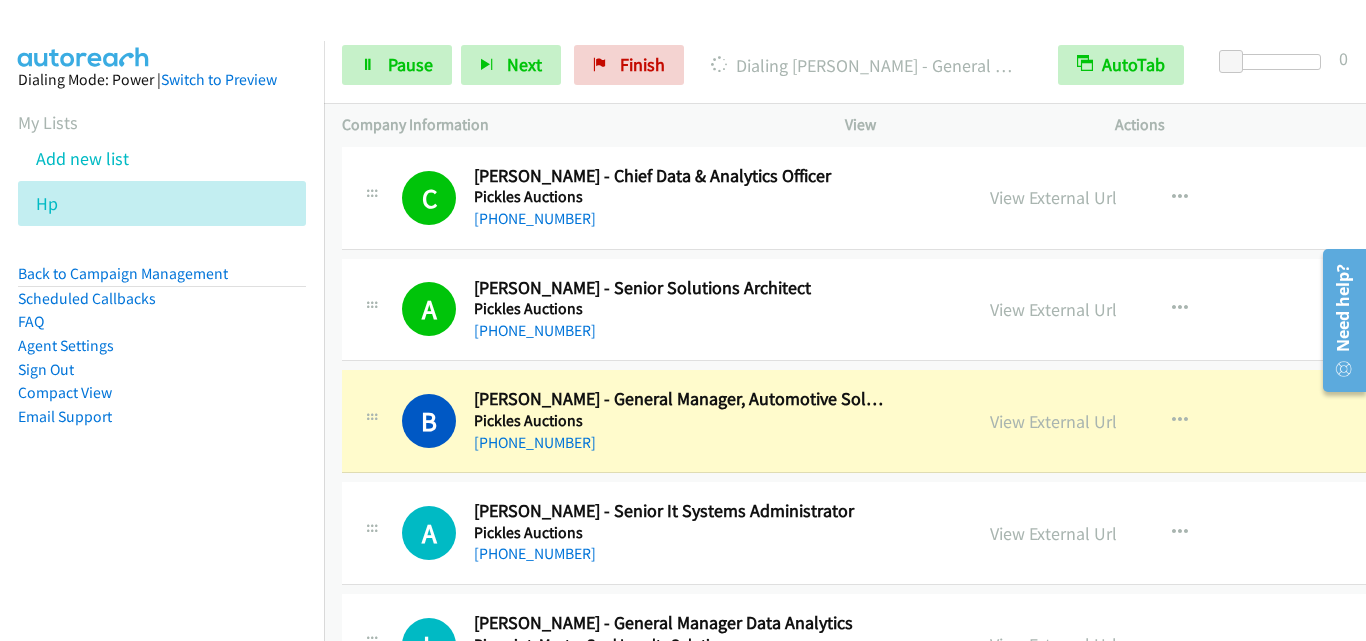 scroll, scrollTop: 9660, scrollLeft: 0, axis: vertical 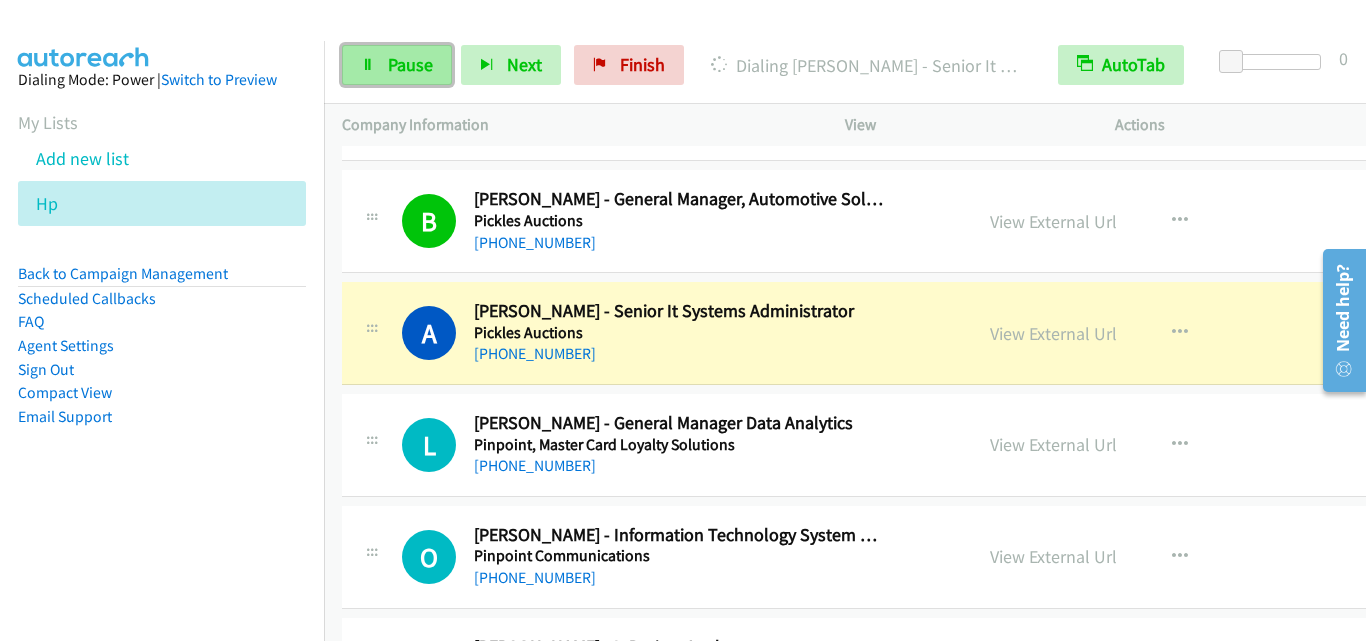 click on "Pause" at bounding box center (397, 65) 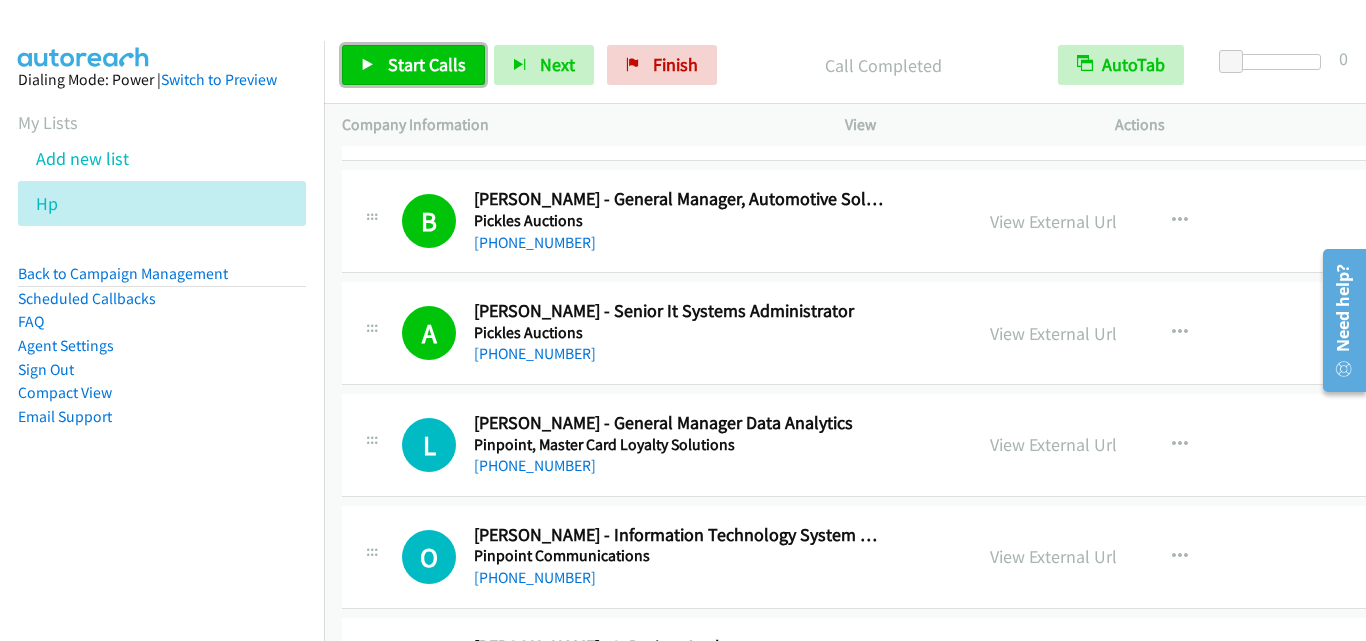 click on "Start Calls" at bounding box center (427, 64) 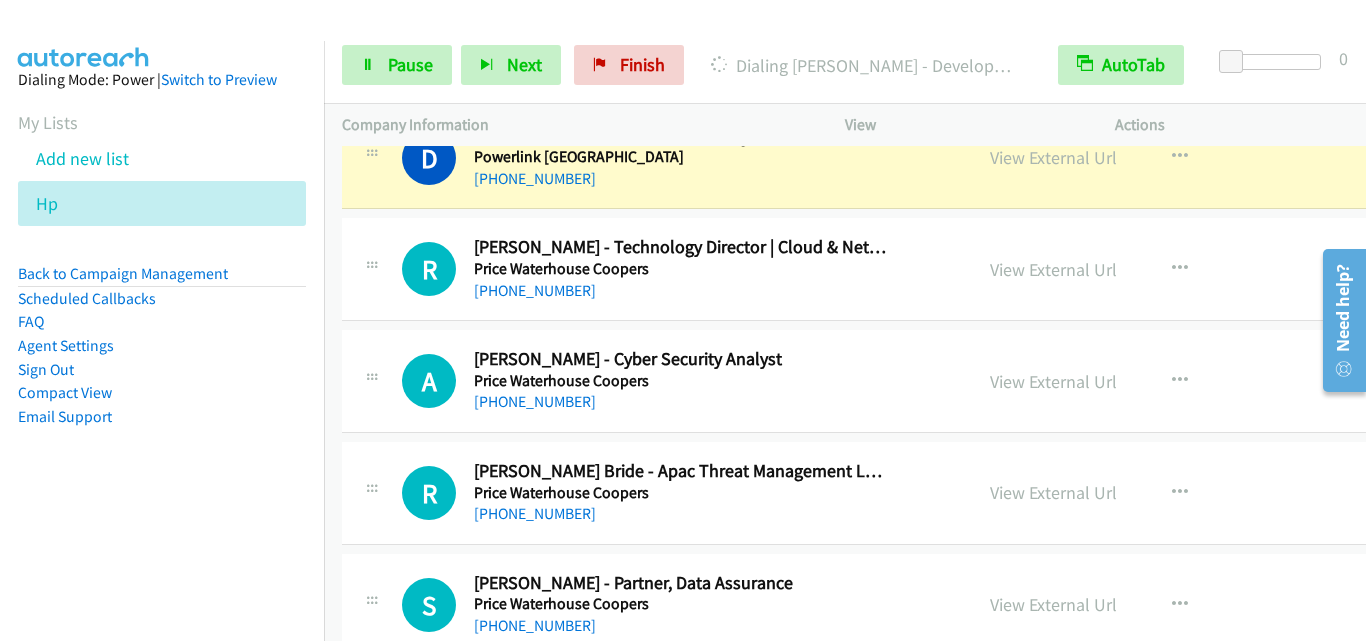 scroll, scrollTop: 11860, scrollLeft: 0, axis: vertical 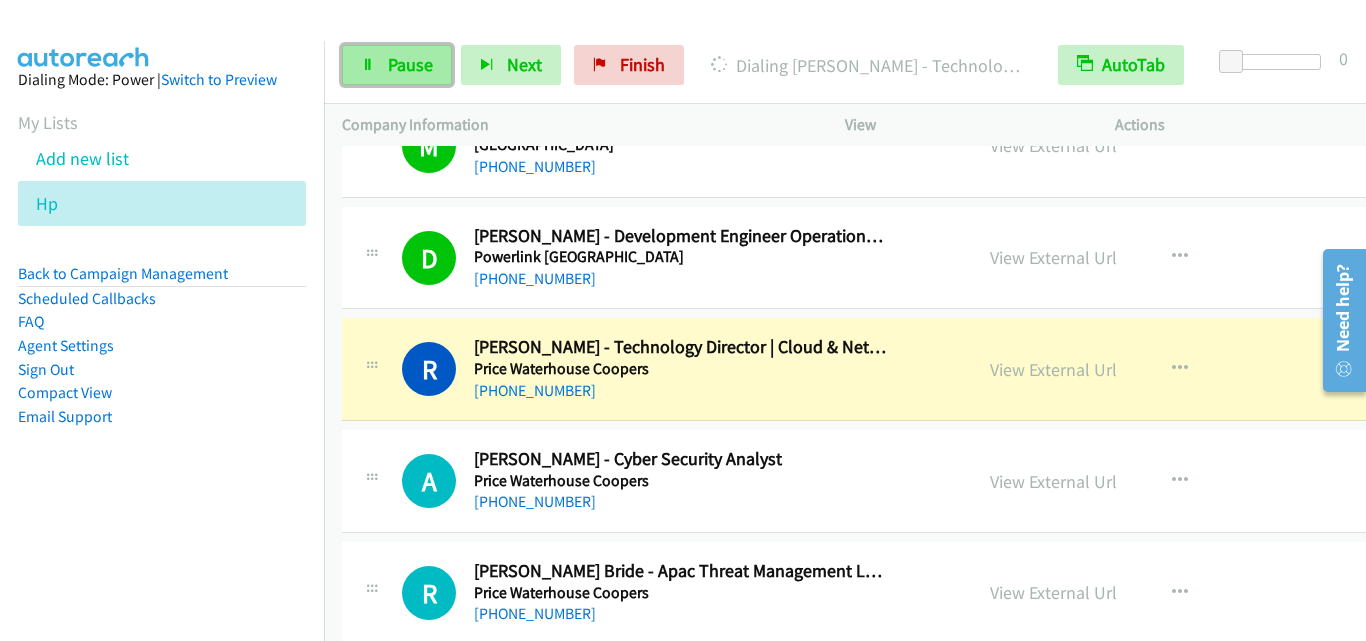 click on "Pause" at bounding box center (410, 64) 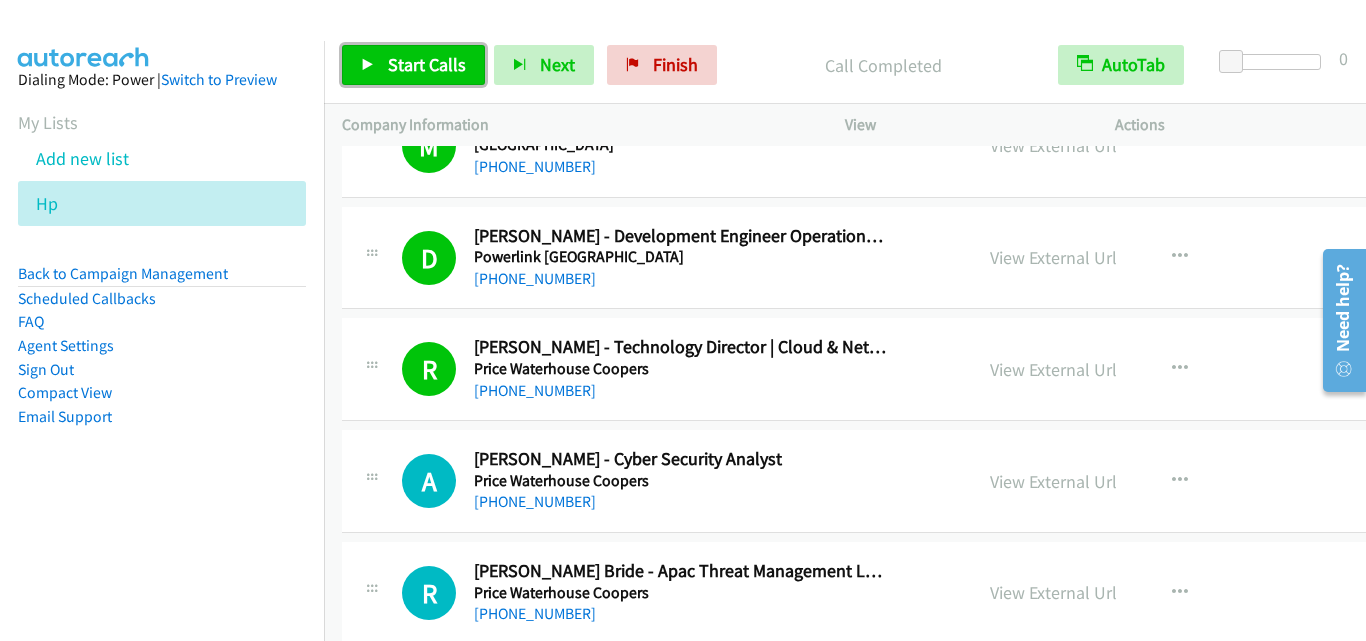click on "Start Calls" at bounding box center (427, 64) 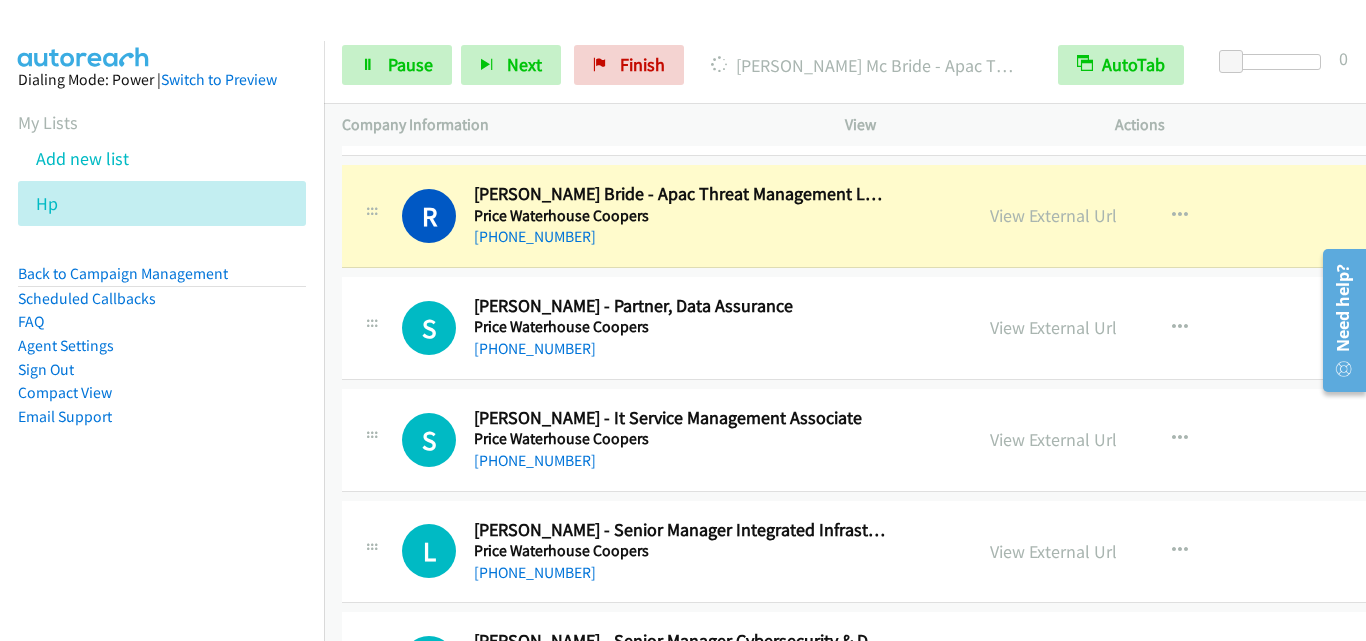 scroll, scrollTop: 12260, scrollLeft: 0, axis: vertical 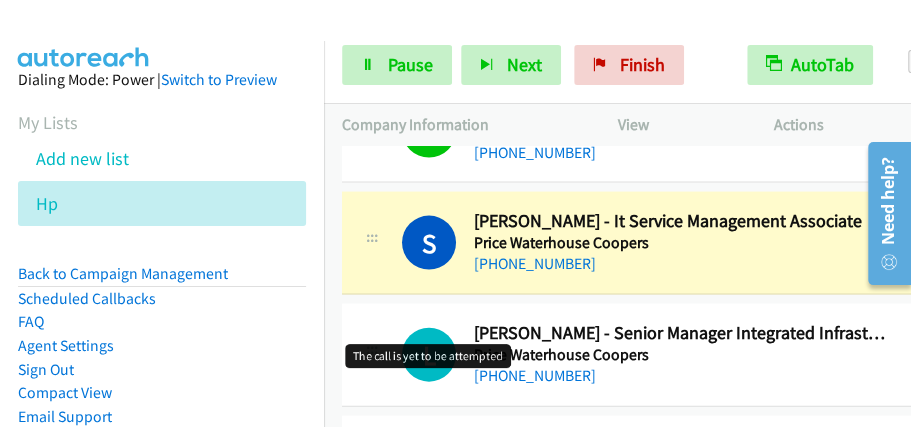 click on "L" at bounding box center (429, 355) 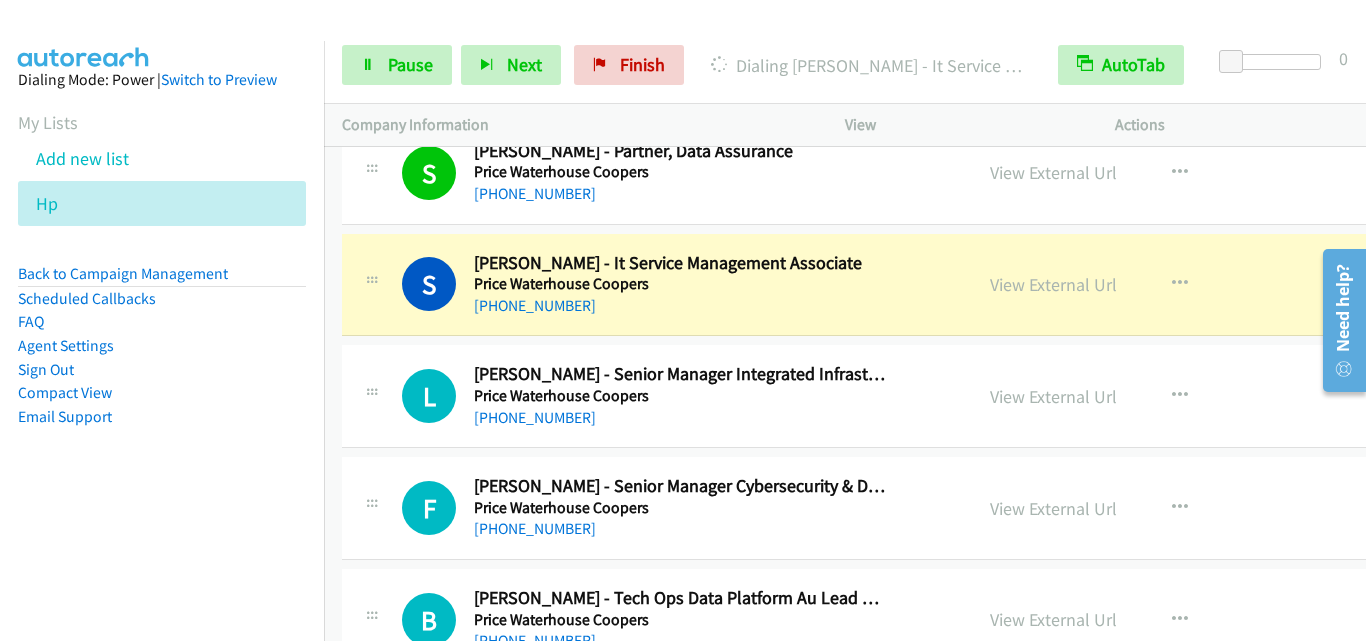 scroll, scrollTop: 12393, scrollLeft: 0, axis: vertical 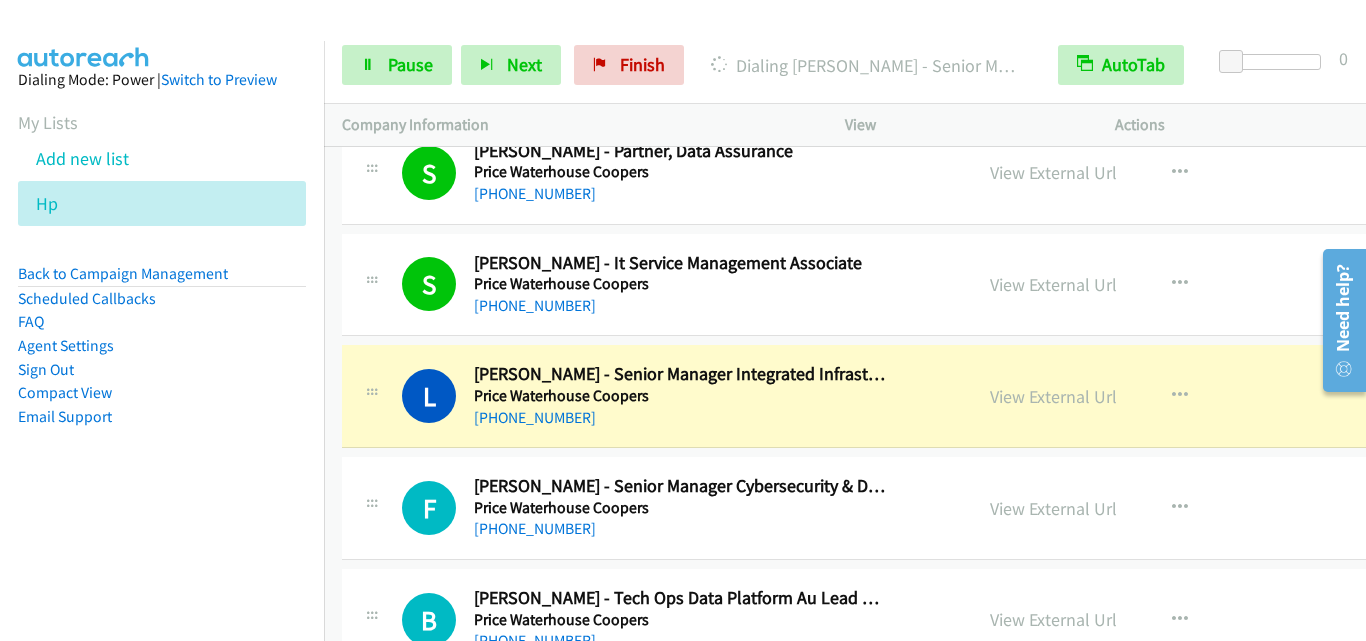click on "FAQ" at bounding box center [162, 322] 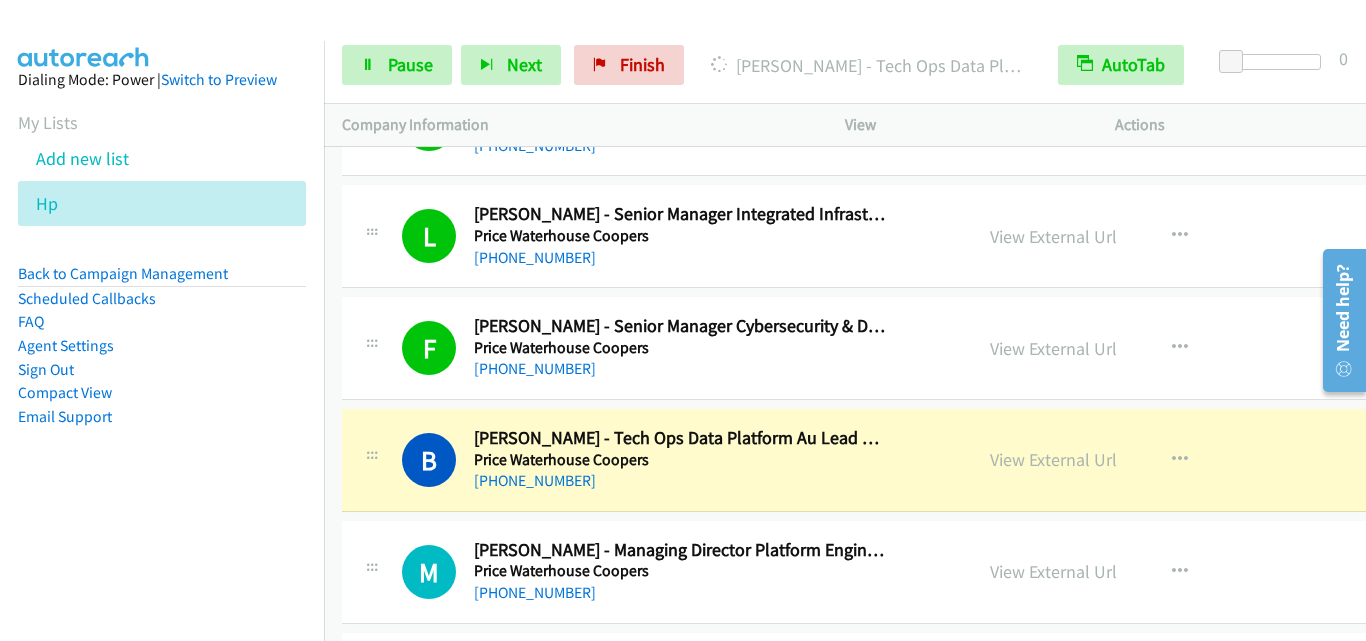 scroll, scrollTop: 12593, scrollLeft: 0, axis: vertical 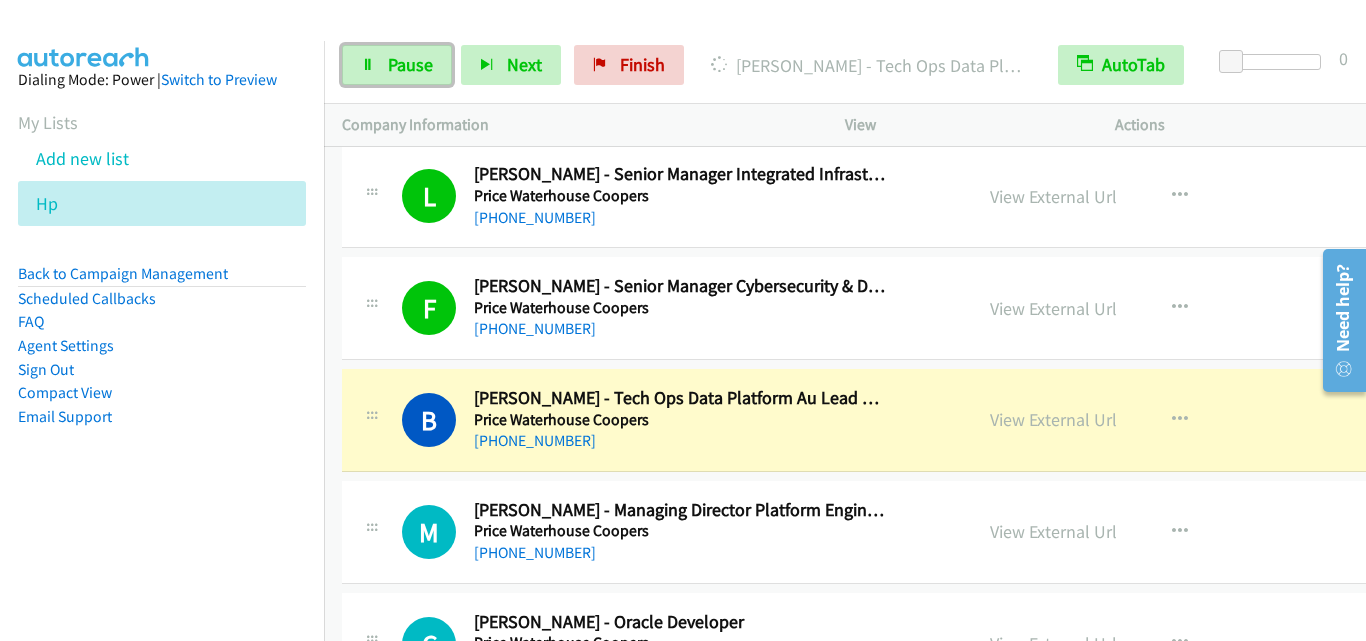 click on "Pause" at bounding box center [410, 64] 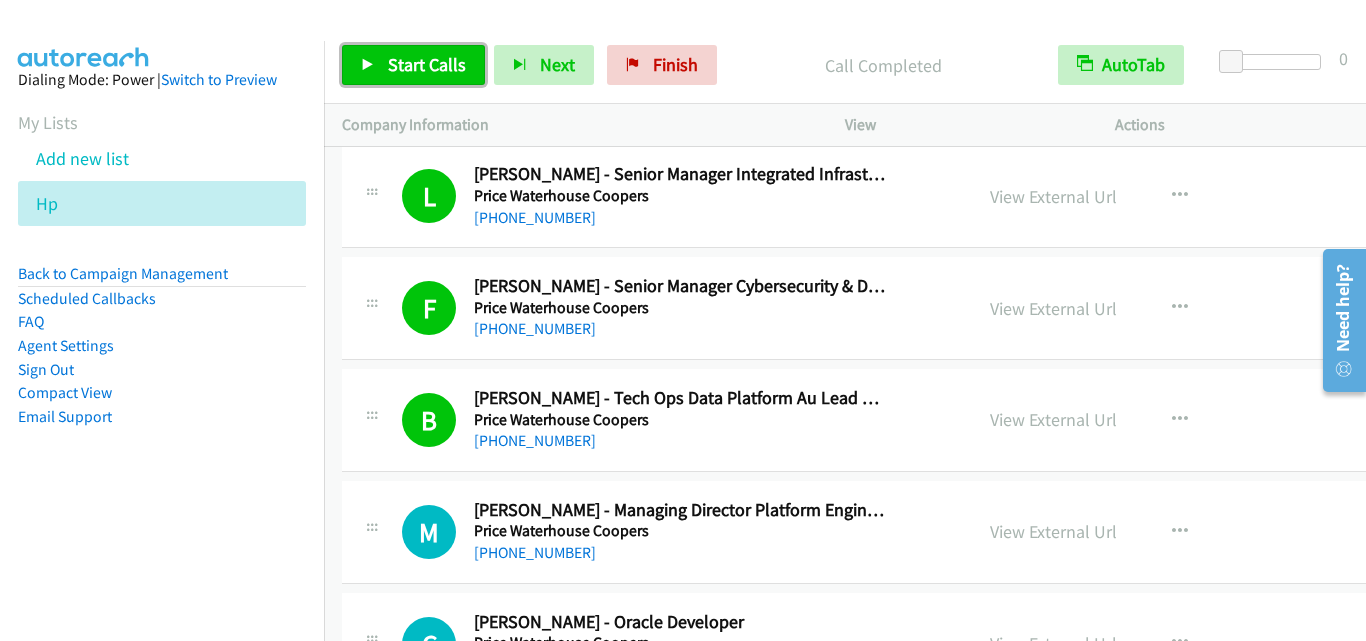 click on "Start Calls" at bounding box center (427, 64) 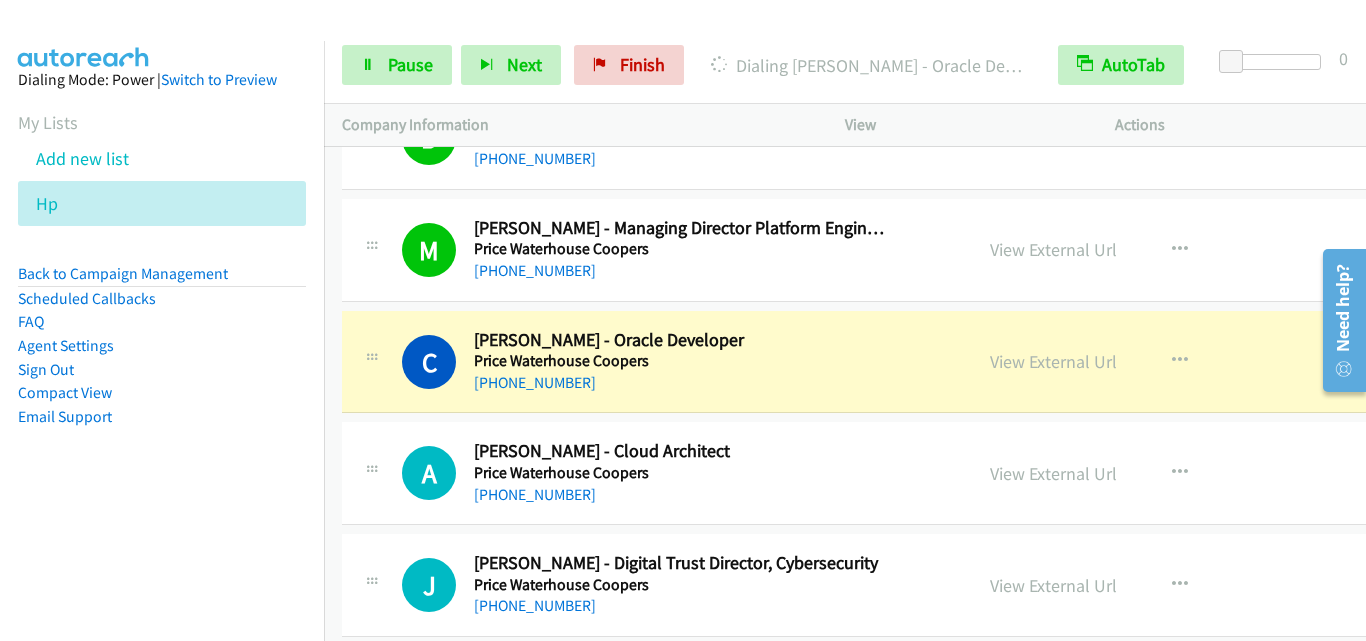 scroll, scrollTop: 12893, scrollLeft: 0, axis: vertical 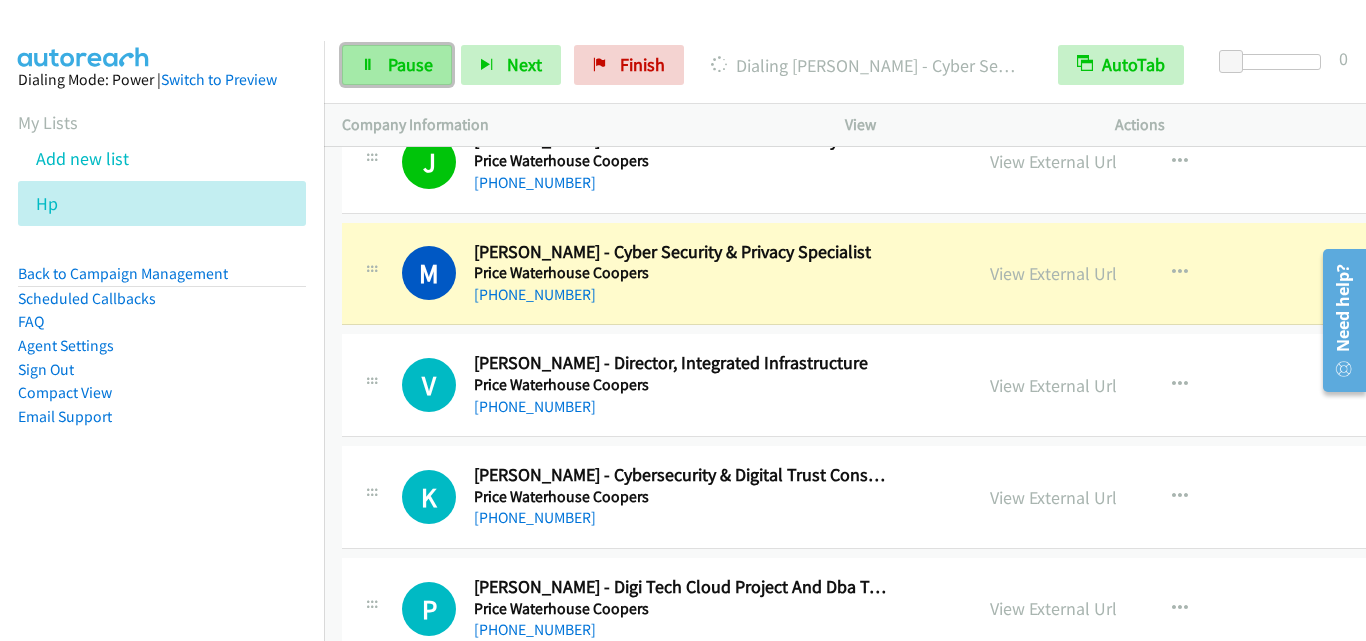 click on "Pause" at bounding box center (397, 65) 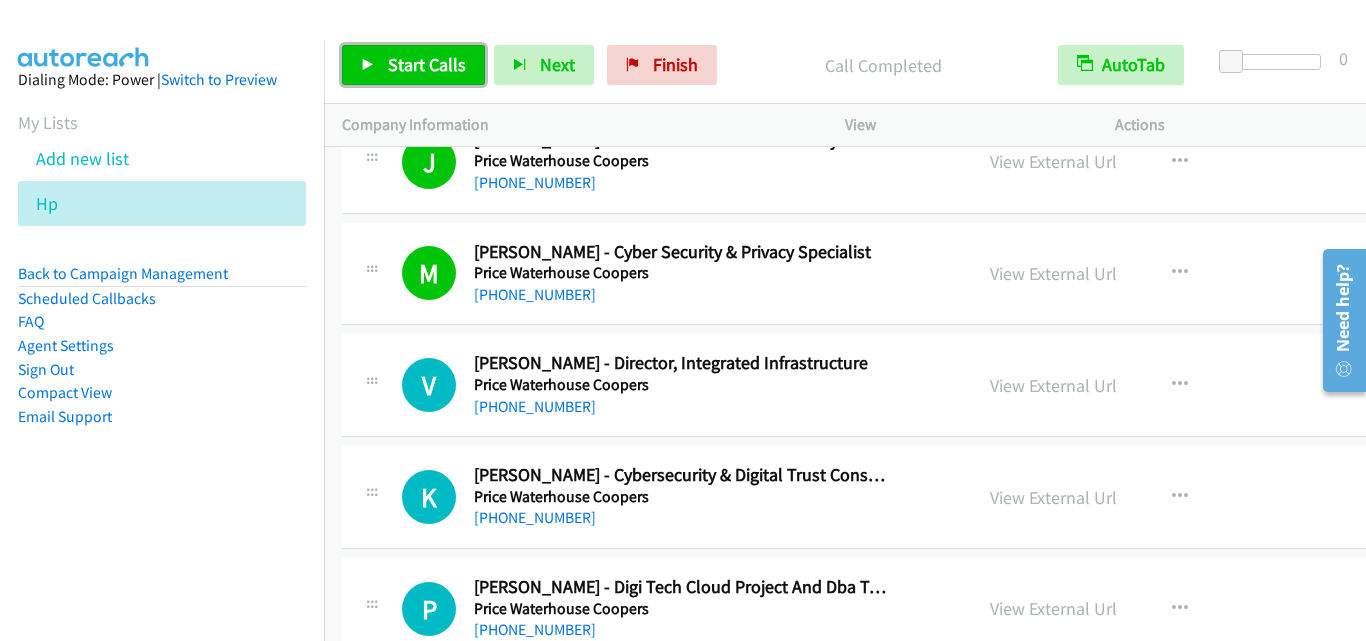 click on "Start Calls" at bounding box center [413, 65] 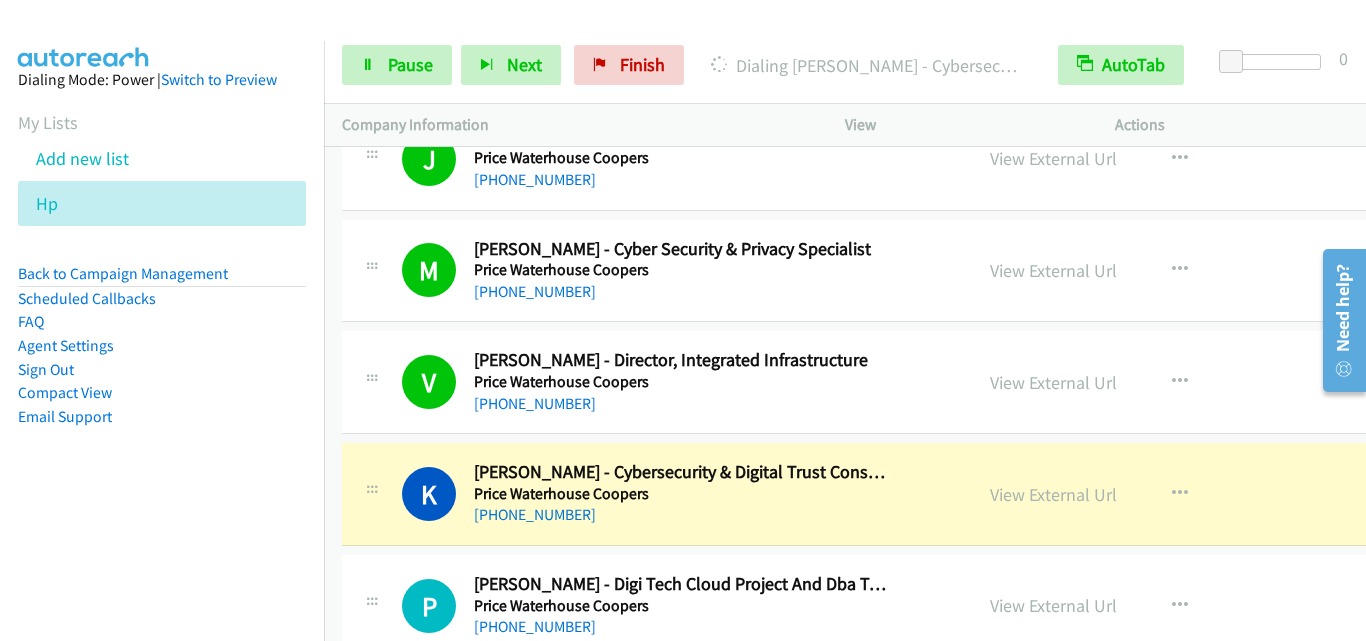 scroll, scrollTop: 14193, scrollLeft: 0, axis: vertical 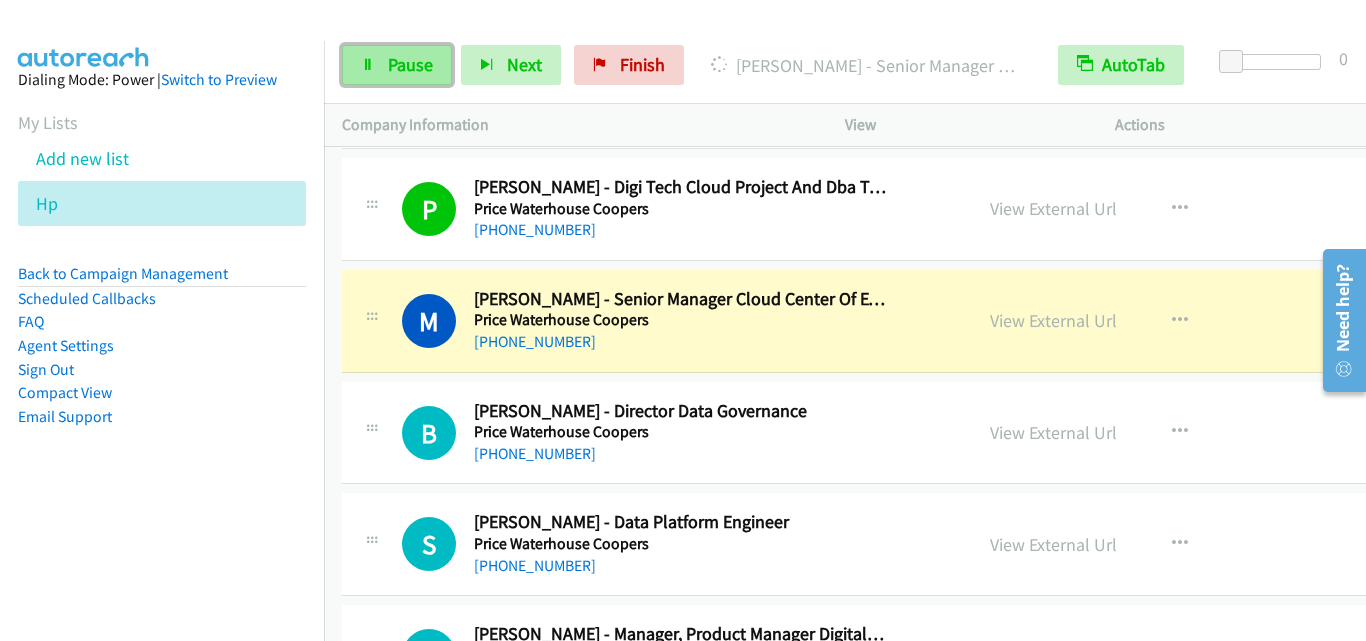 click on "Pause" at bounding box center [410, 64] 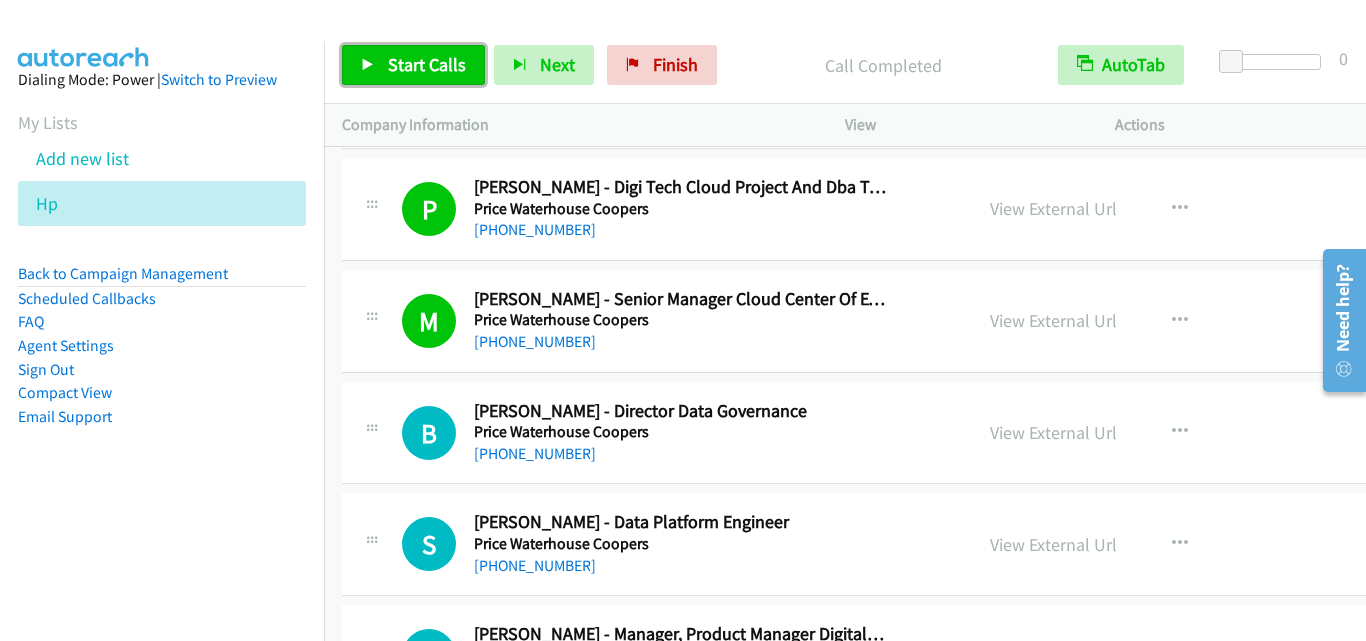click on "Start Calls" at bounding box center [413, 65] 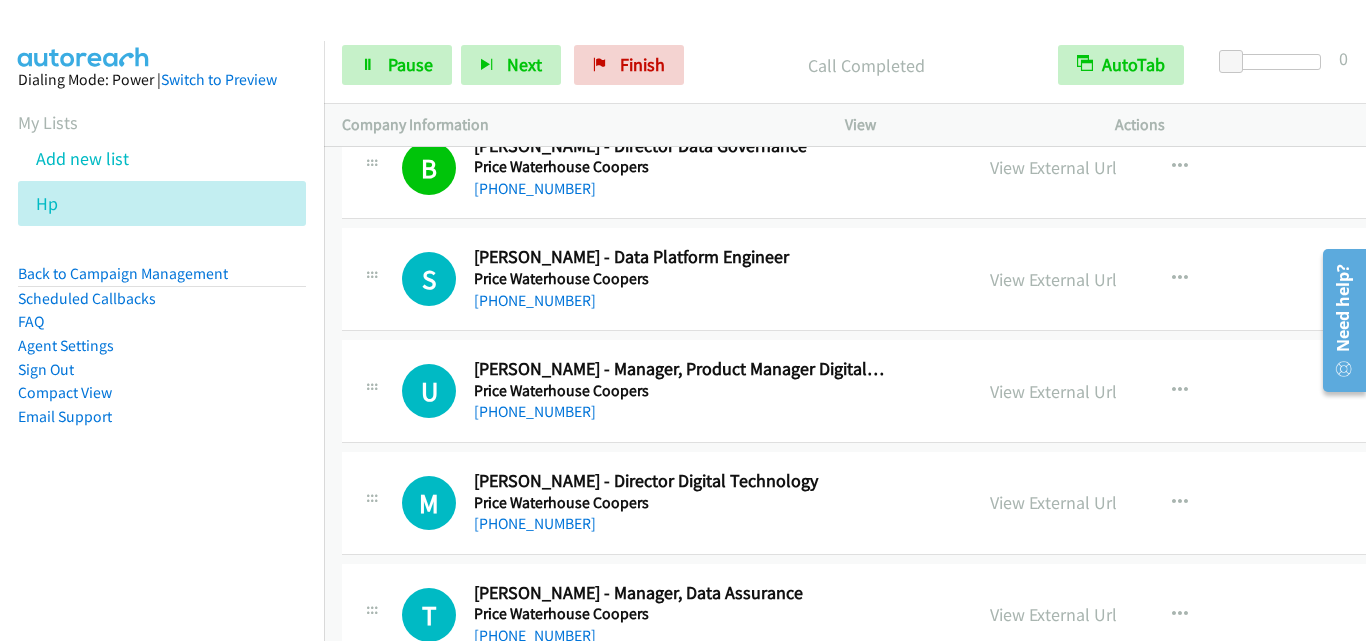 scroll, scrollTop: 14893, scrollLeft: 0, axis: vertical 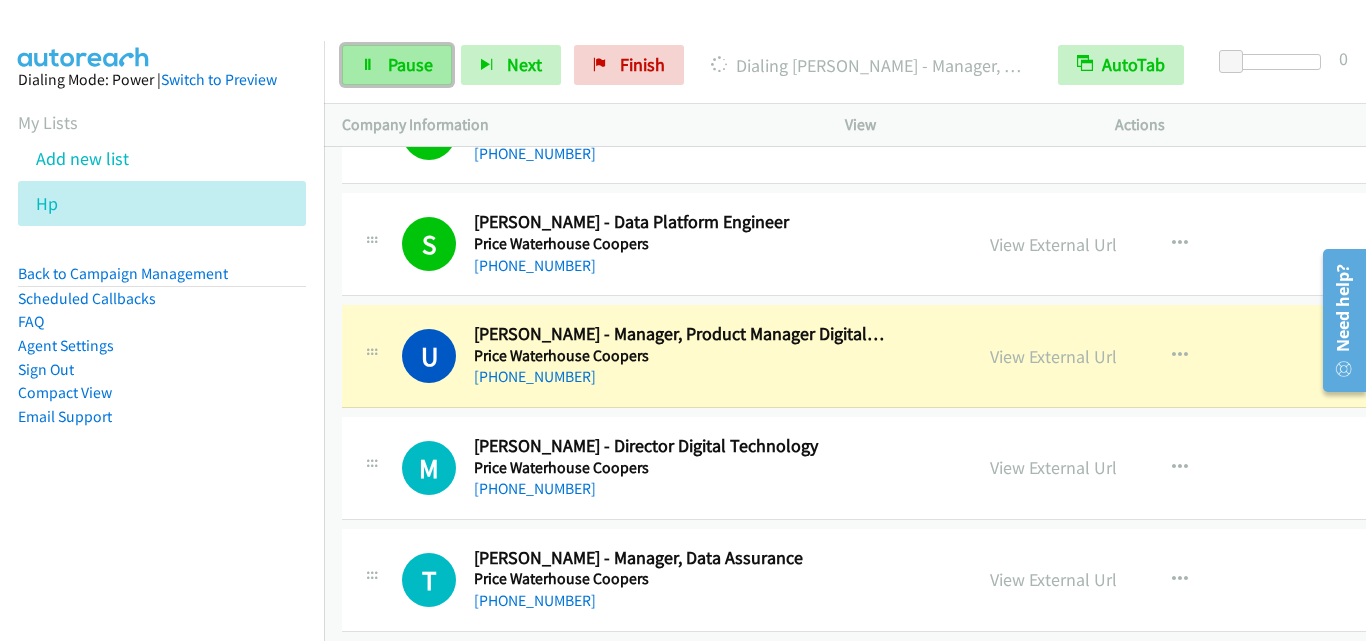click on "Pause" at bounding box center (397, 65) 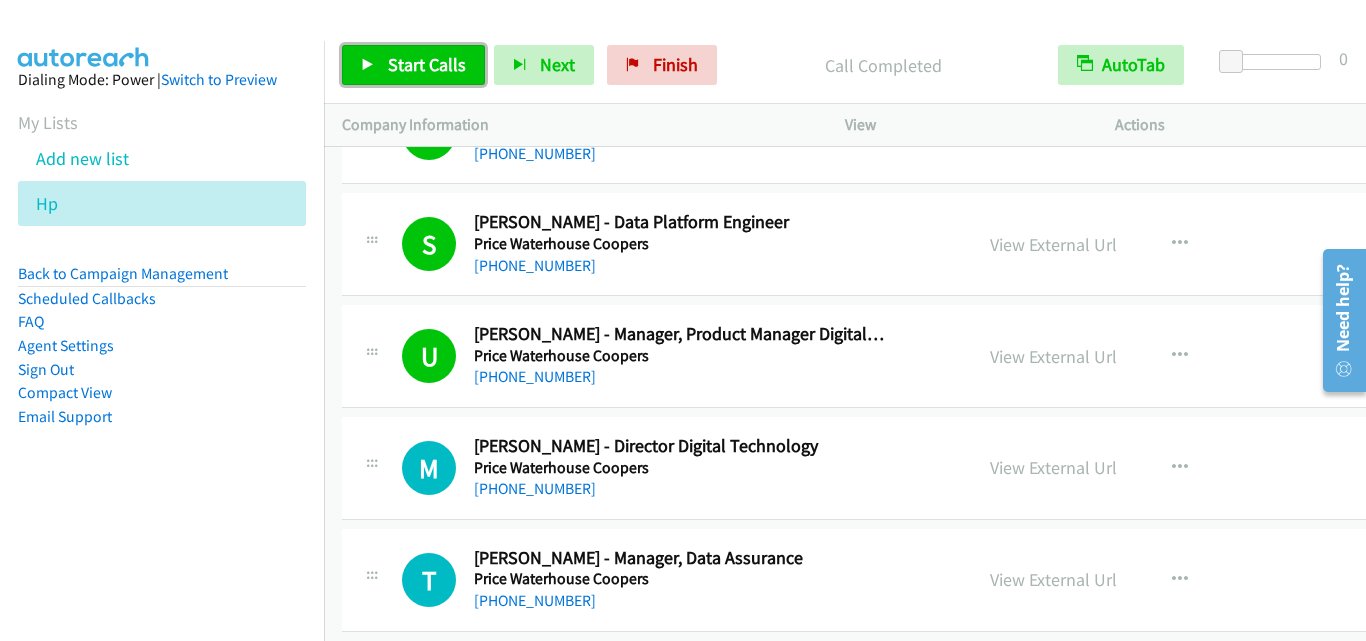 click on "Start Calls" at bounding box center [427, 64] 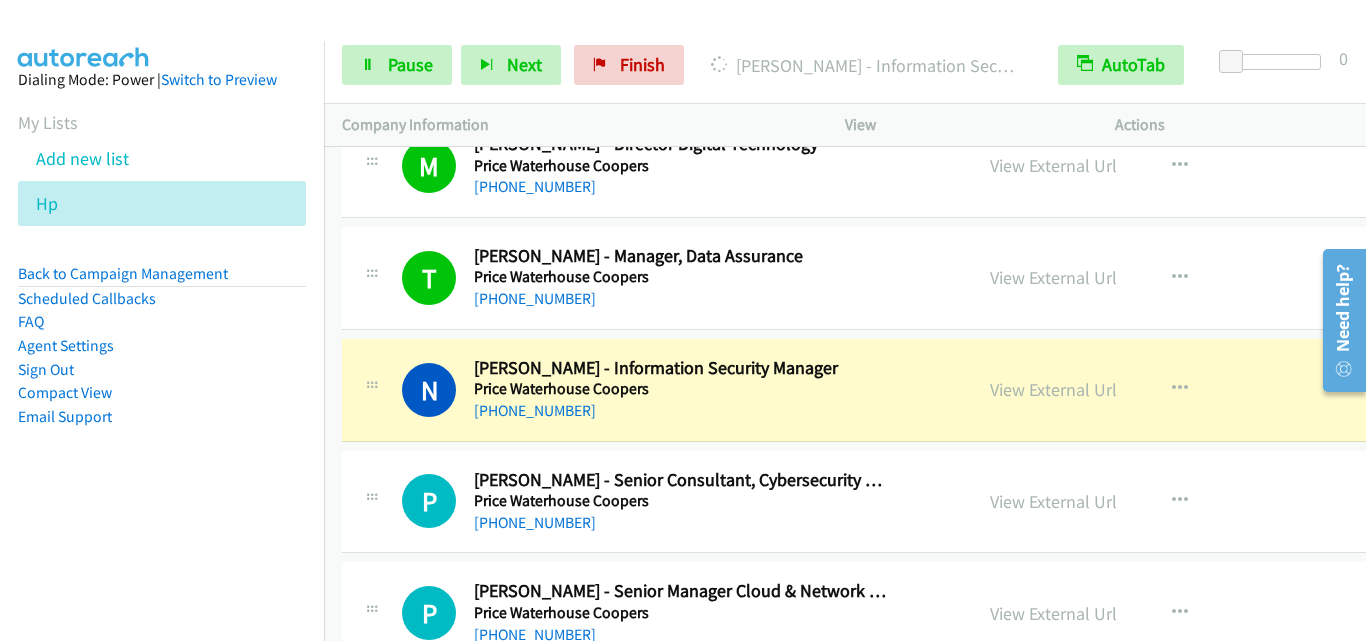 scroll, scrollTop: 15193, scrollLeft: 0, axis: vertical 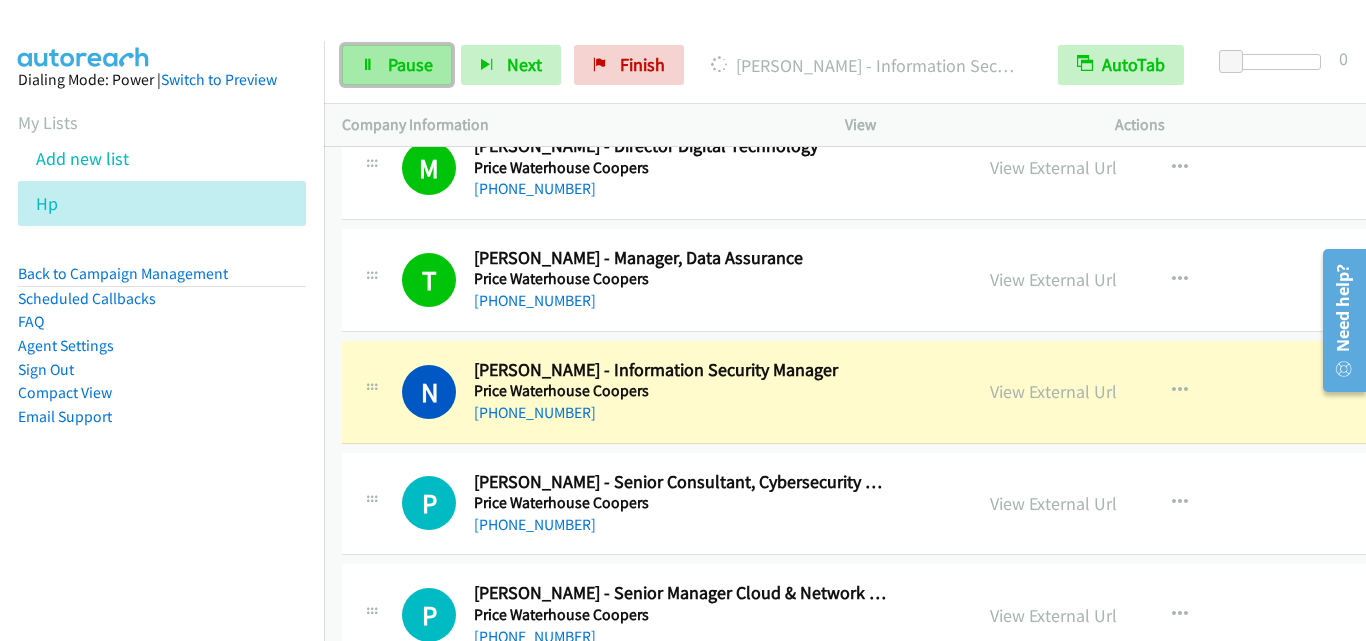 click on "Pause" at bounding box center (410, 64) 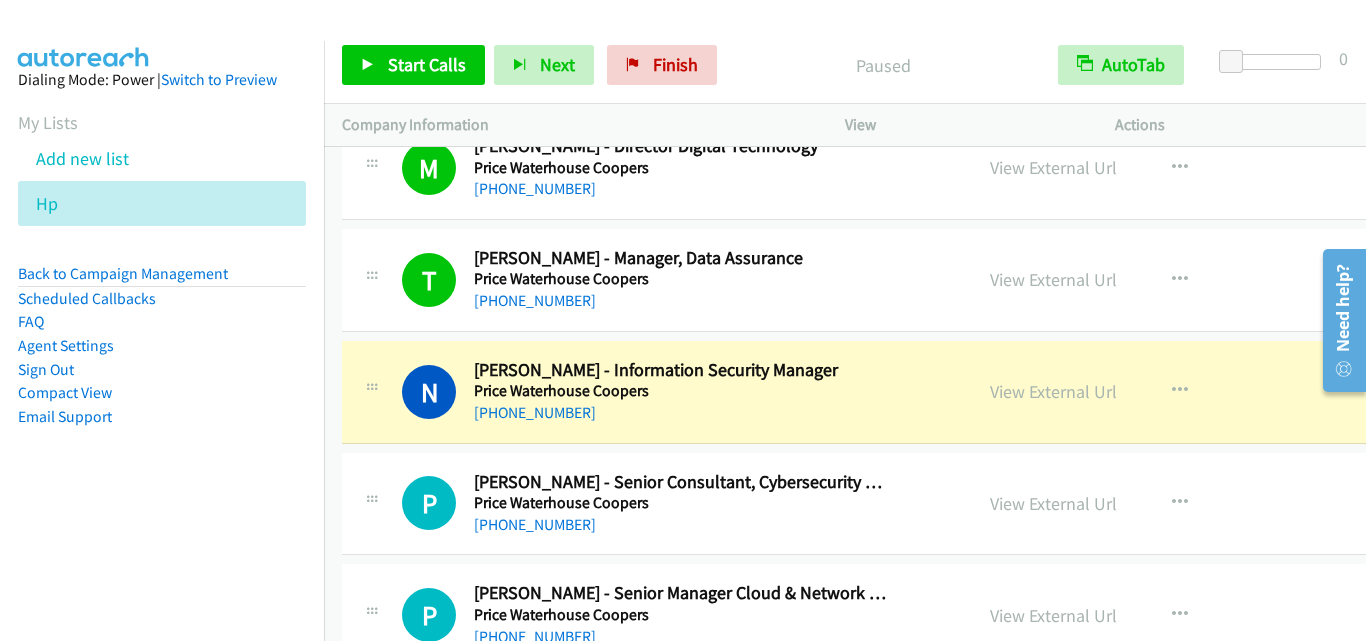 click on "View External Url
View External Url
Schedule/Manage Callback
Start Calls Here
Remove from list
Add to do not call list
Reset Call Status" at bounding box center [1138, 168] 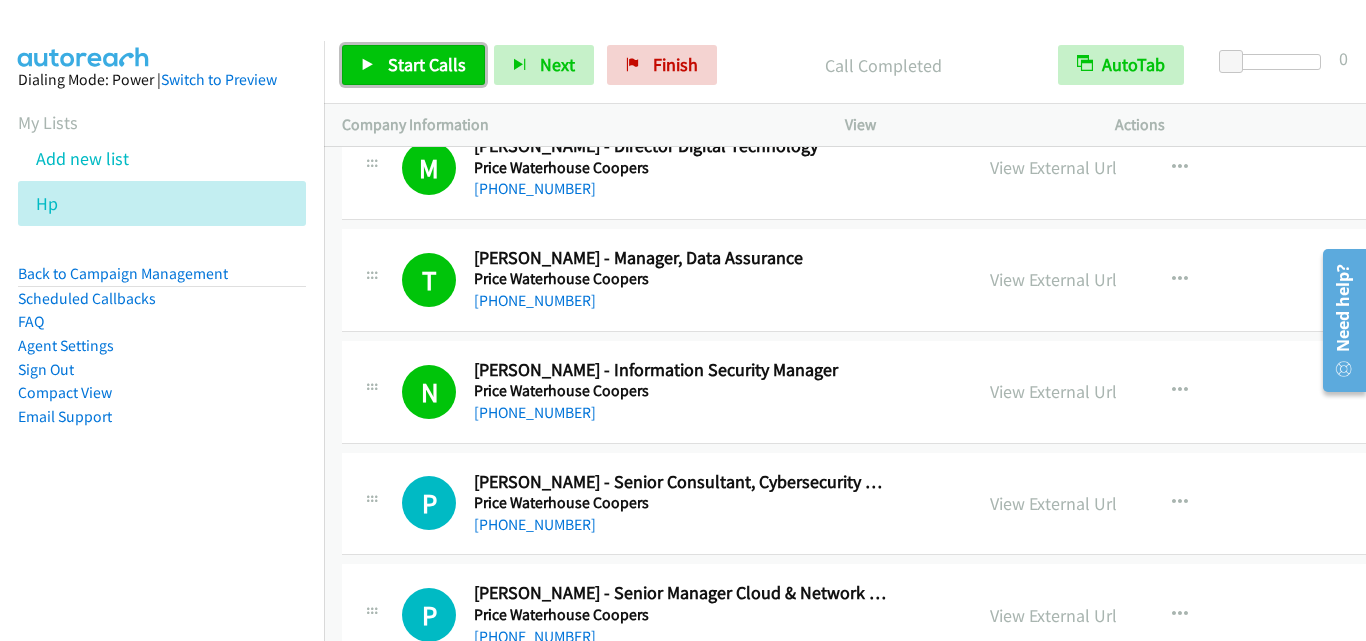 click at bounding box center (368, 66) 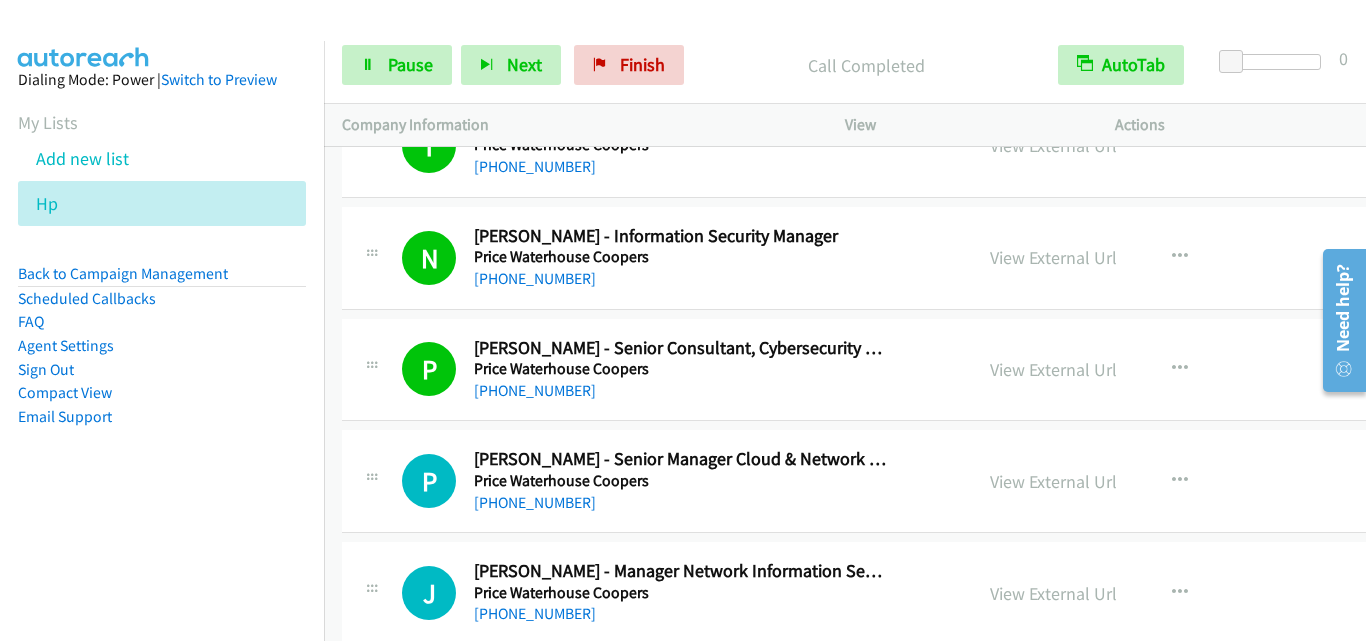 scroll, scrollTop: 15393, scrollLeft: 0, axis: vertical 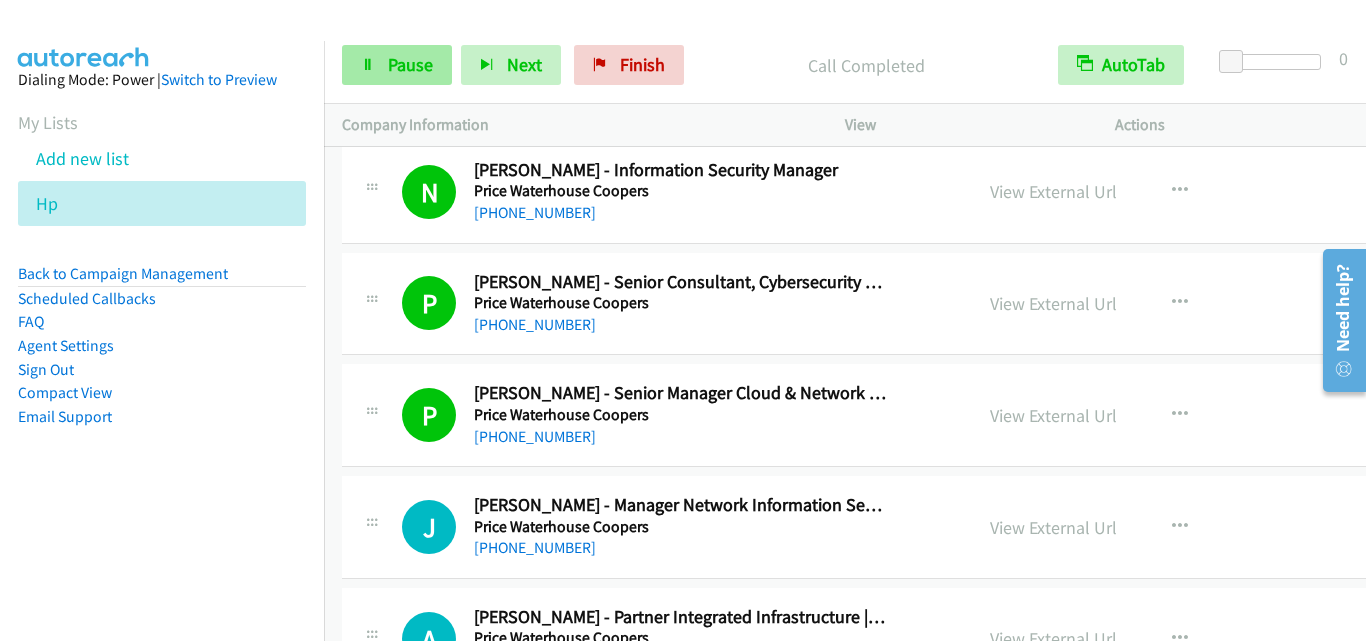 click on "Pause" at bounding box center [410, 64] 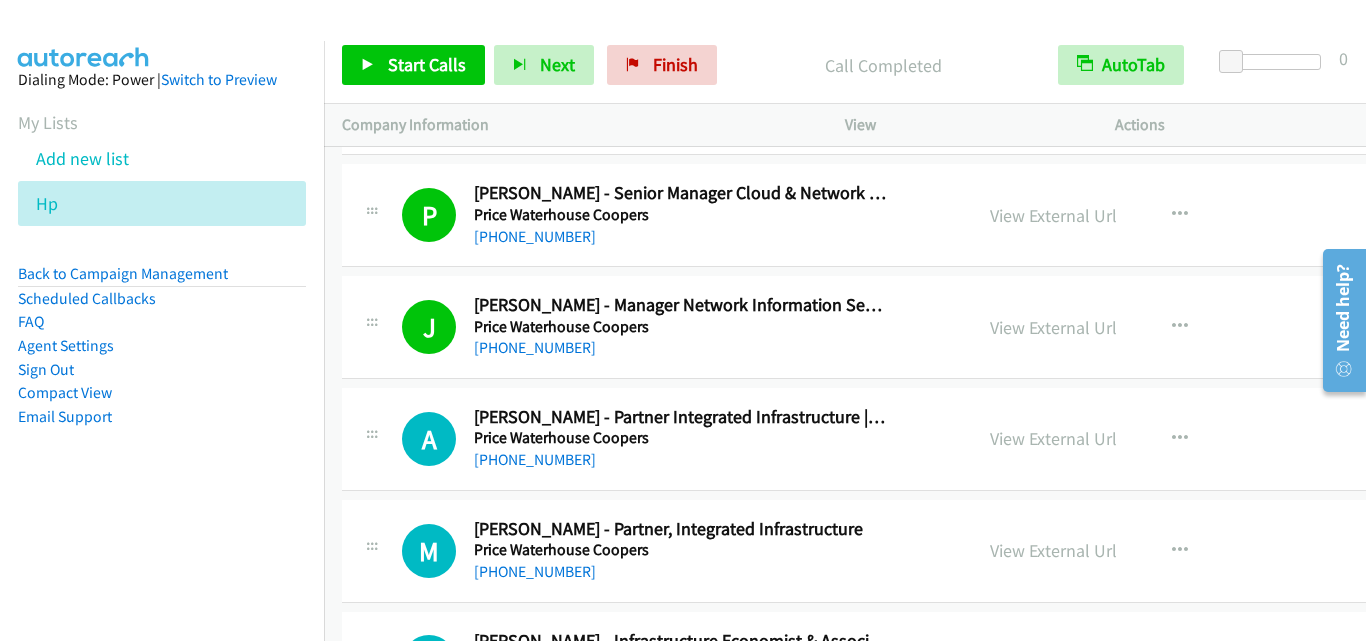scroll, scrollTop: 15793, scrollLeft: 0, axis: vertical 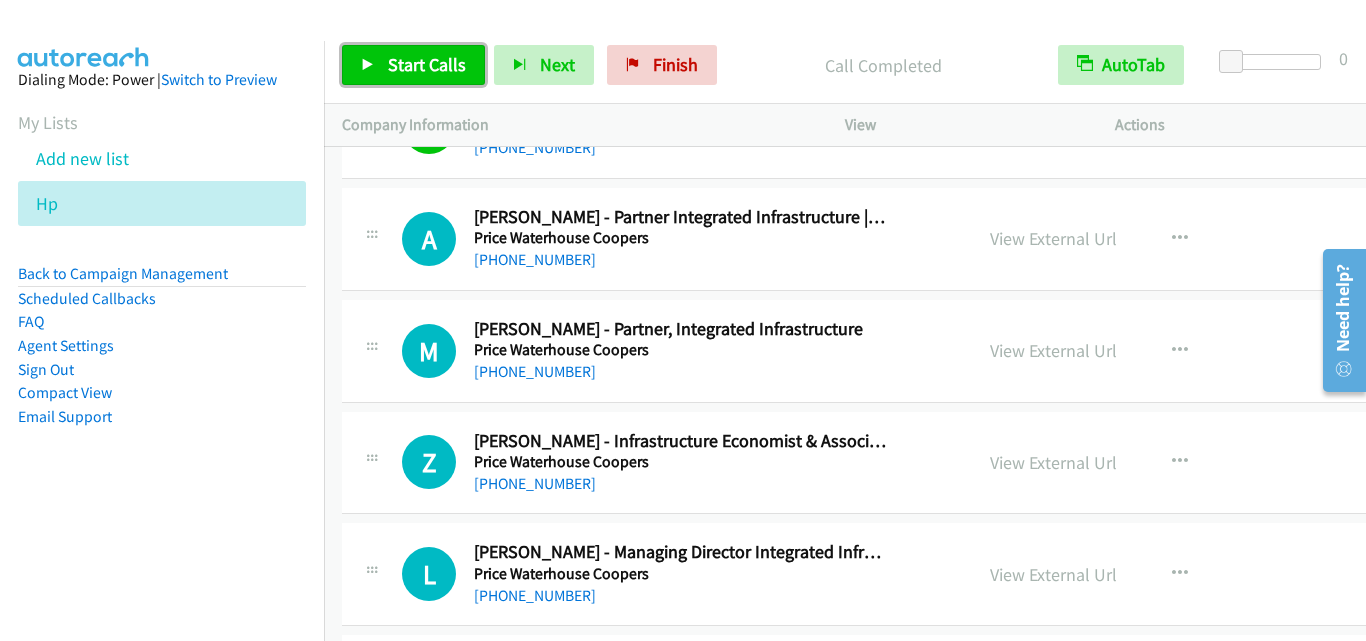 click on "Start Calls" at bounding box center (413, 65) 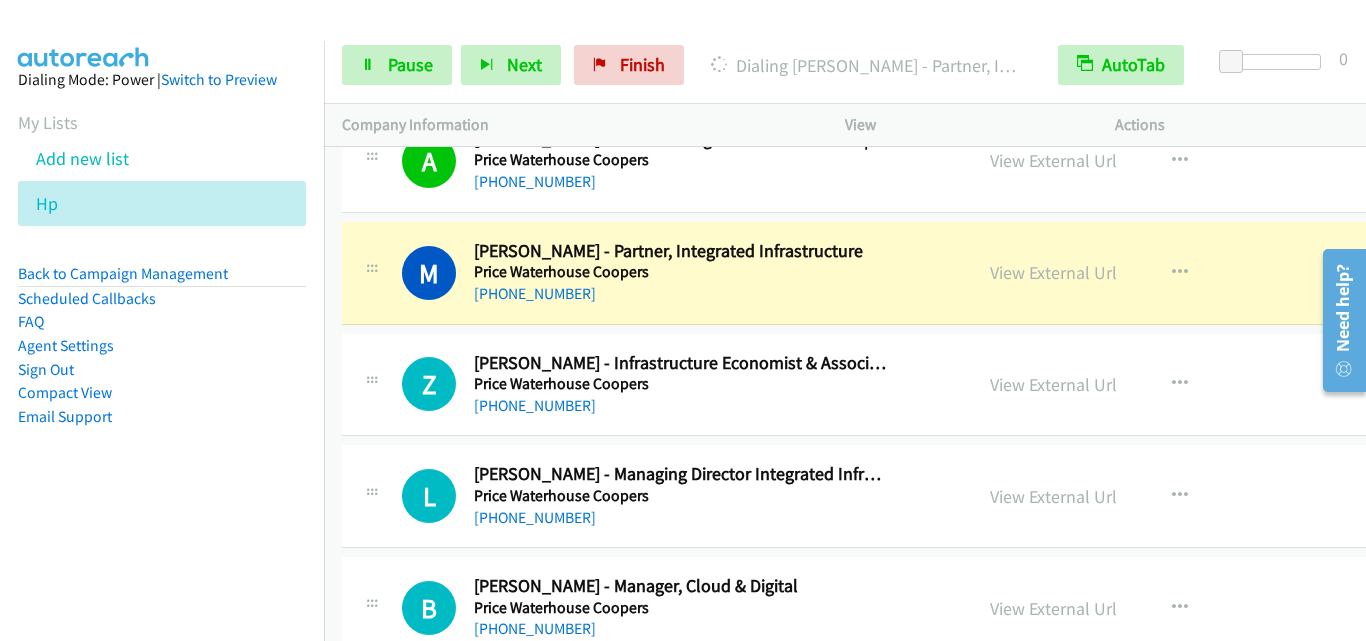 scroll, scrollTop: 15893, scrollLeft: 0, axis: vertical 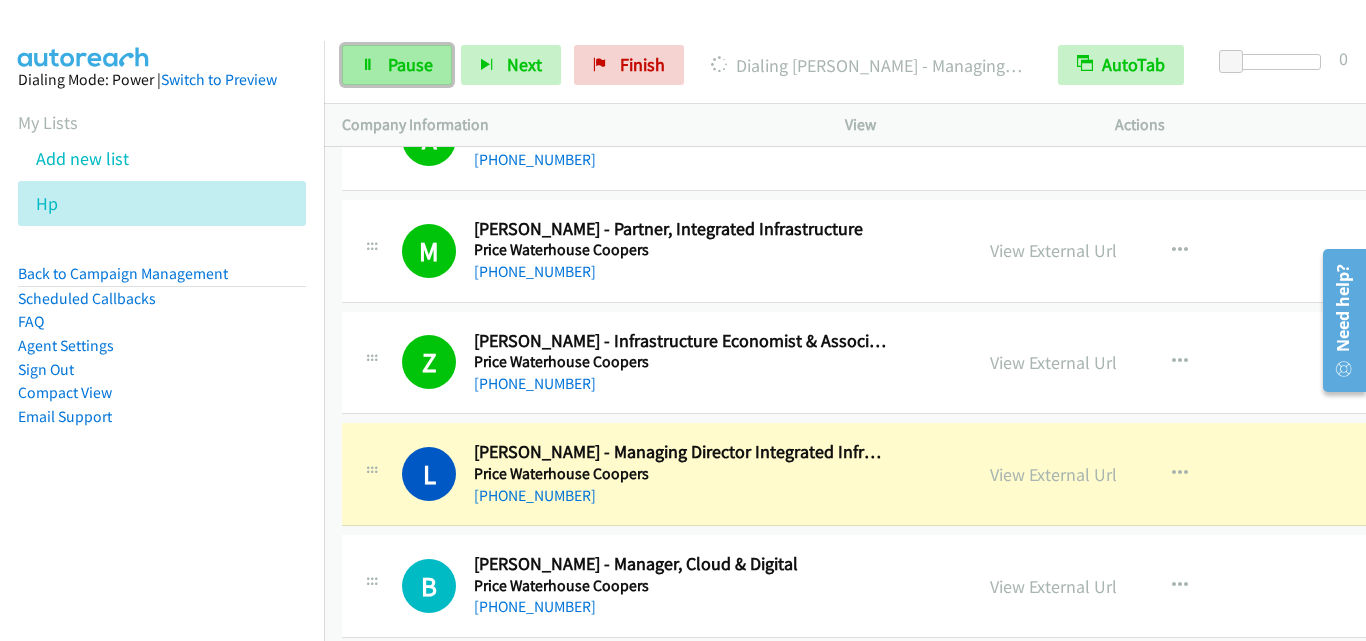 click on "Pause" at bounding box center (397, 65) 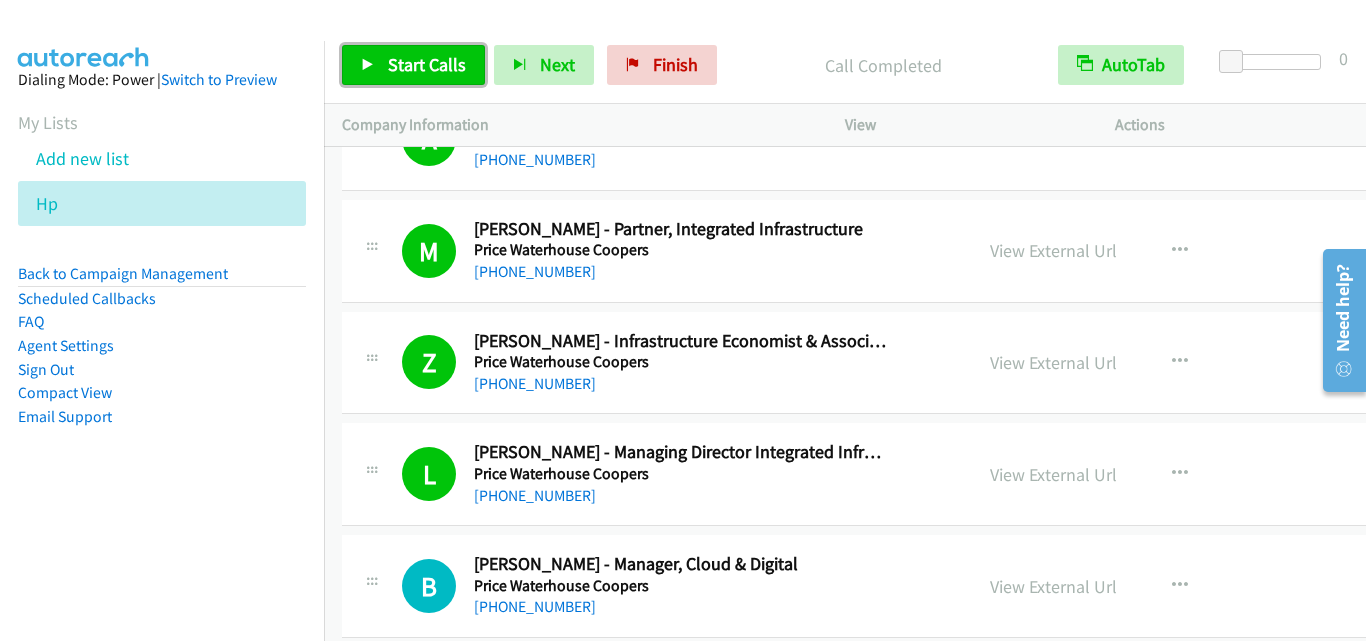 click on "Start Calls" at bounding box center [427, 64] 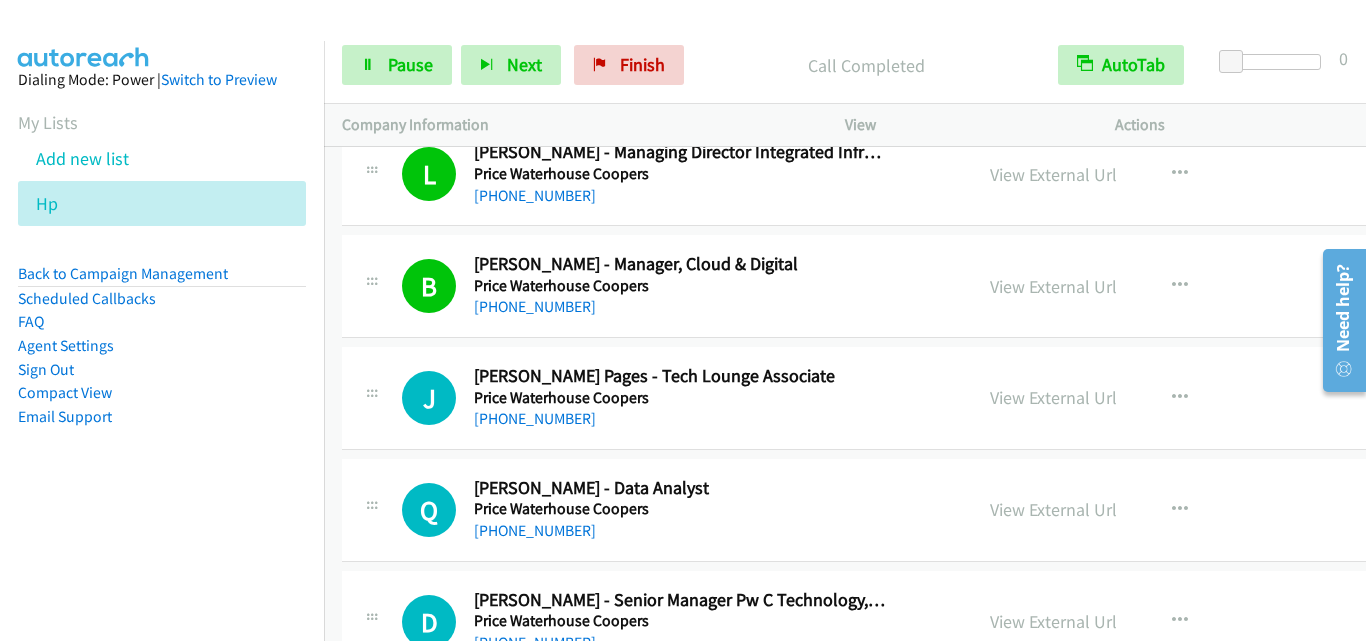 scroll, scrollTop: 16293, scrollLeft: 0, axis: vertical 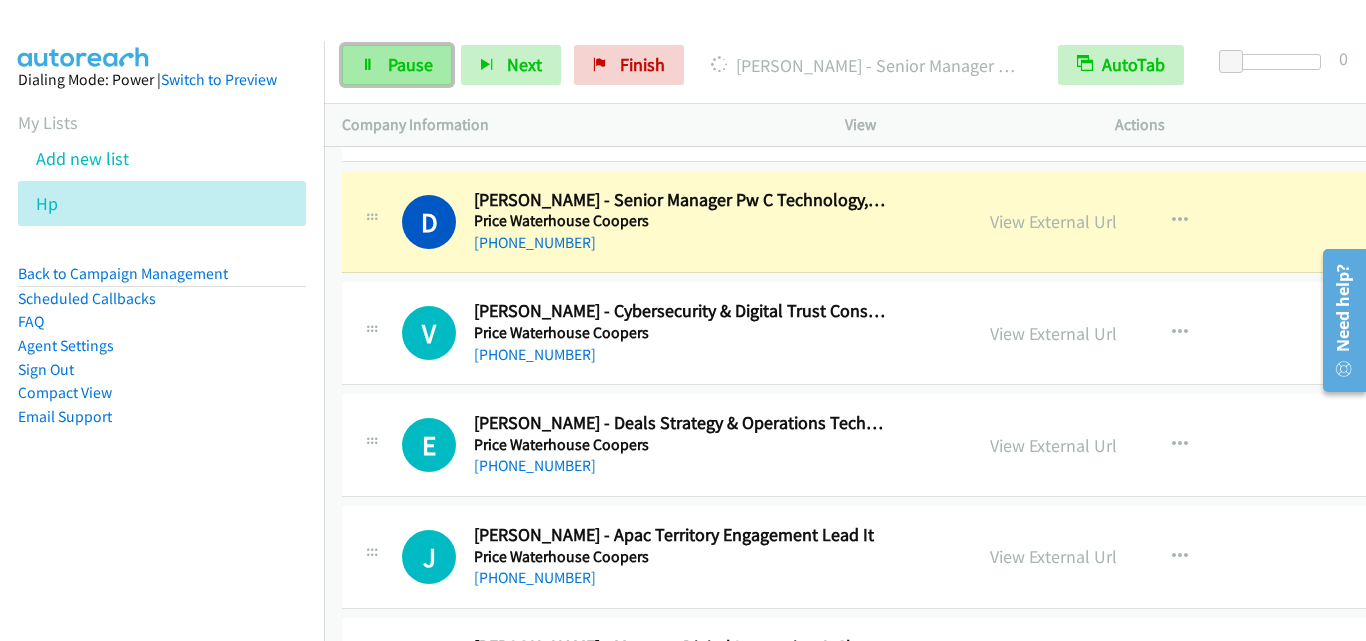 click on "Pause" at bounding box center [410, 64] 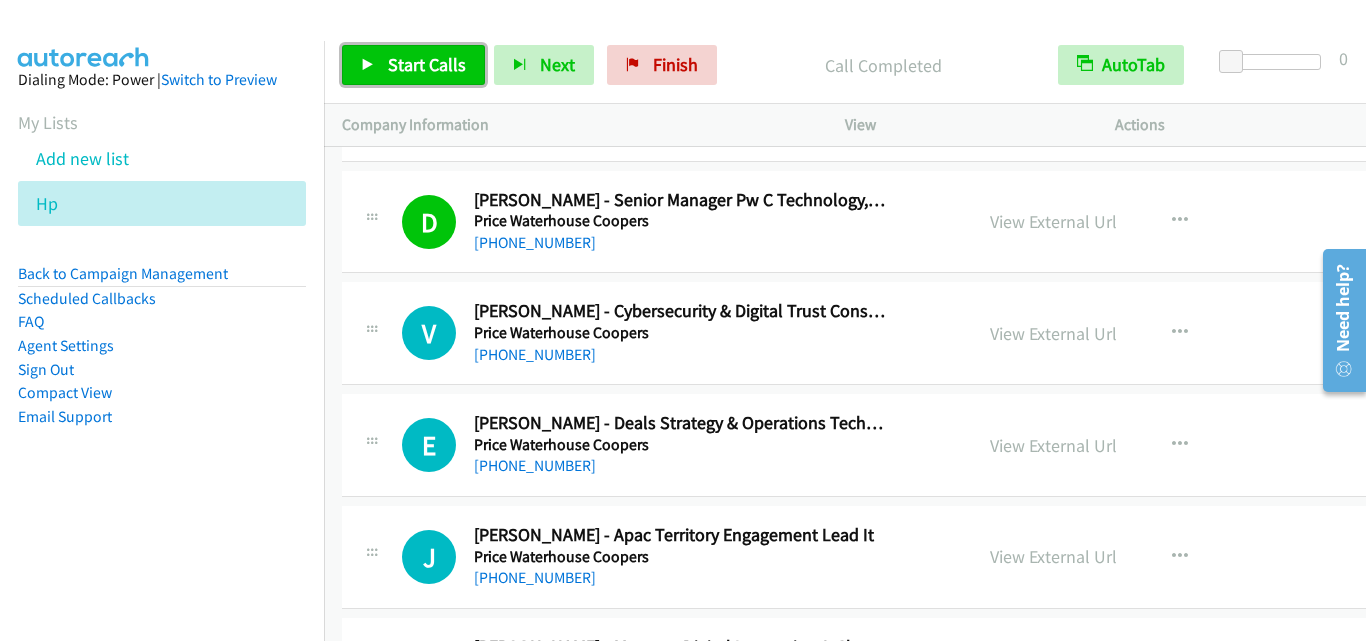 click at bounding box center [368, 66] 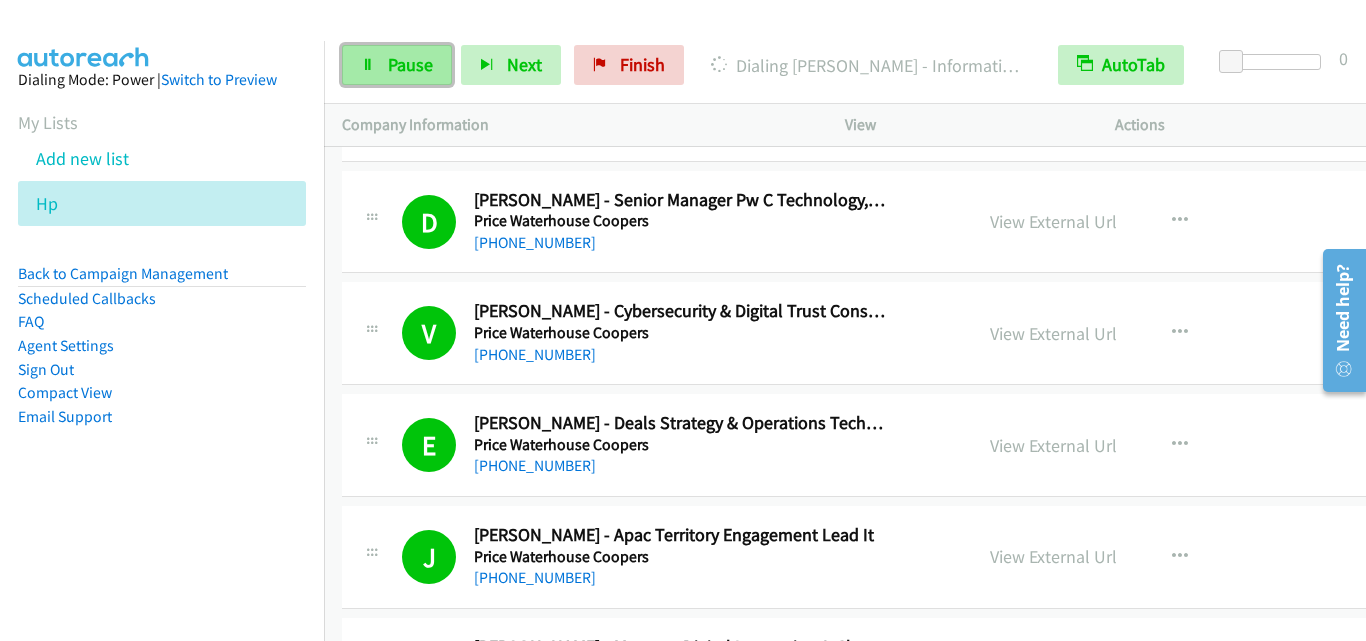 click on "Pause" at bounding box center (410, 64) 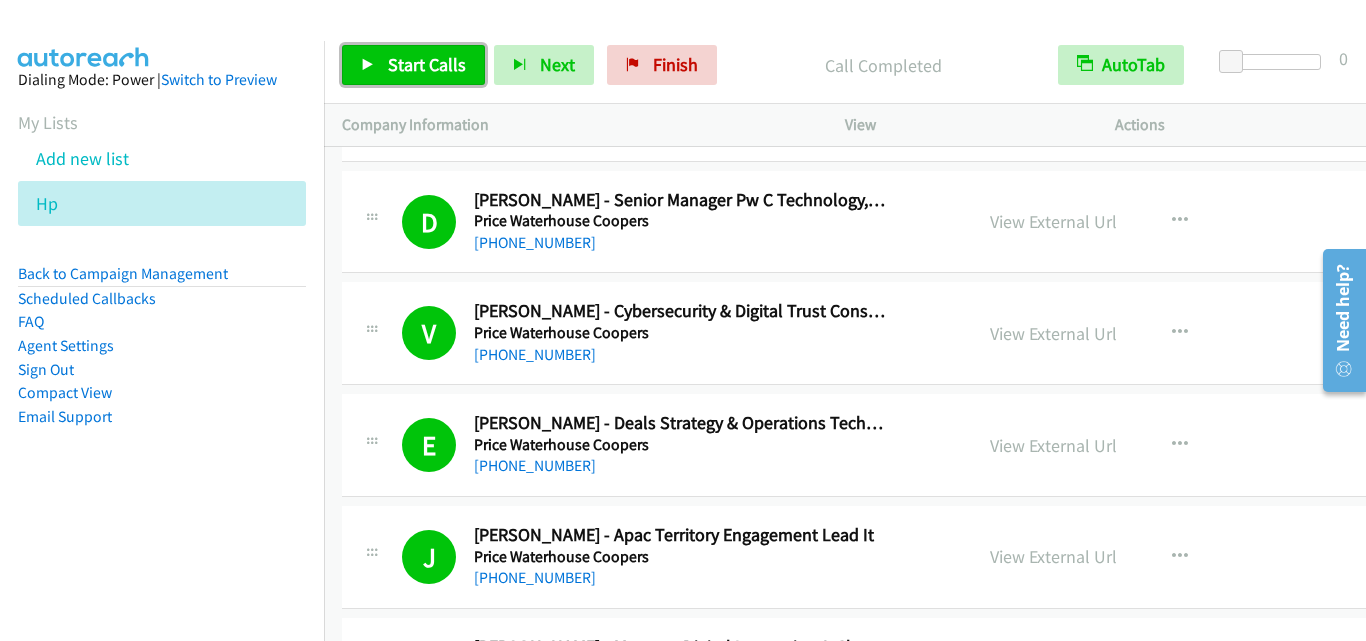 click on "Start Calls" at bounding box center [427, 64] 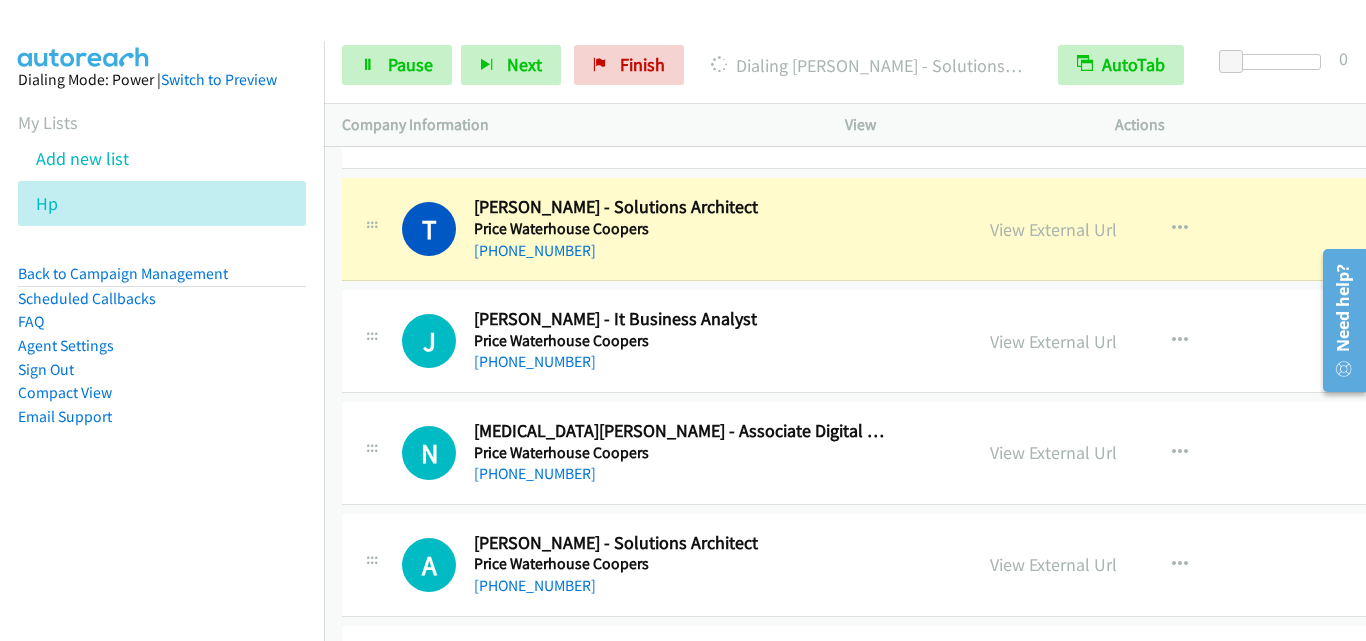 scroll, scrollTop: 17893, scrollLeft: 0, axis: vertical 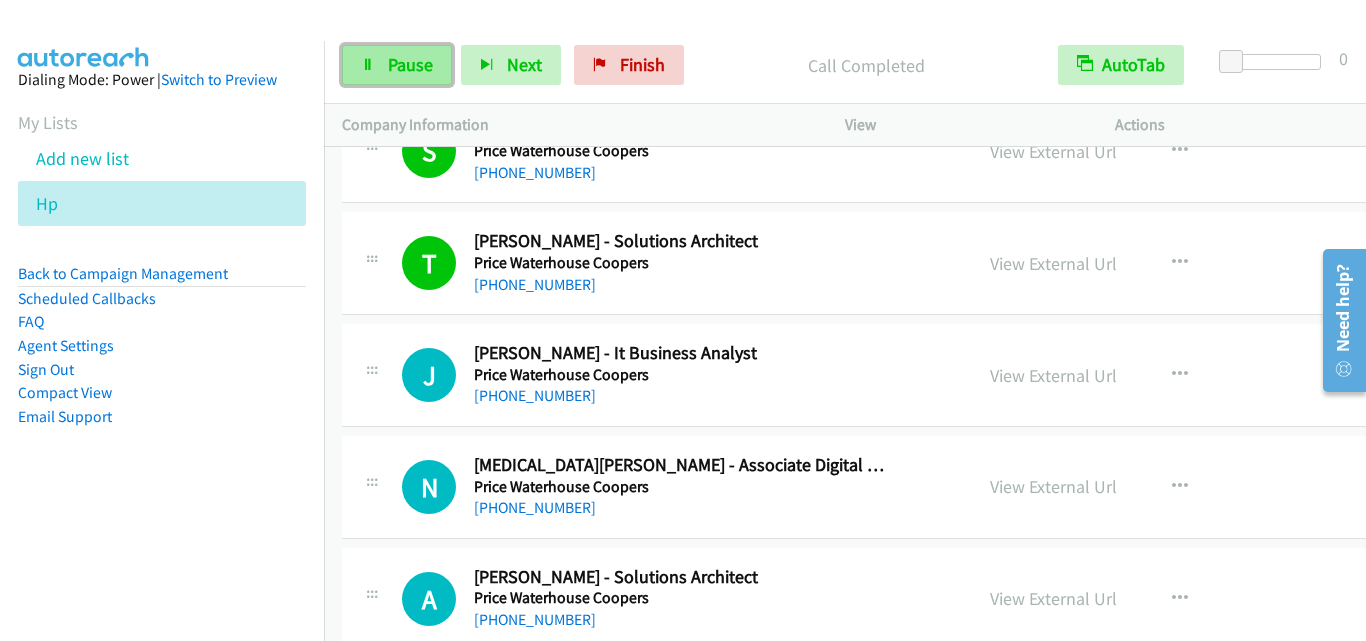 click at bounding box center [368, 66] 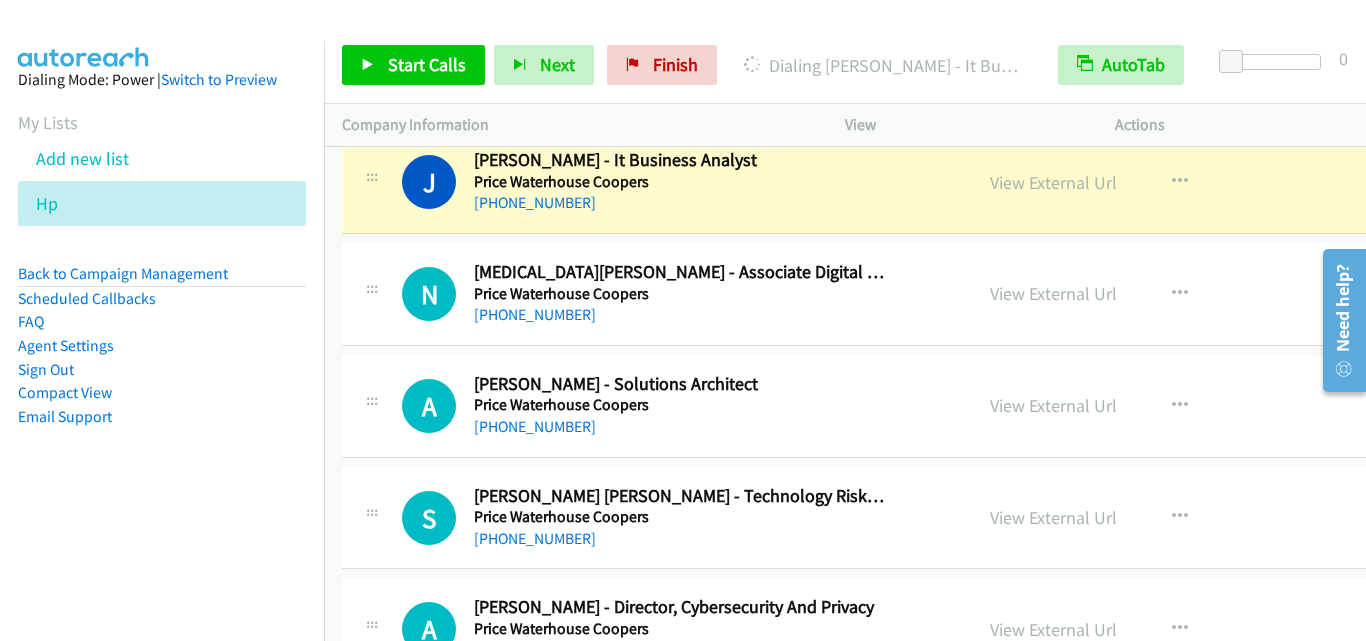scroll, scrollTop: 18093, scrollLeft: 0, axis: vertical 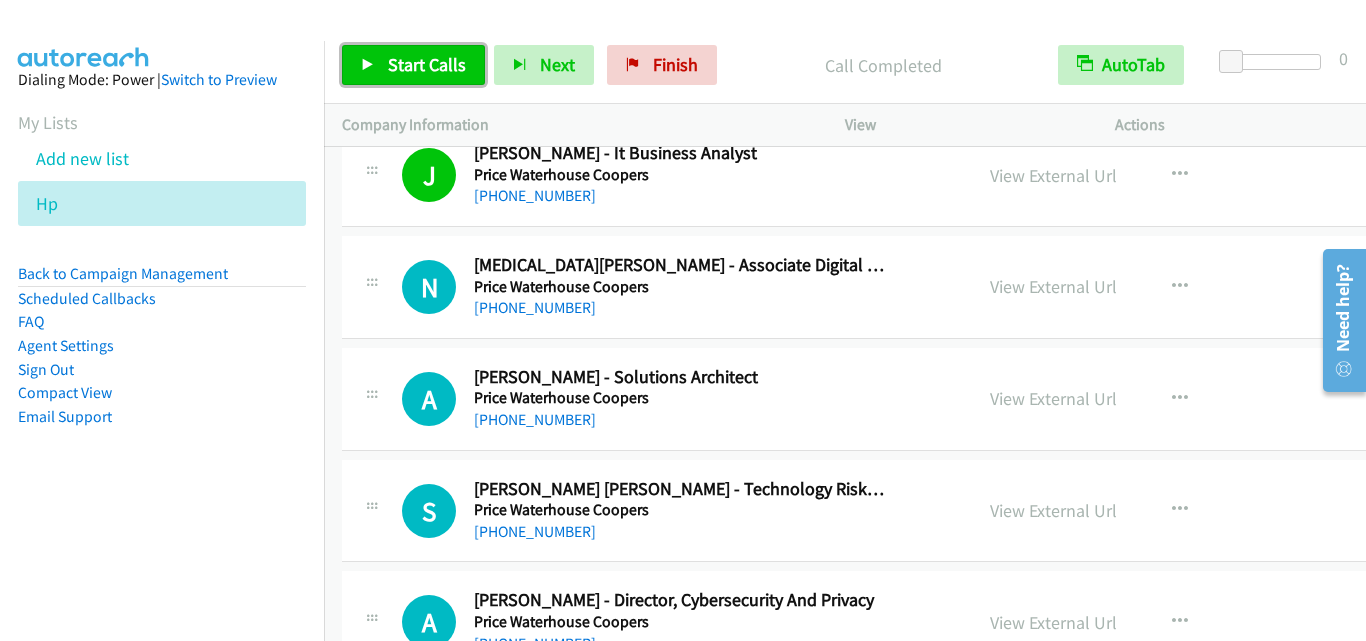 click on "Start Calls" at bounding box center (427, 64) 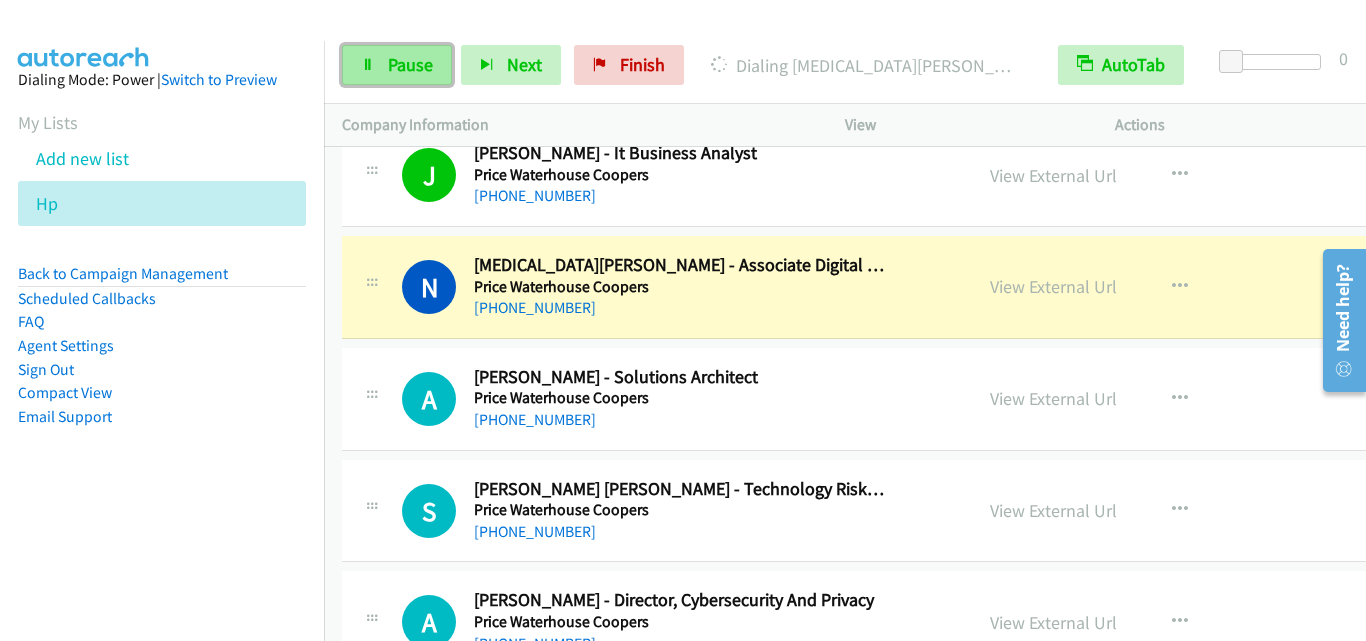 click on "Pause" at bounding box center [410, 64] 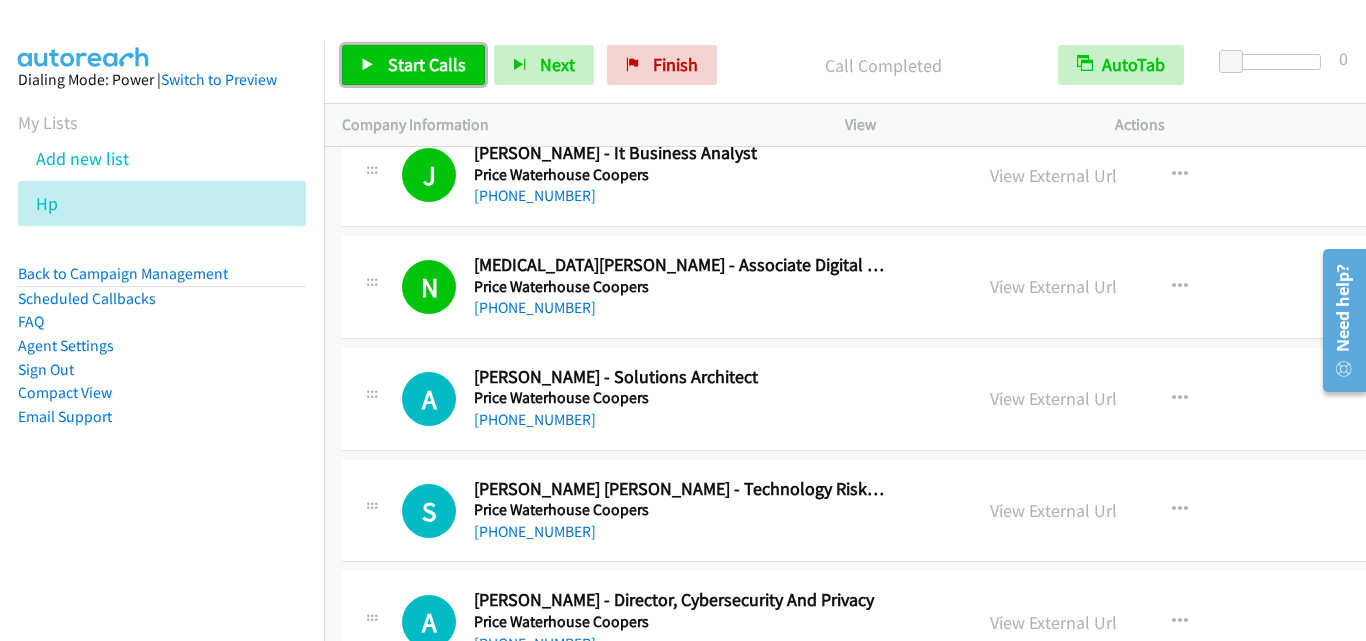 click on "Start Calls" at bounding box center (413, 65) 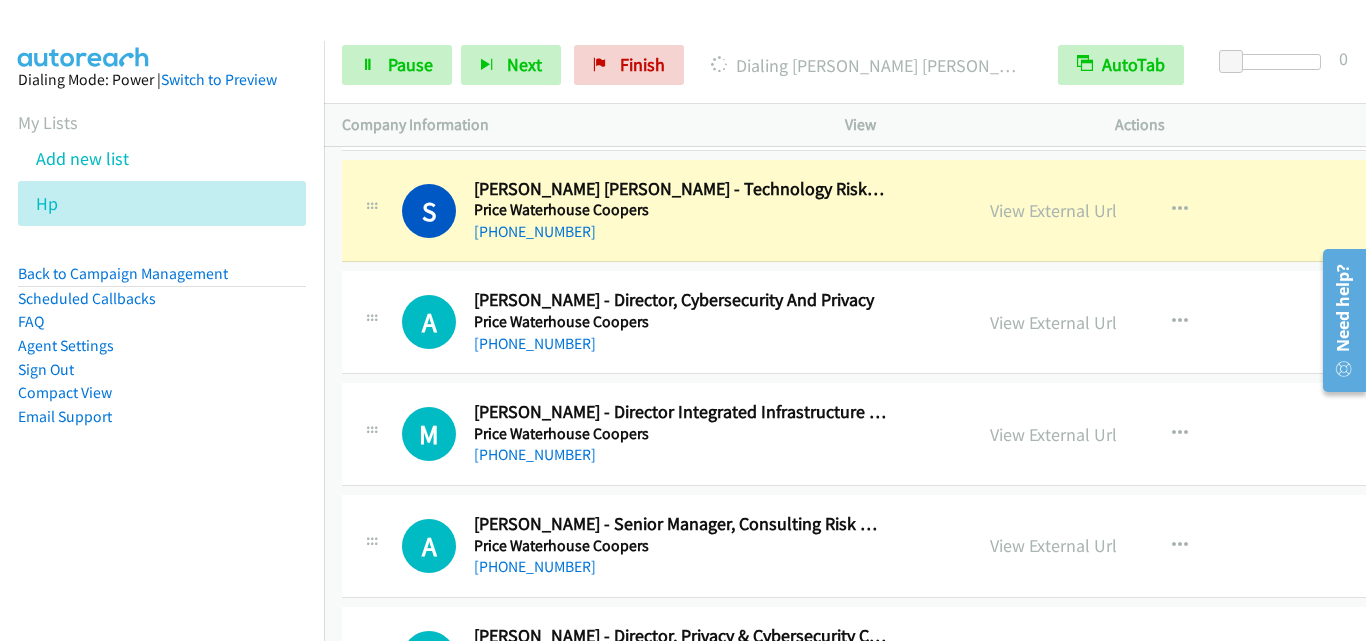 scroll, scrollTop: 18293, scrollLeft: 0, axis: vertical 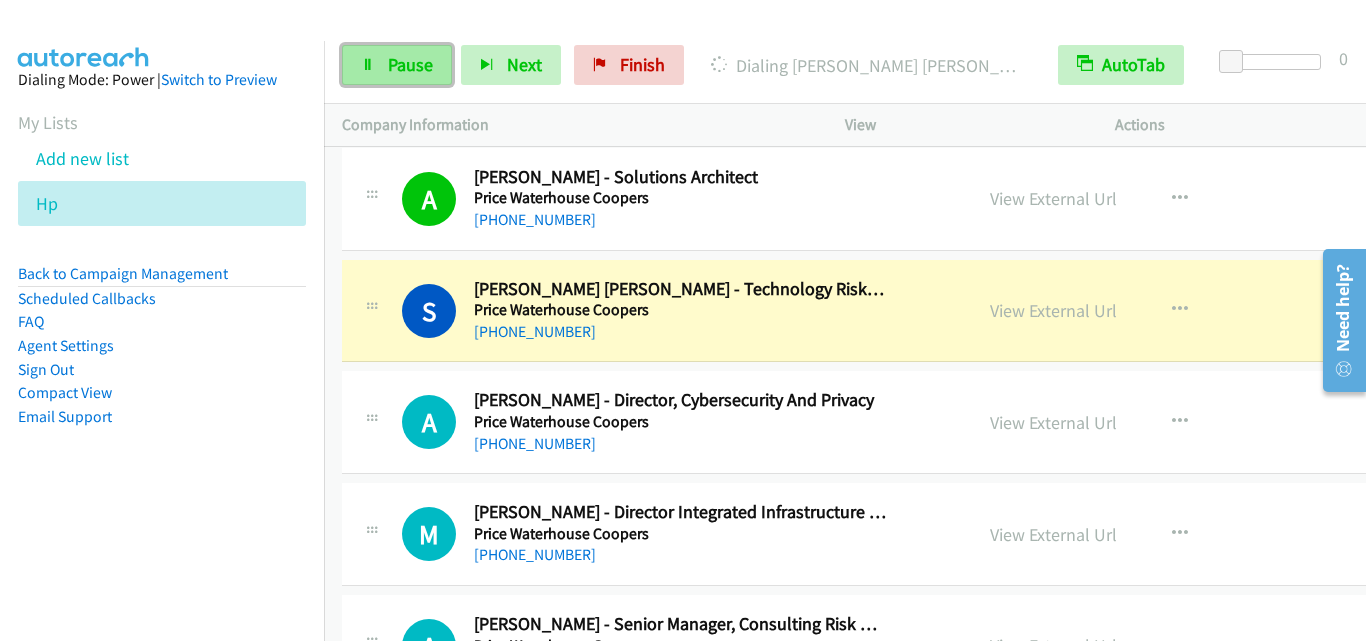 click on "Pause" at bounding box center [410, 64] 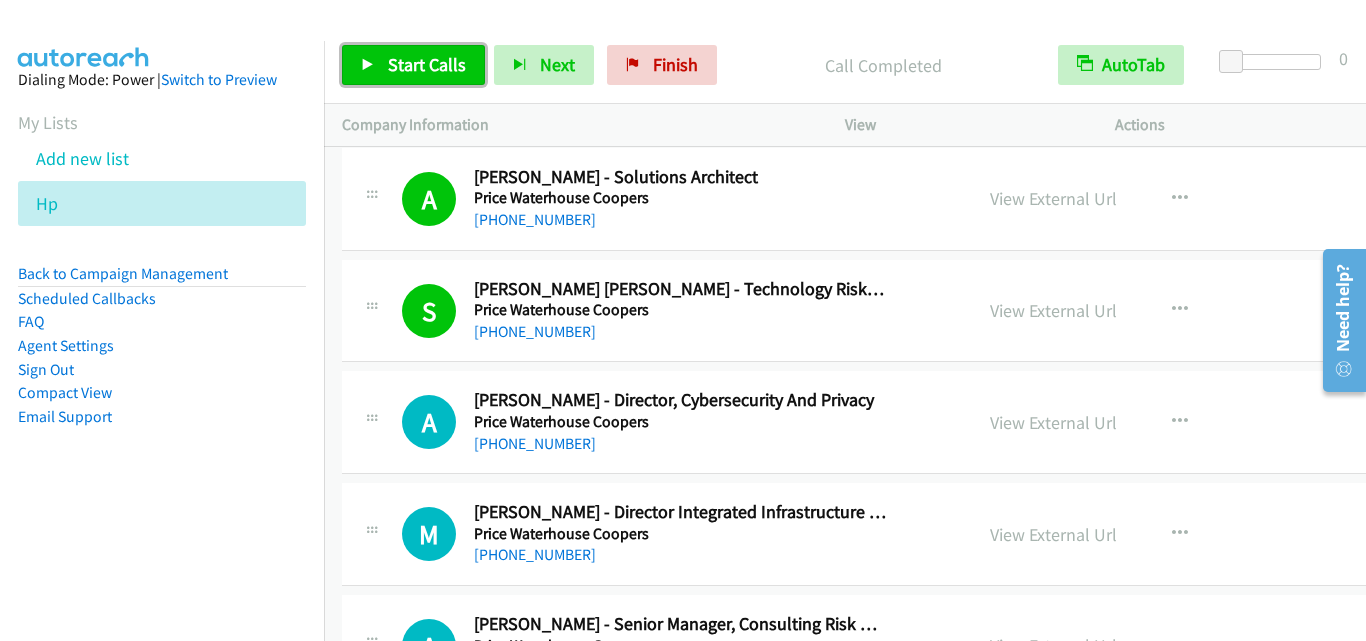 click on "Start Calls" at bounding box center [427, 64] 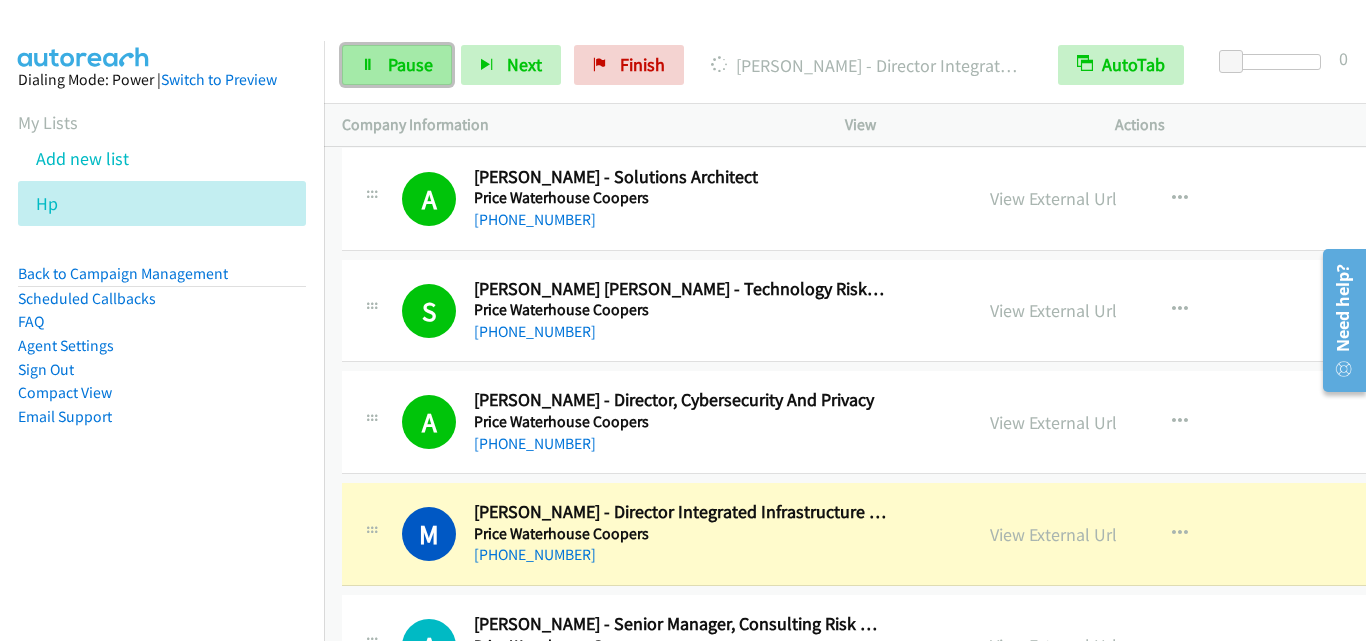 click on "Pause" at bounding box center (397, 65) 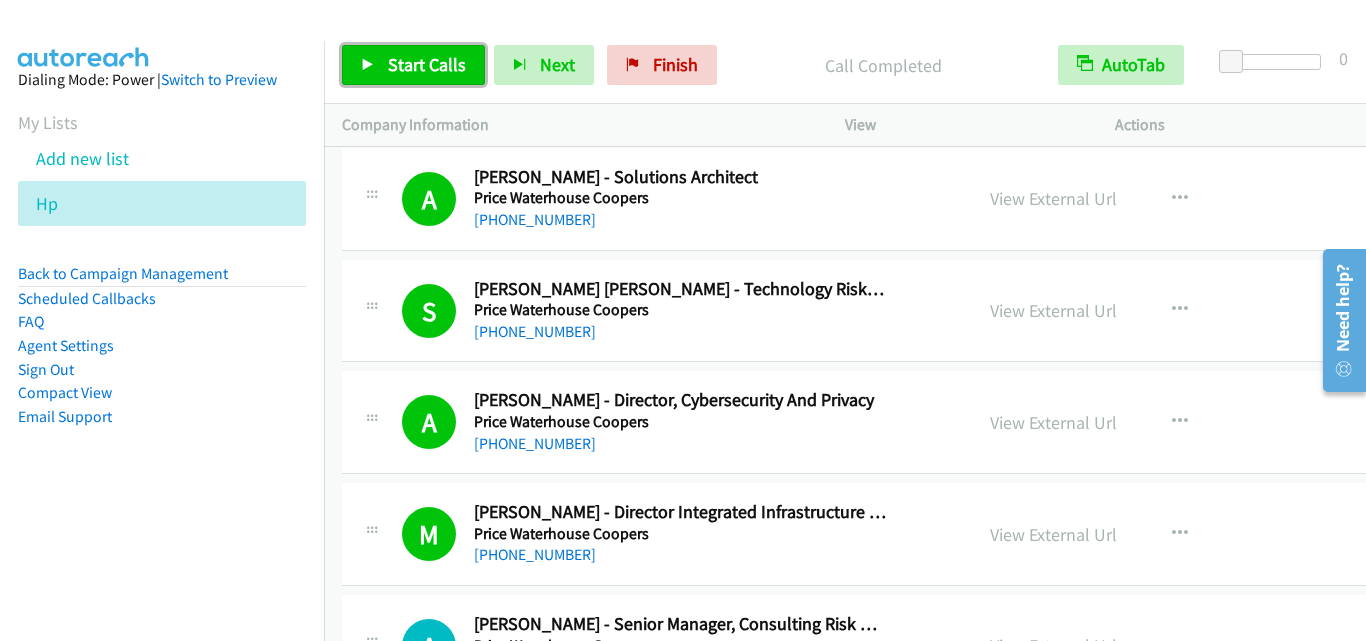 click on "Start Calls" at bounding box center (413, 65) 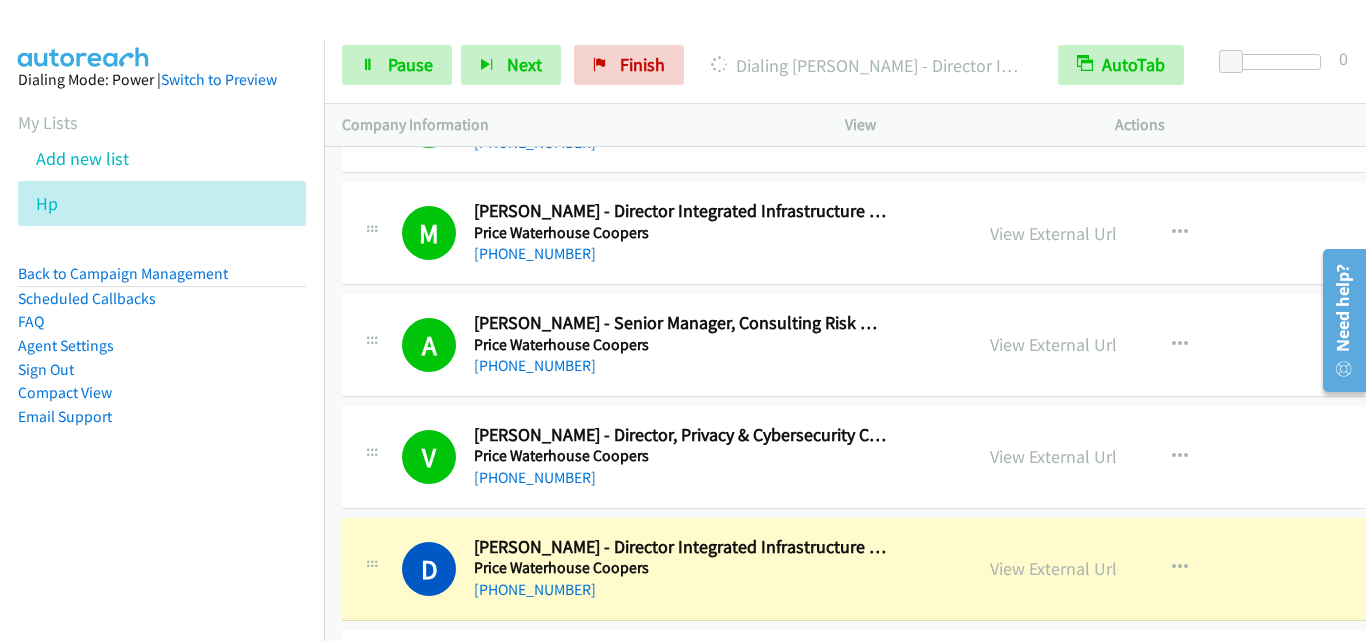 scroll, scrollTop: 18793, scrollLeft: 0, axis: vertical 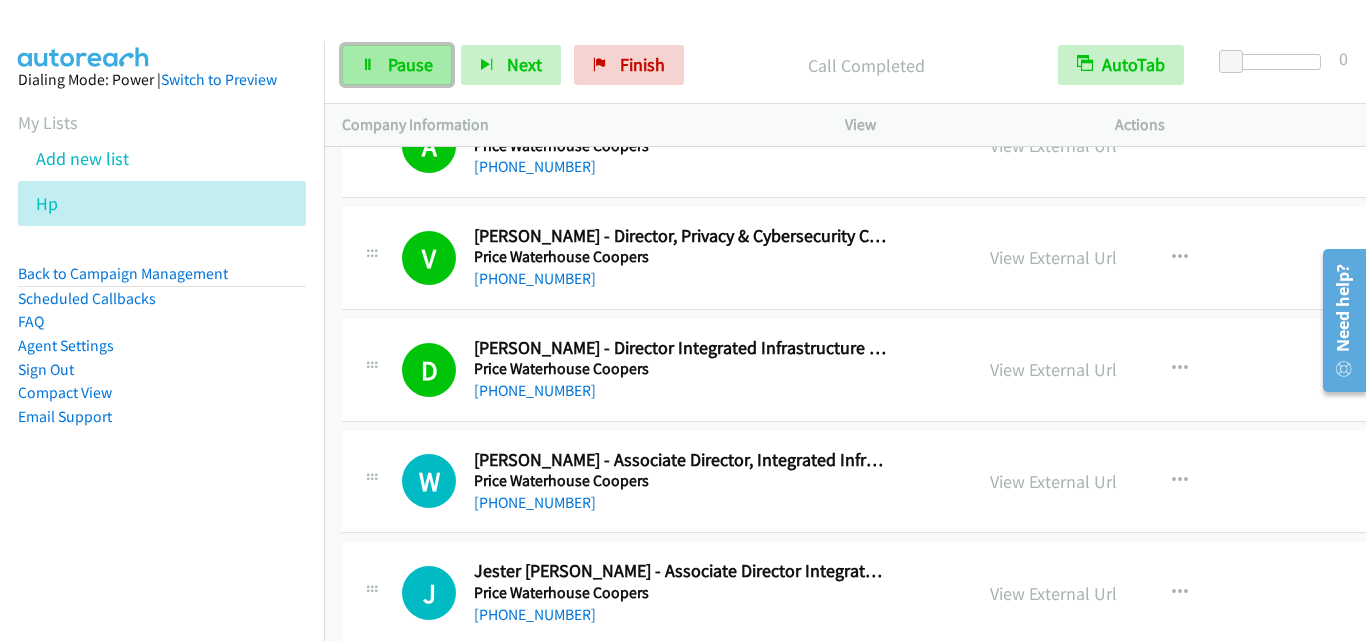 click on "Pause" at bounding box center [397, 65] 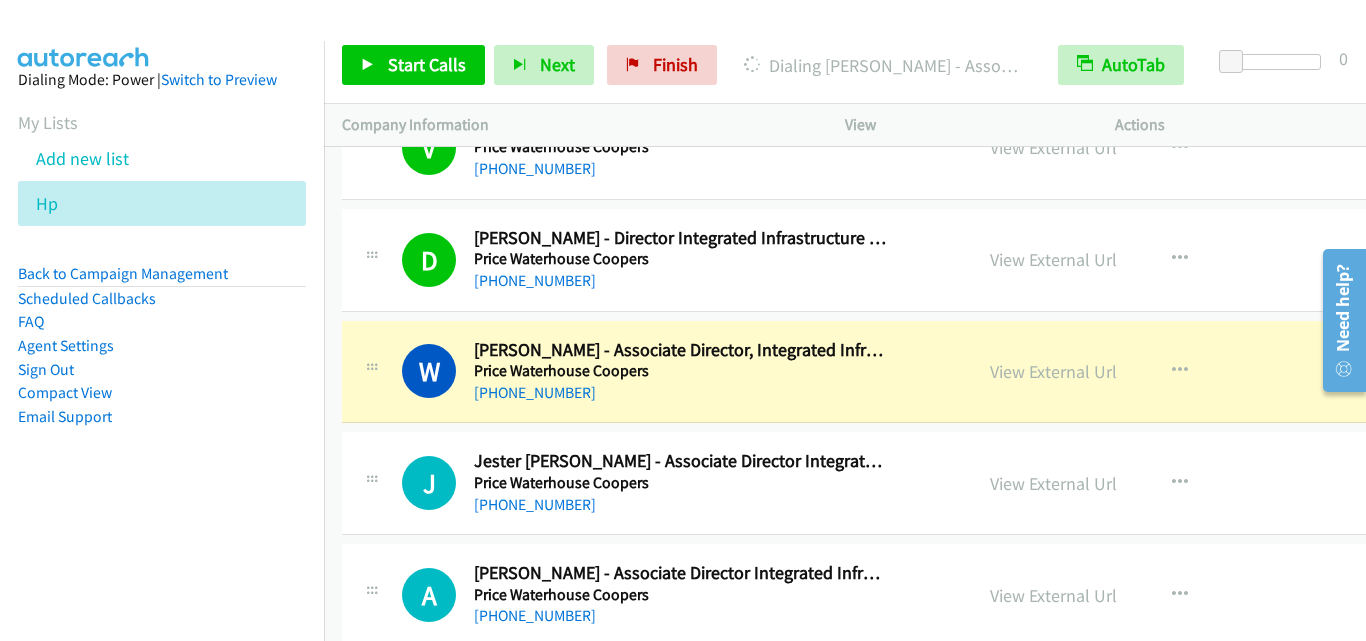 scroll, scrollTop: 18993, scrollLeft: 0, axis: vertical 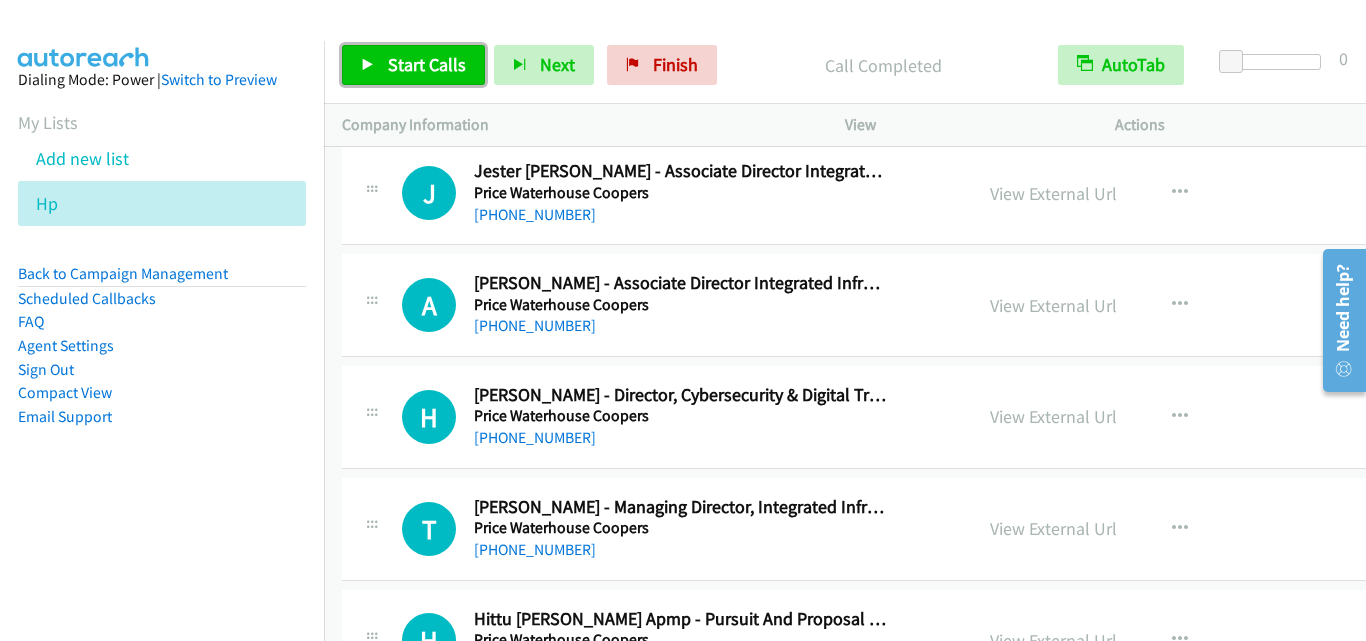 click on "Start Calls" at bounding box center (427, 64) 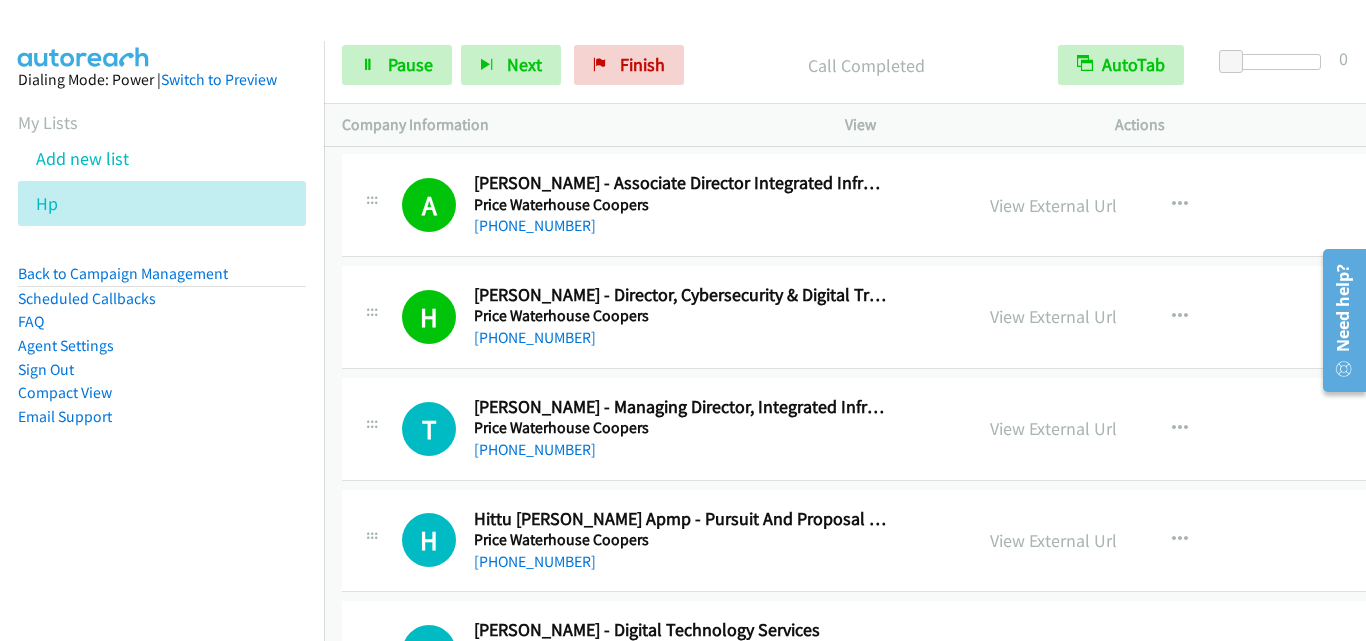 scroll, scrollTop: 19393, scrollLeft: 0, axis: vertical 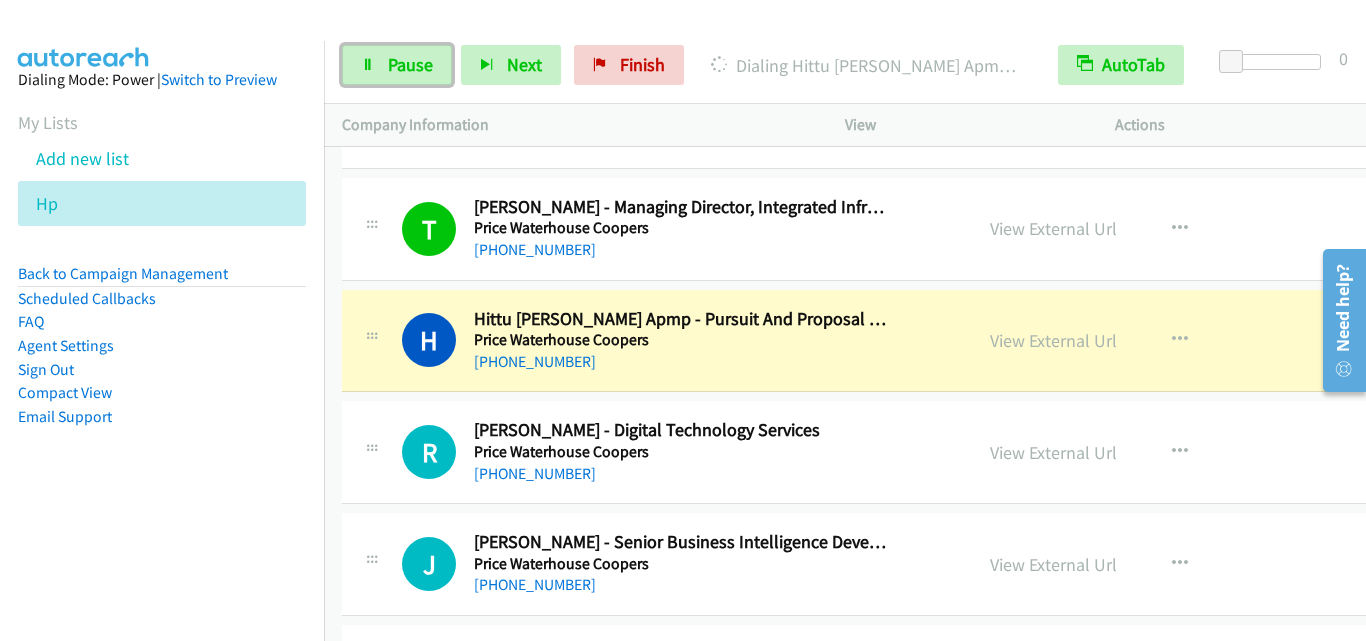 drag, startPoint x: 421, startPoint y: 57, endPoint x: 952, endPoint y: 85, distance: 531.73773 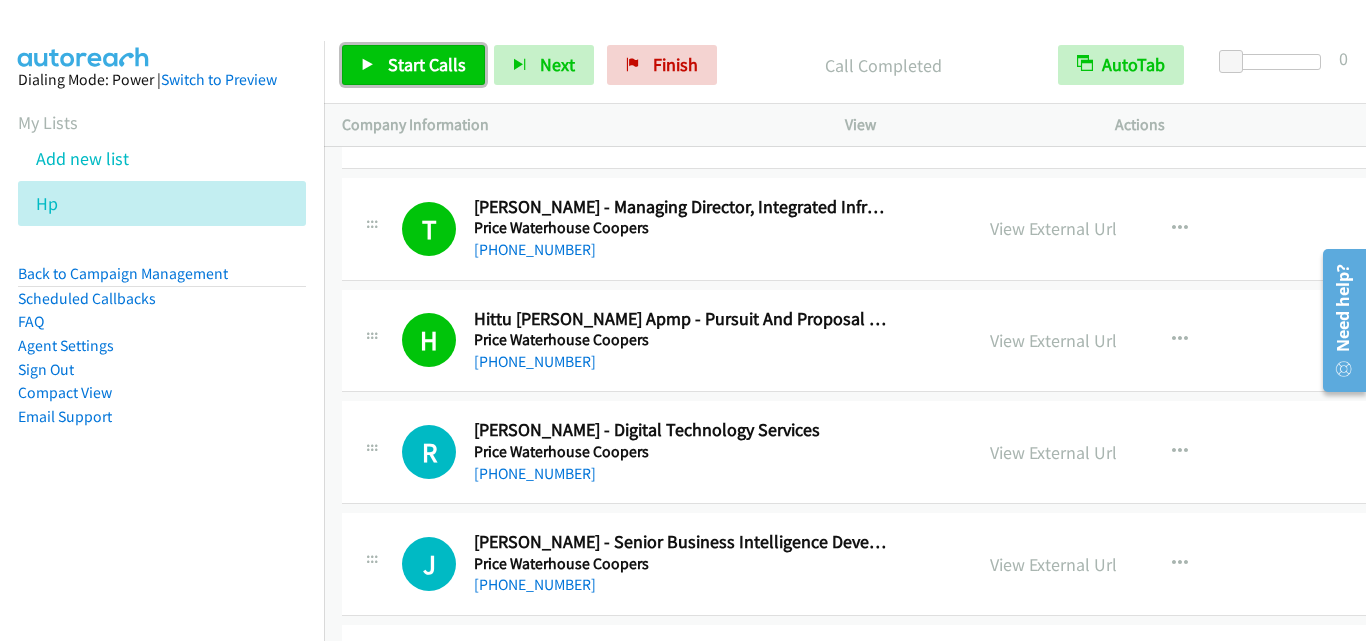 click on "Start Calls" at bounding box center [427, 64] 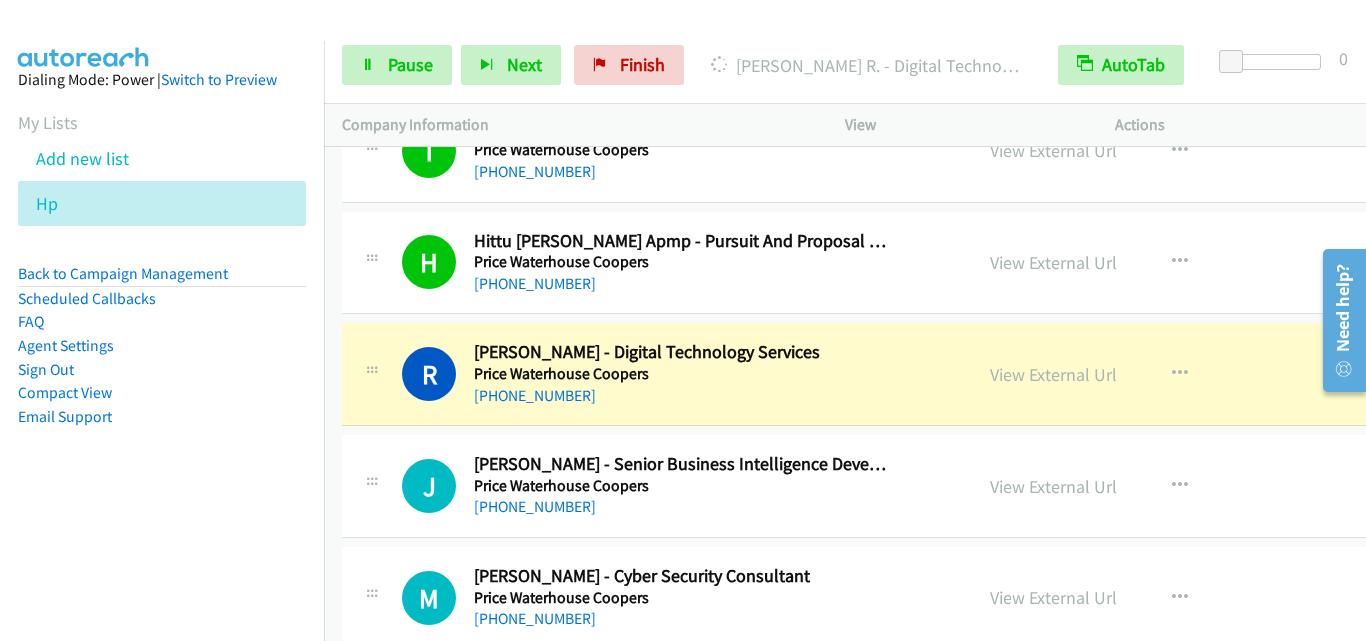 scroll, scrollTop: 19593, scrollLeft: 0, axis: vertical 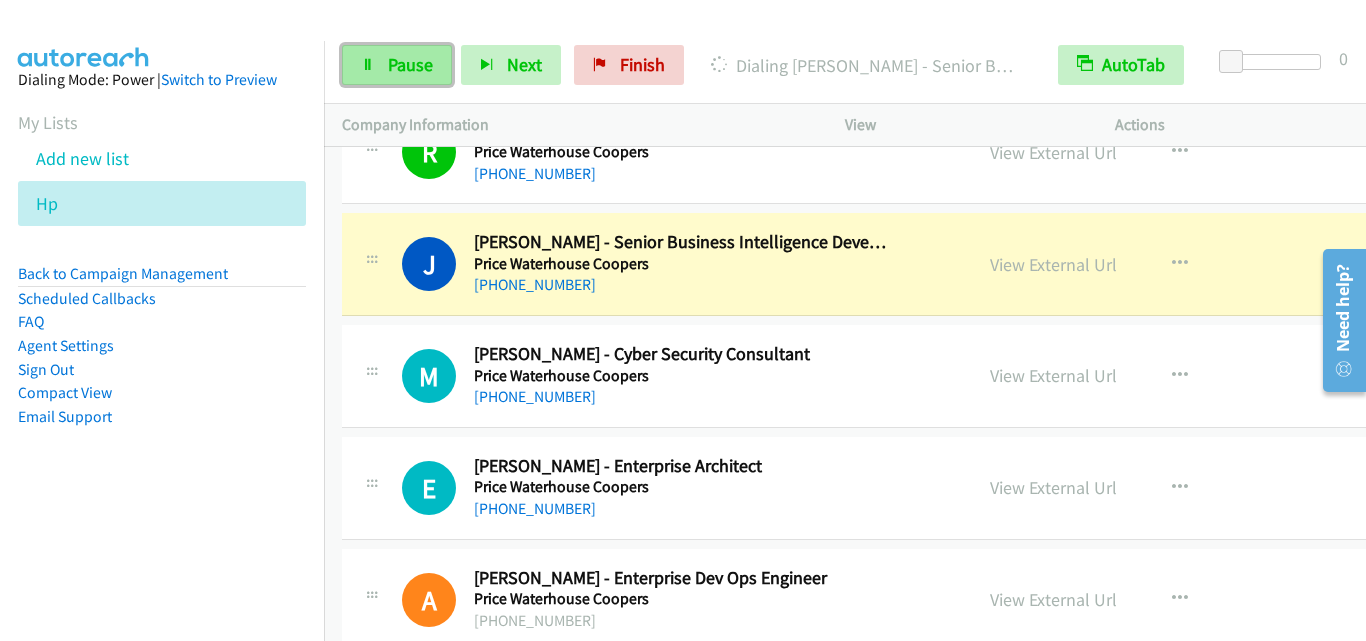 click on "Pause" at bounding box center (410, 64) 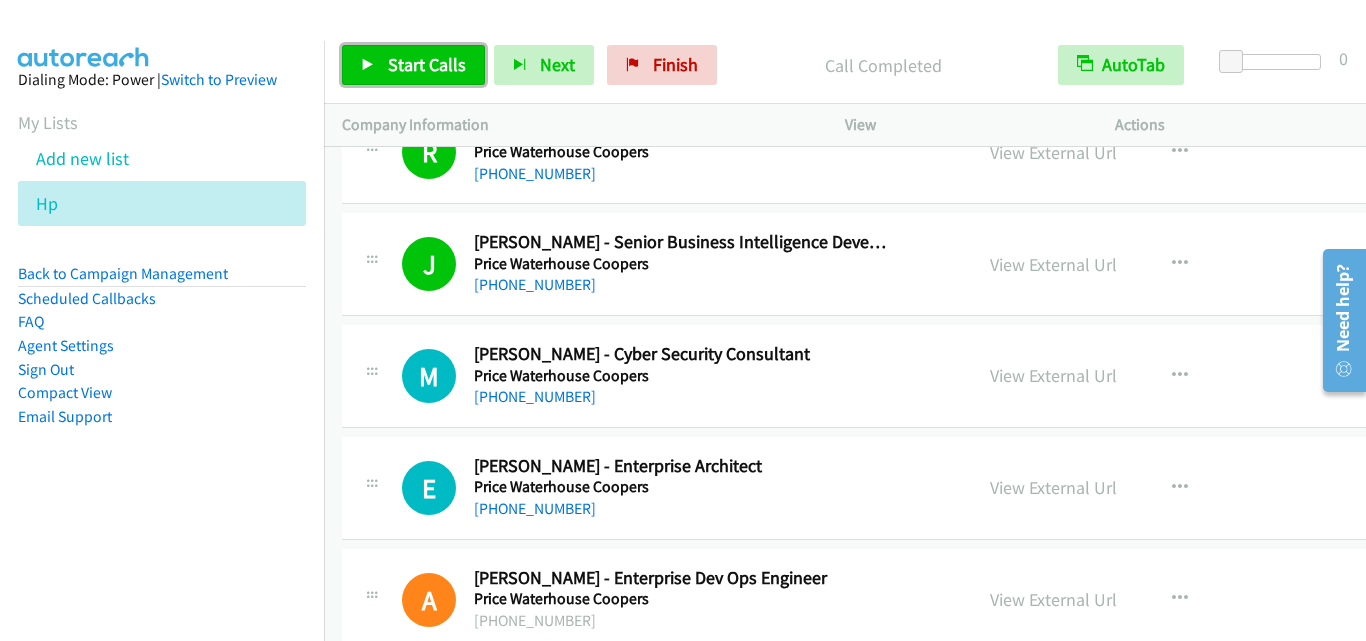 click on "Start Calls" at bounding box center (413, 65) 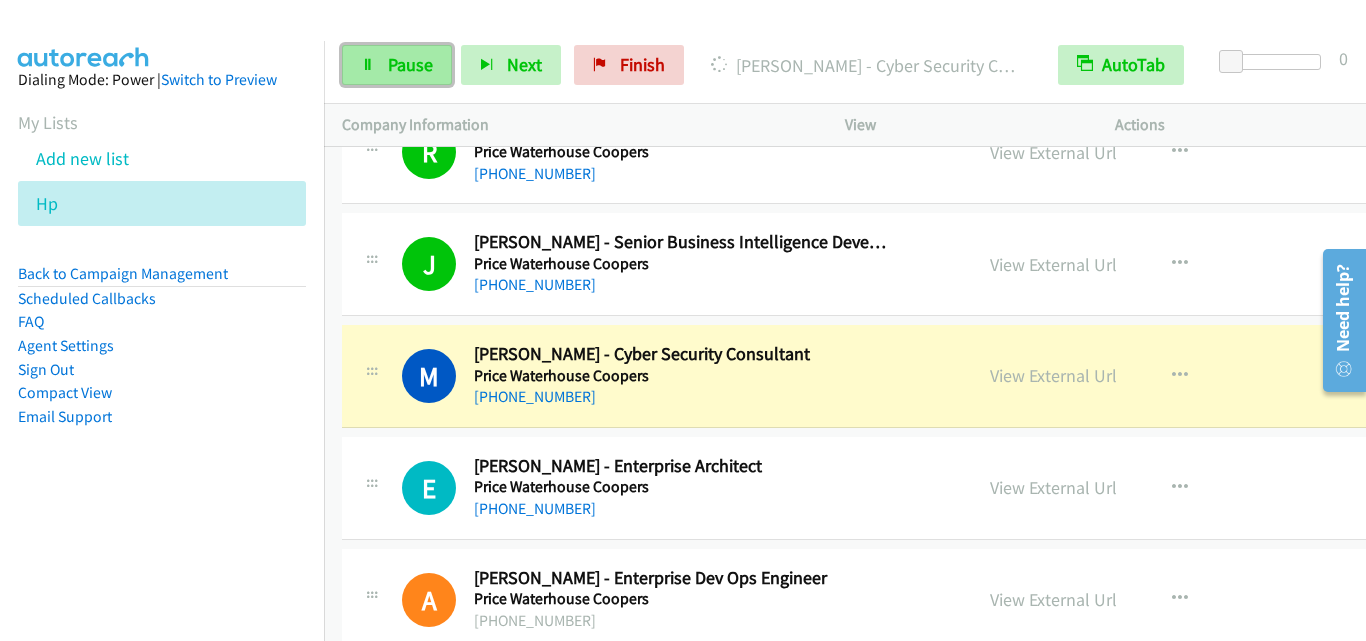 click on "Pause" at bounding box center [410, 64] 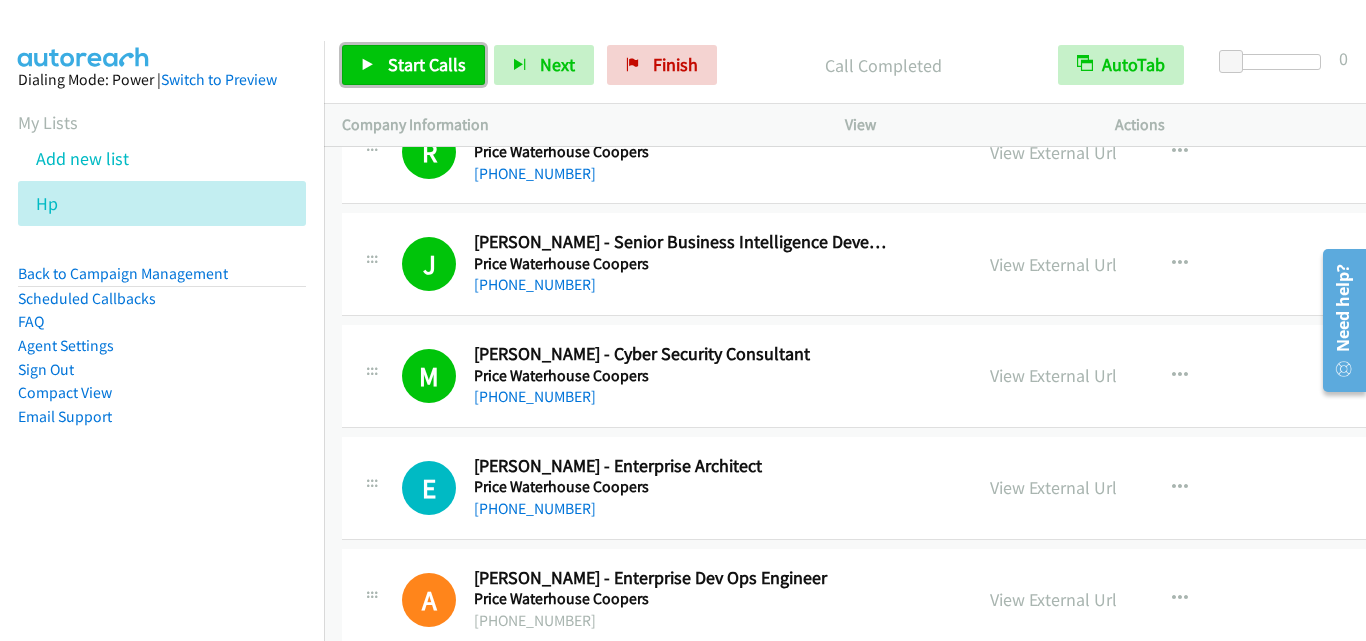 click on "Start Calls" at bounding box center [427, 64] 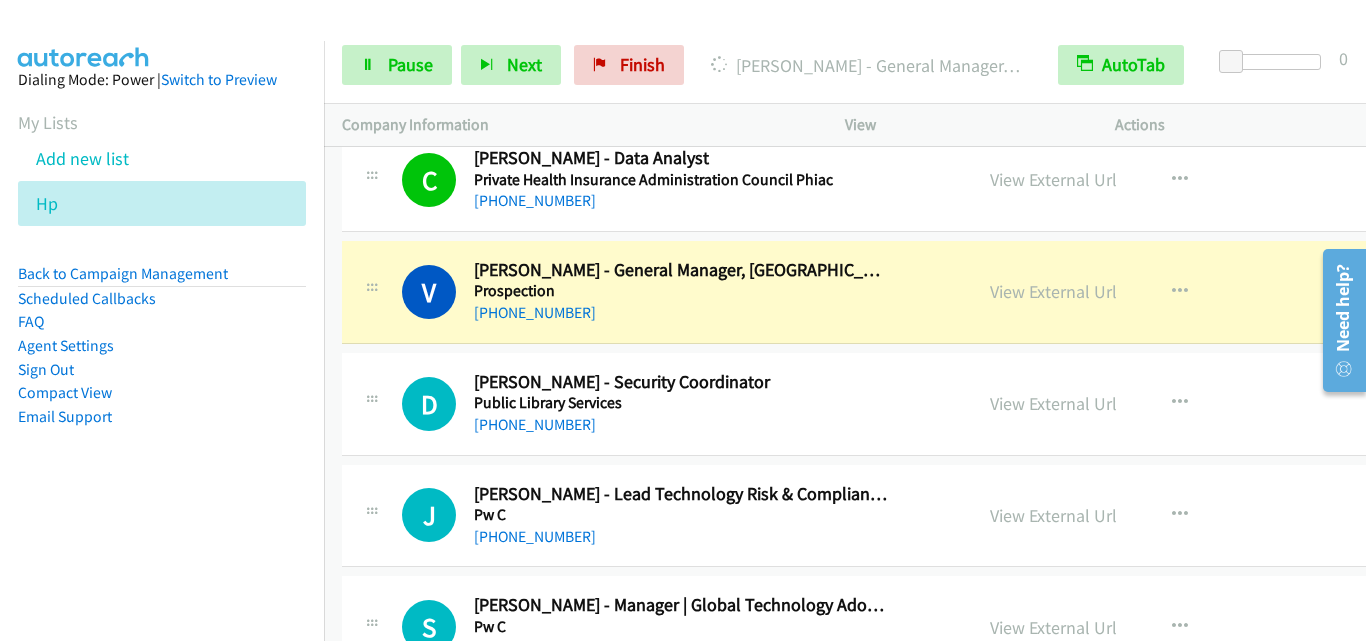 scroll, scrollTop: 20593, scrollLeft: 0, axis: vertical 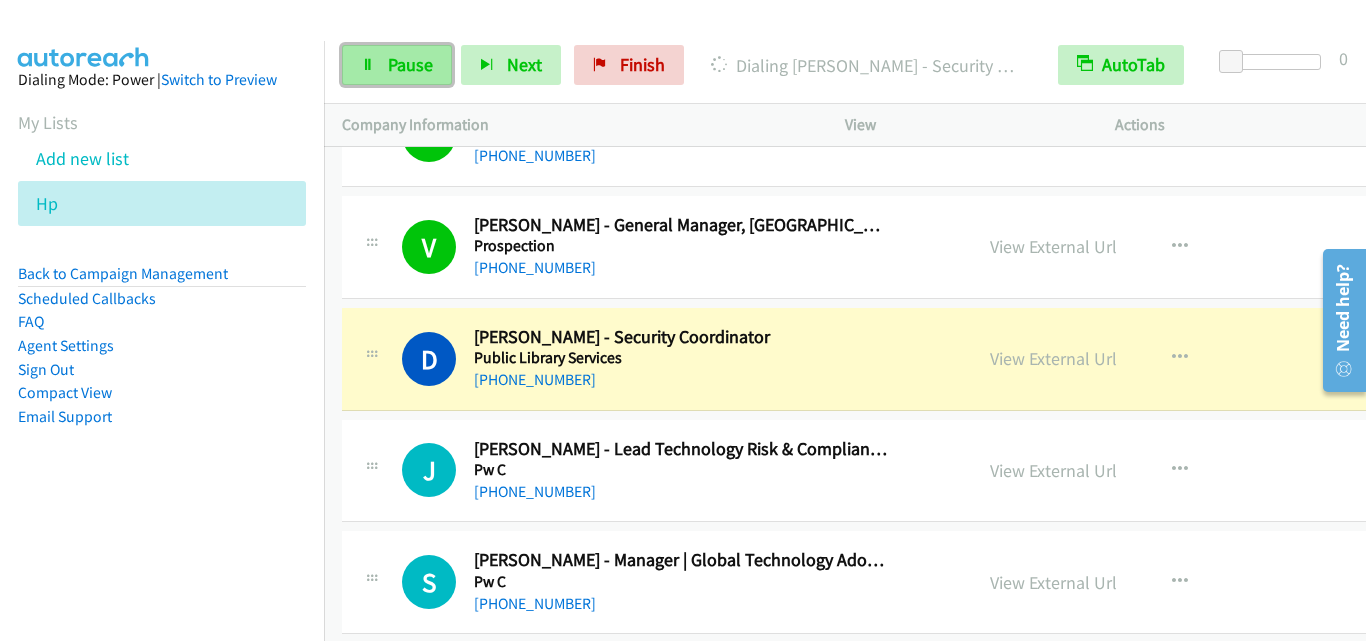 click on "Pause" at bounding box center (397, 65) 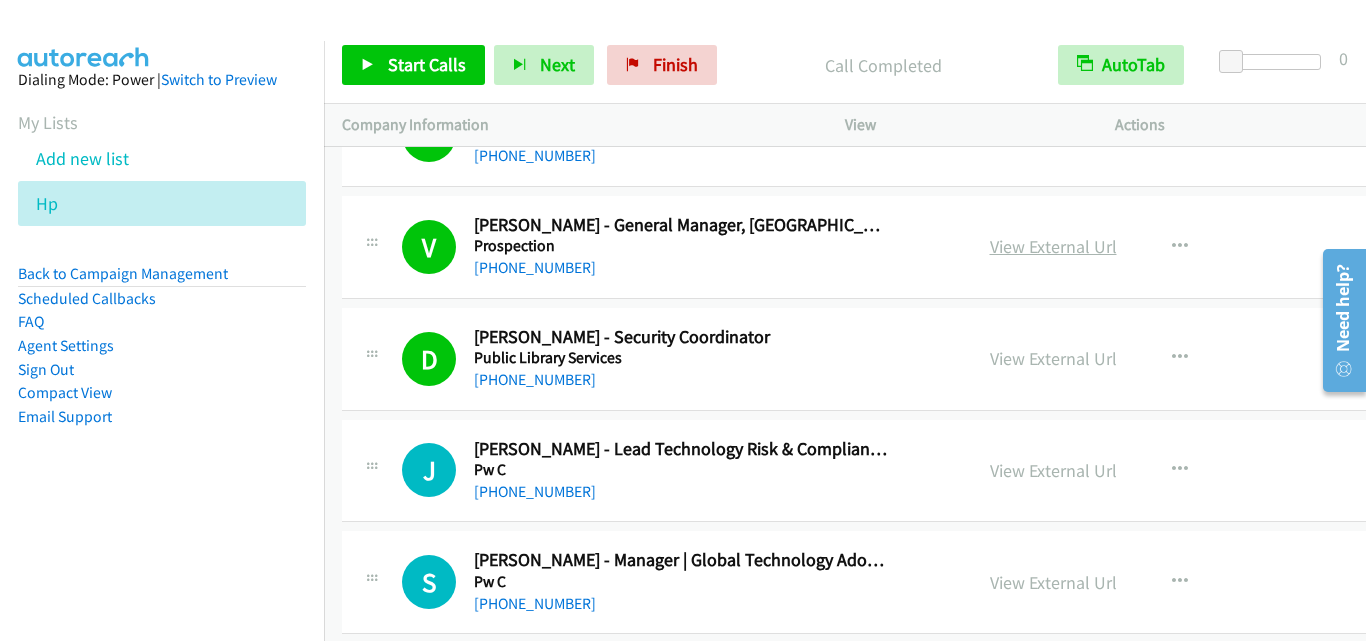 click on "View External Url" at bounding box center (1053, 246) 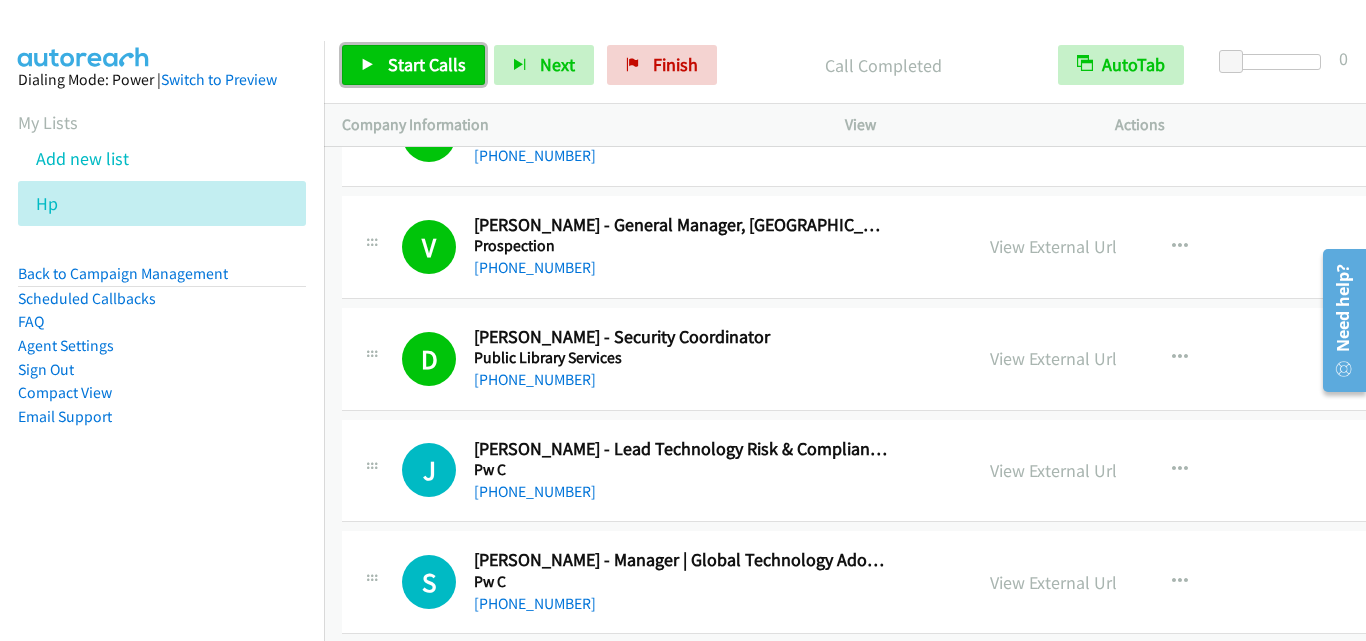 click on "Start Calls" at bounding box center (427, 64) 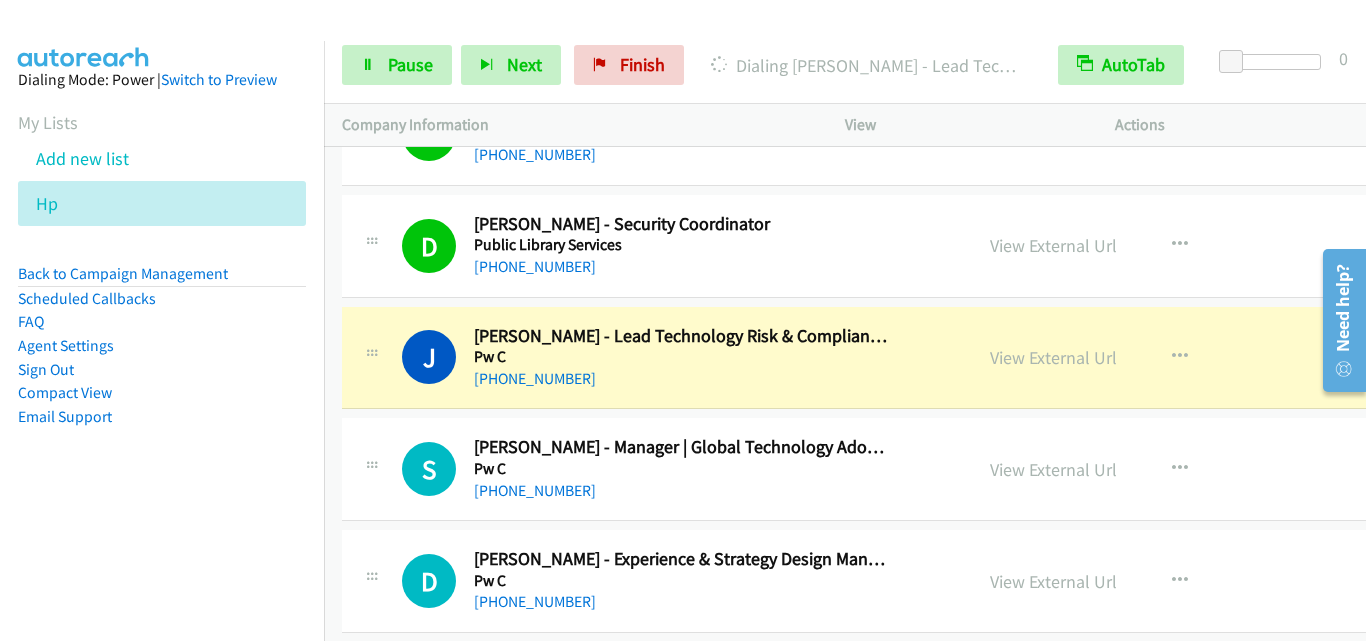 scroll, scrollTop: 20793, scrollLeft: 0, axis: vertical 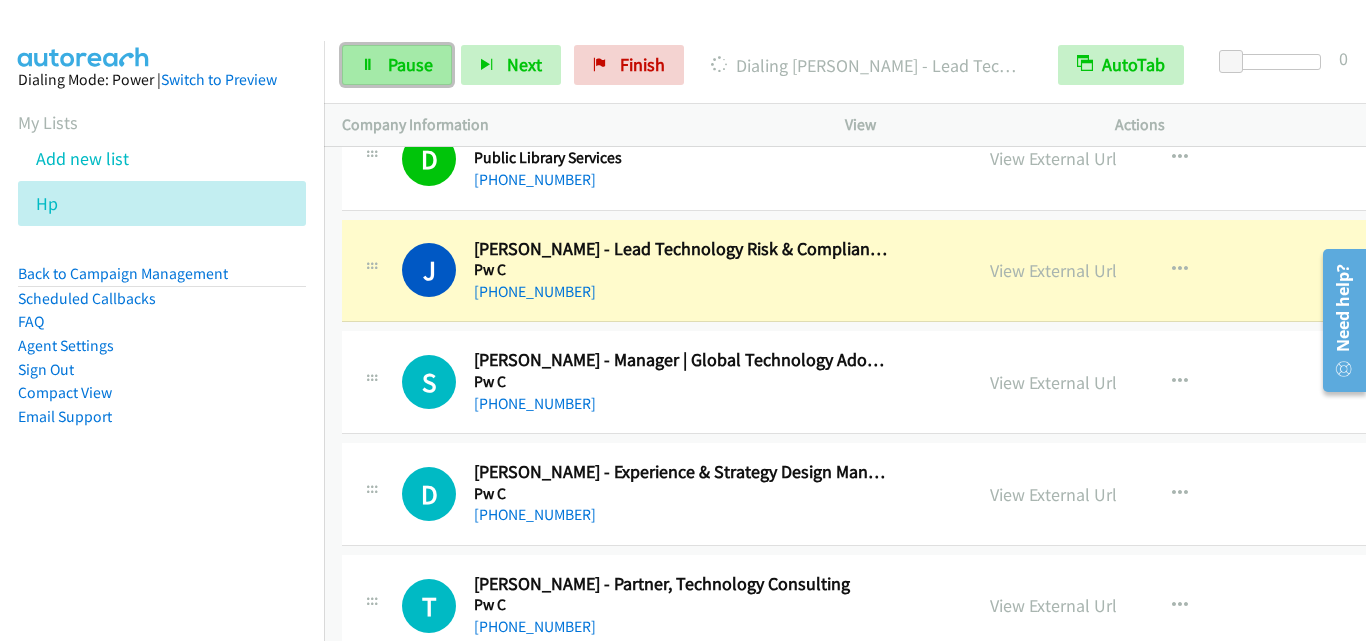 click on "Pause" at bounding box center [410, 64] 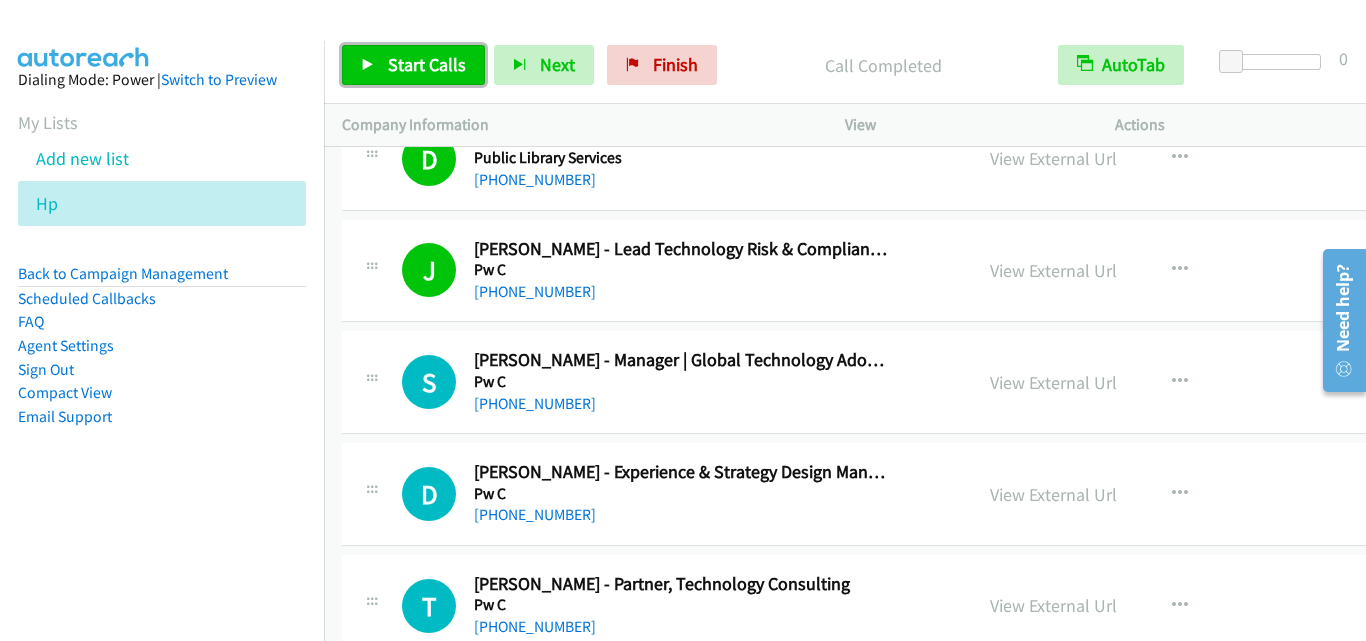 click on "Start Calls" at bounding box center (427, 64) 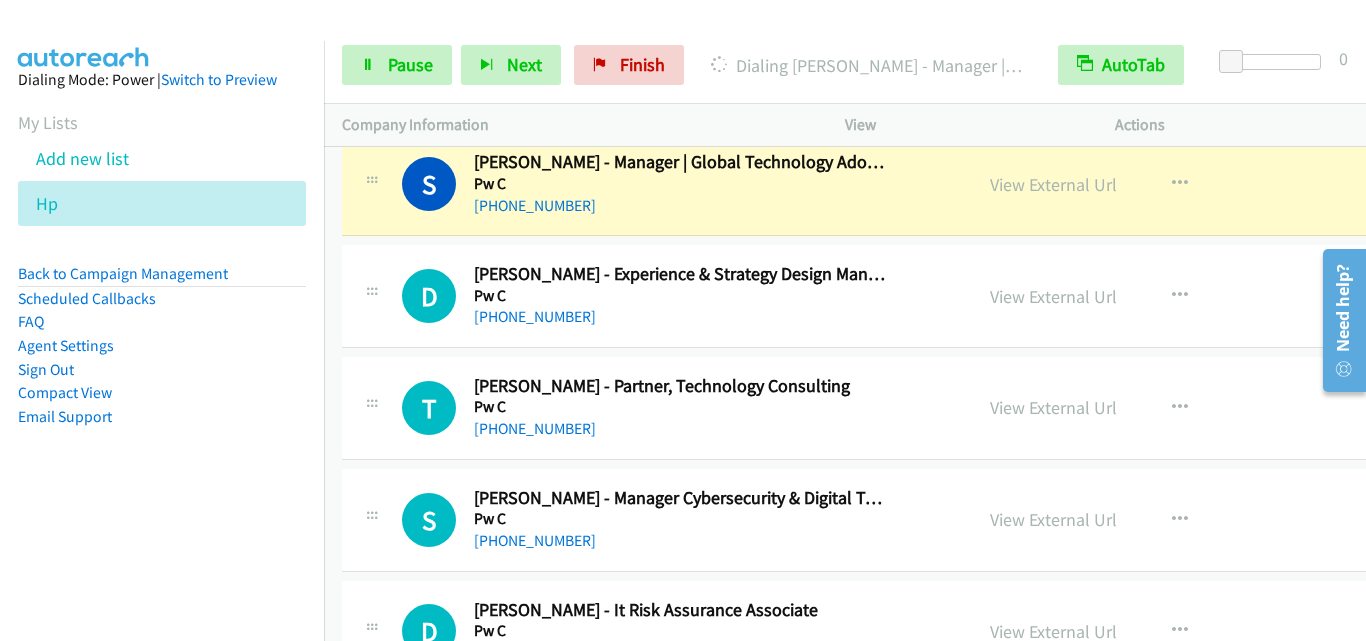 scroll, scrollTop: 20993, scrollLeft: 0, axis: vertical 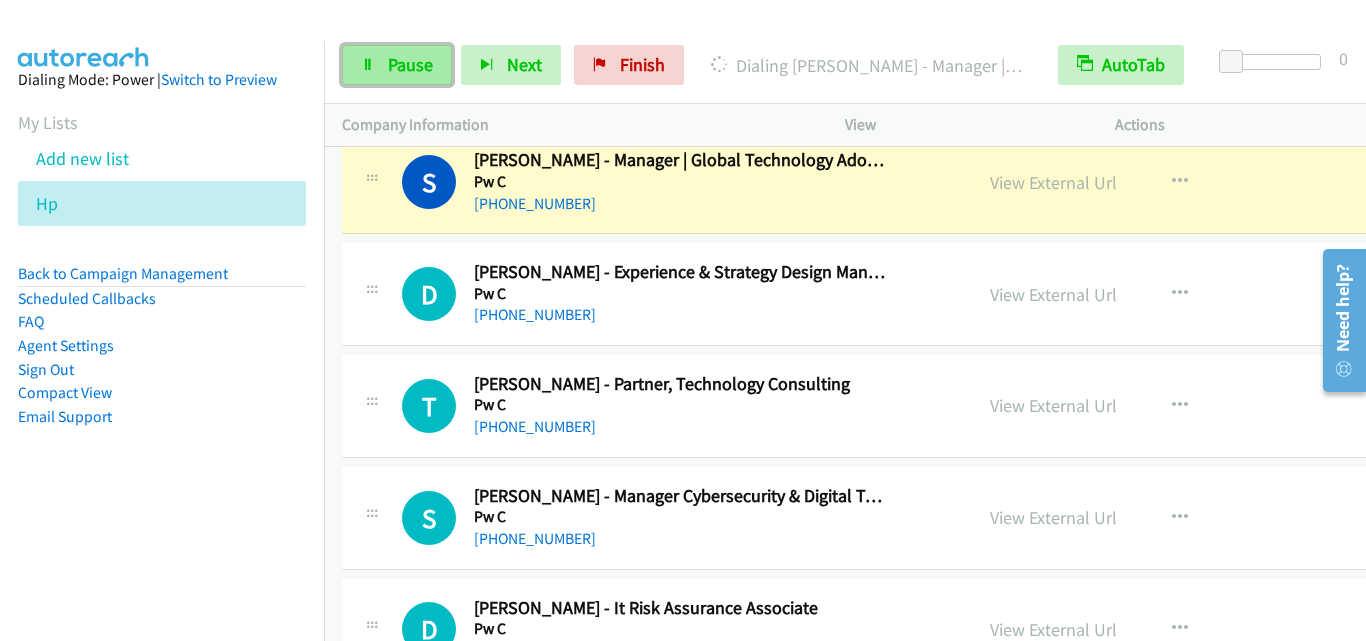 click on "Pause" at bounding box center (397, 65) 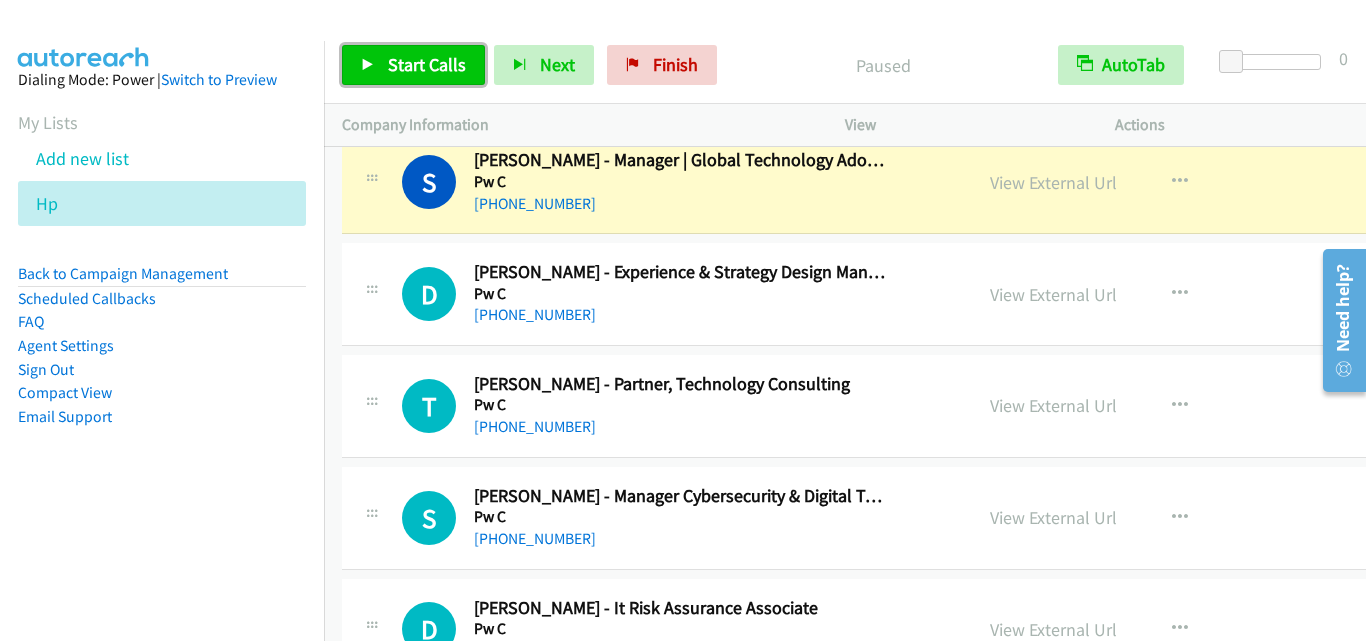 click on "Start Calls" at bounding box center (413, 65) 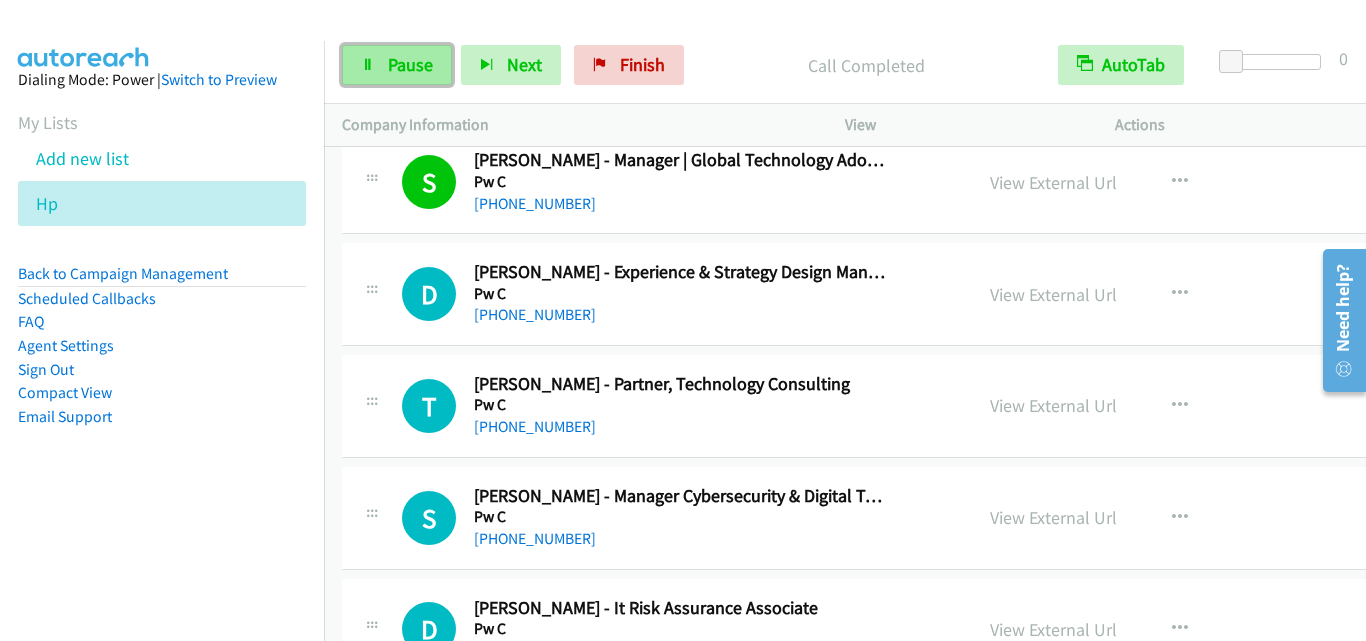 click on "Pause" at bounding box center [397, 65] 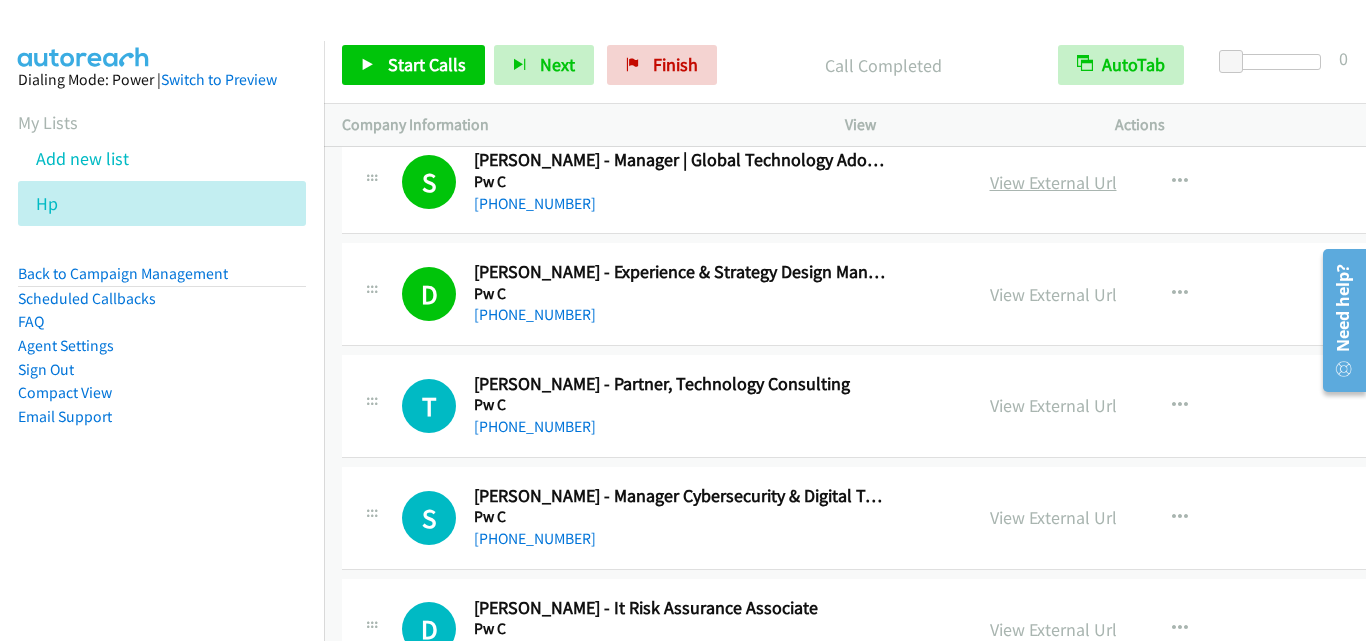 click on "View External Url" at bounding box center (1053, 182) 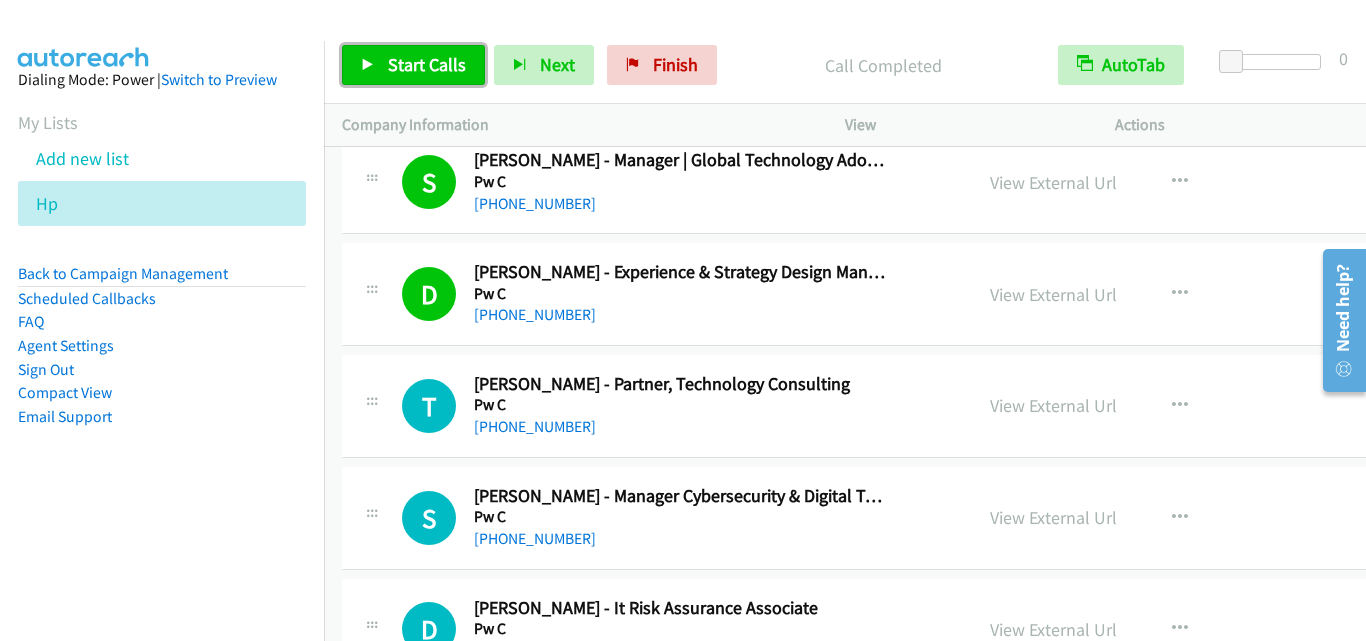 click on "Start Calls" at bounding box center (427, 64) 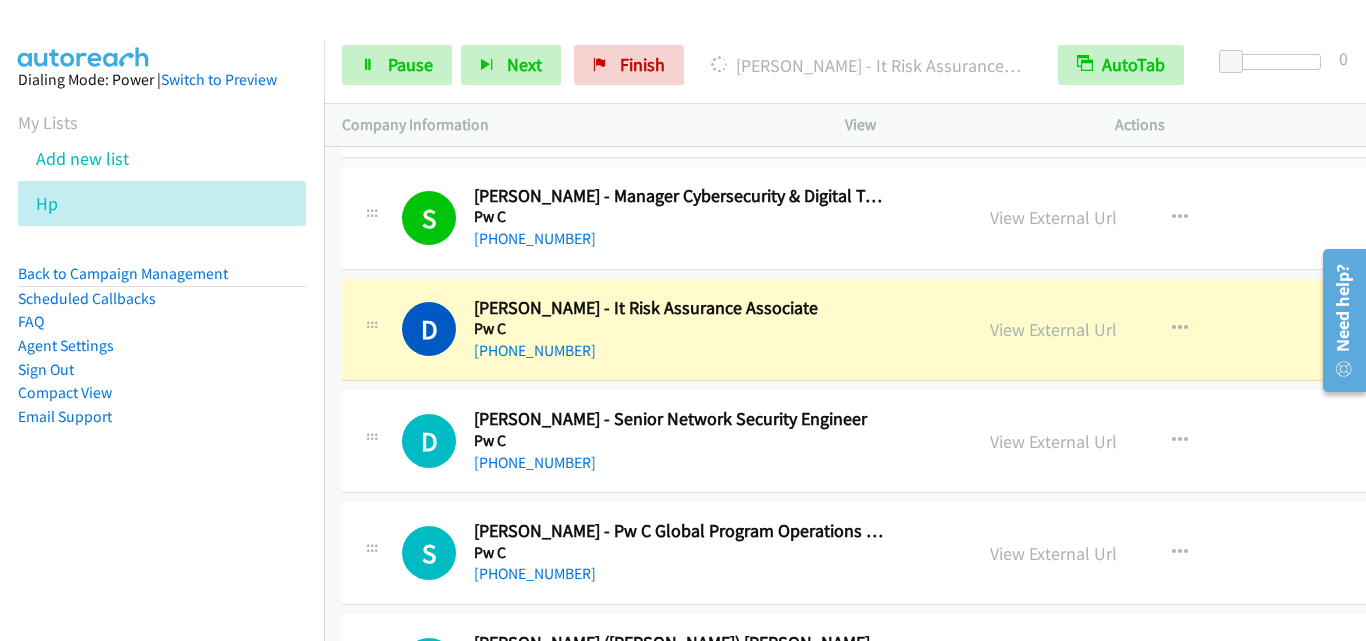scroll, scrollTop: 21393, scrollLeft: 0, axis: vertical 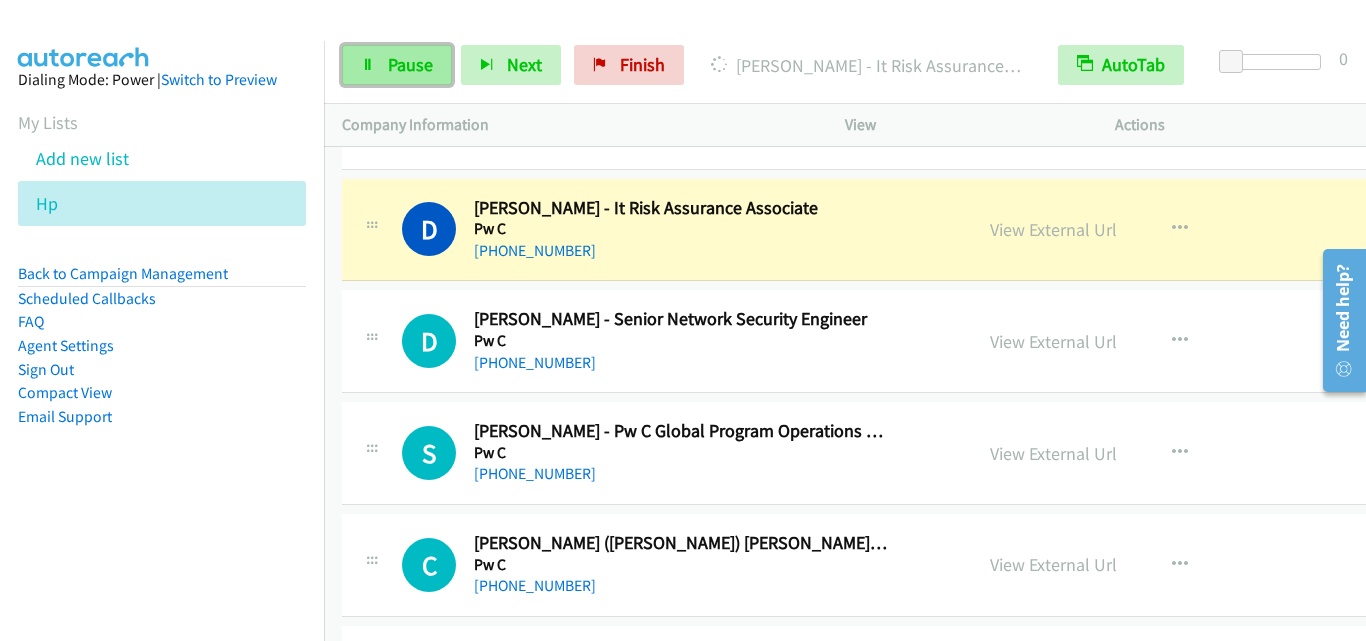 click on "Pause" at bounding box center [410, 64] 